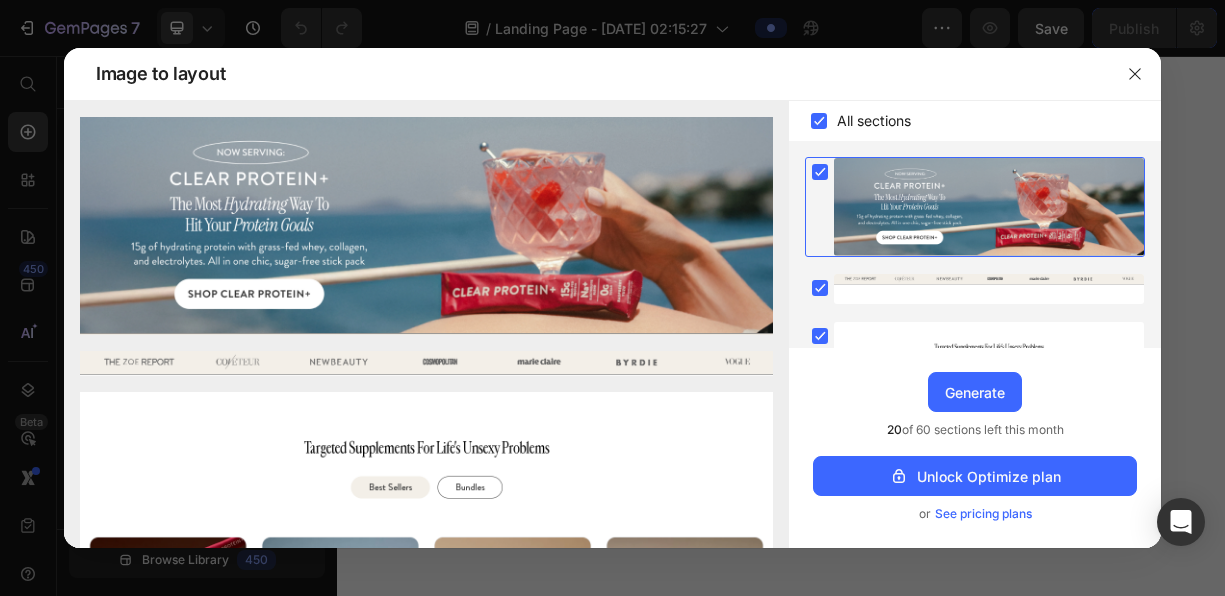 scroll, scrollTop: 0, scrollLeft: 0, axis: both 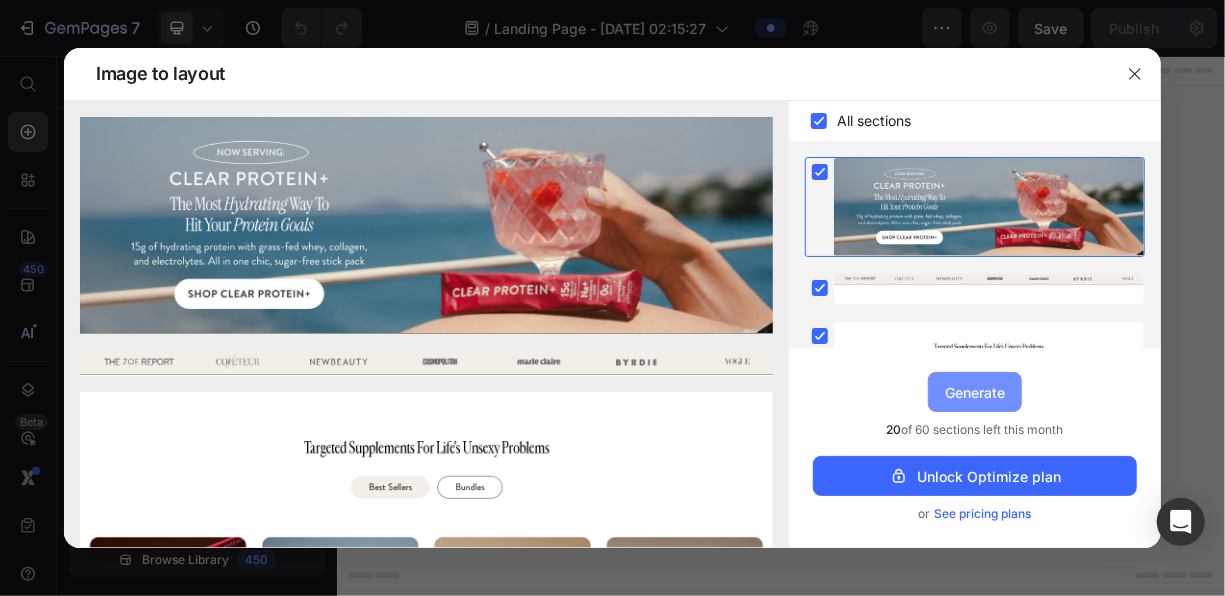 click on "Generate" at bounding box center [975, 392] 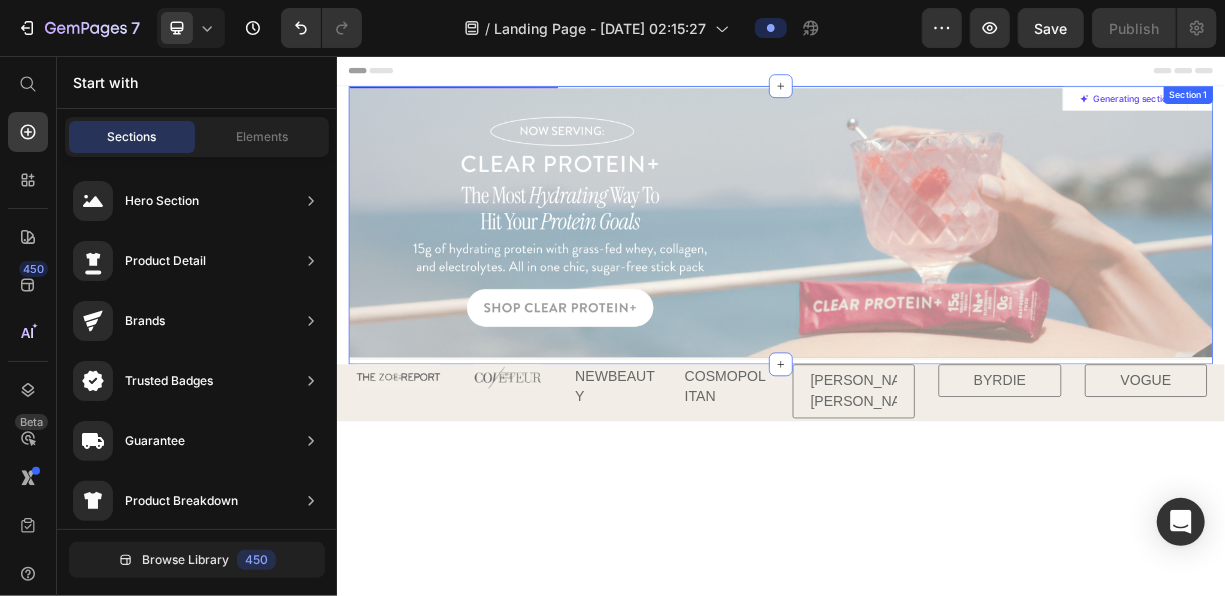 click at bounding box center [936, 281] 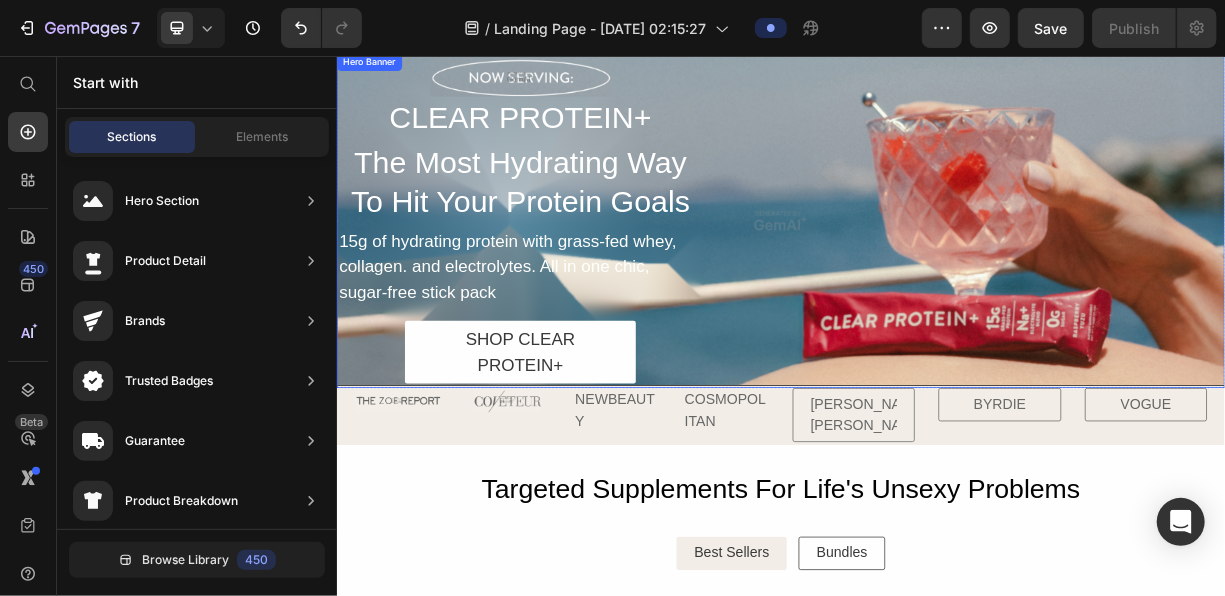 scroll, scrollTop: 0, scrollLeft: 0, axis: both 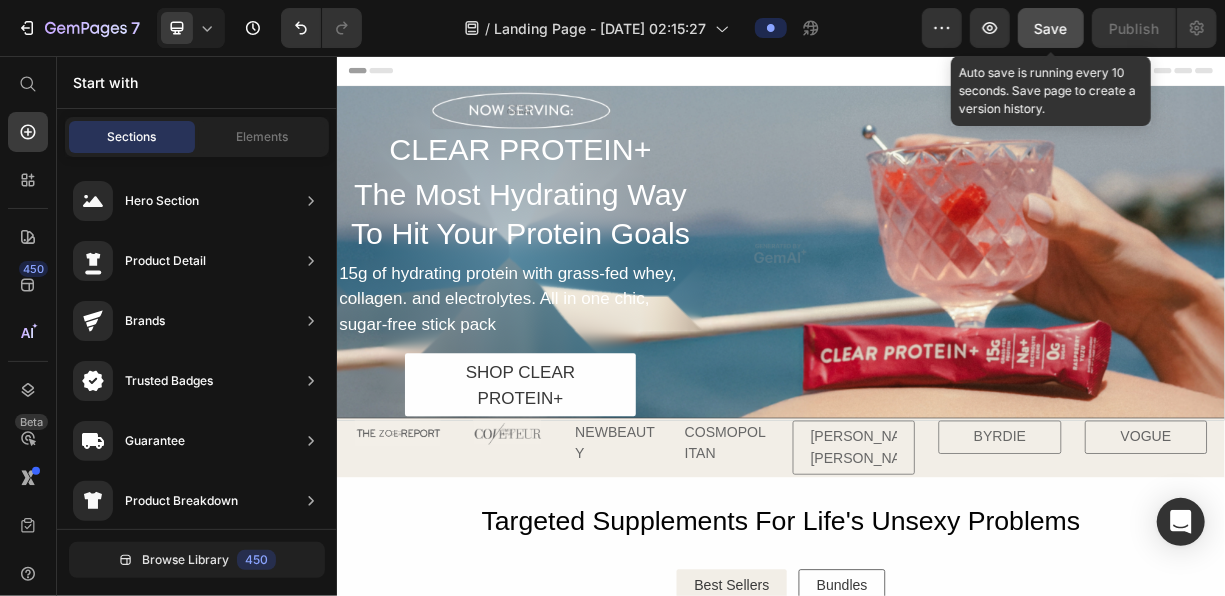 click on "Save" at bounding box center (1051, 28) 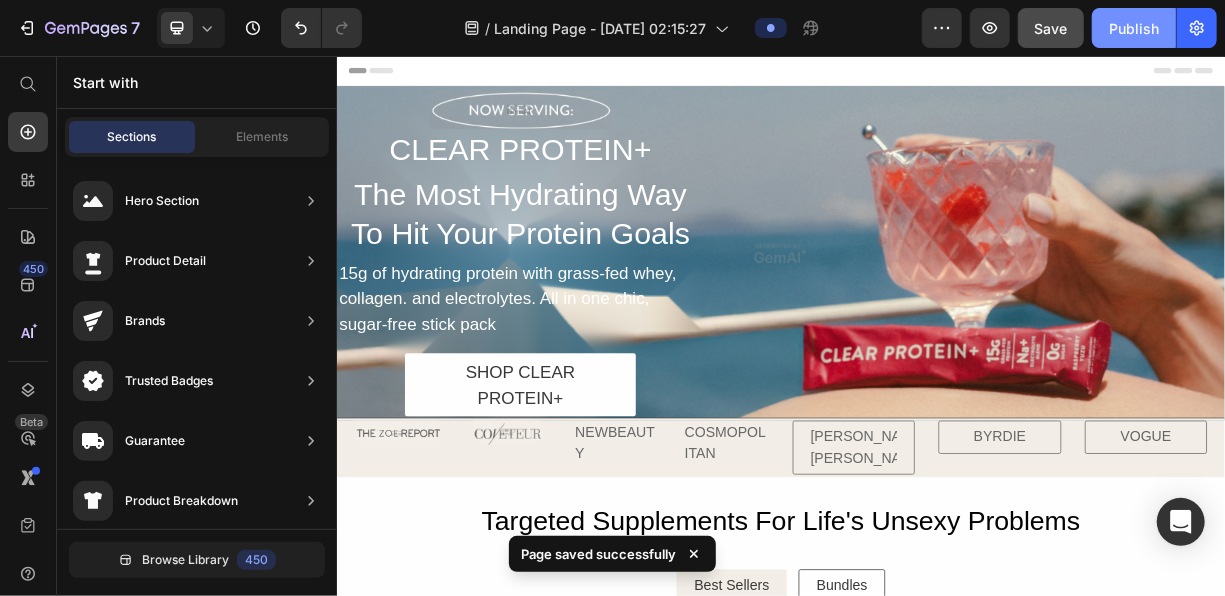 click on "Publish" at bounding box center (1134, 28) 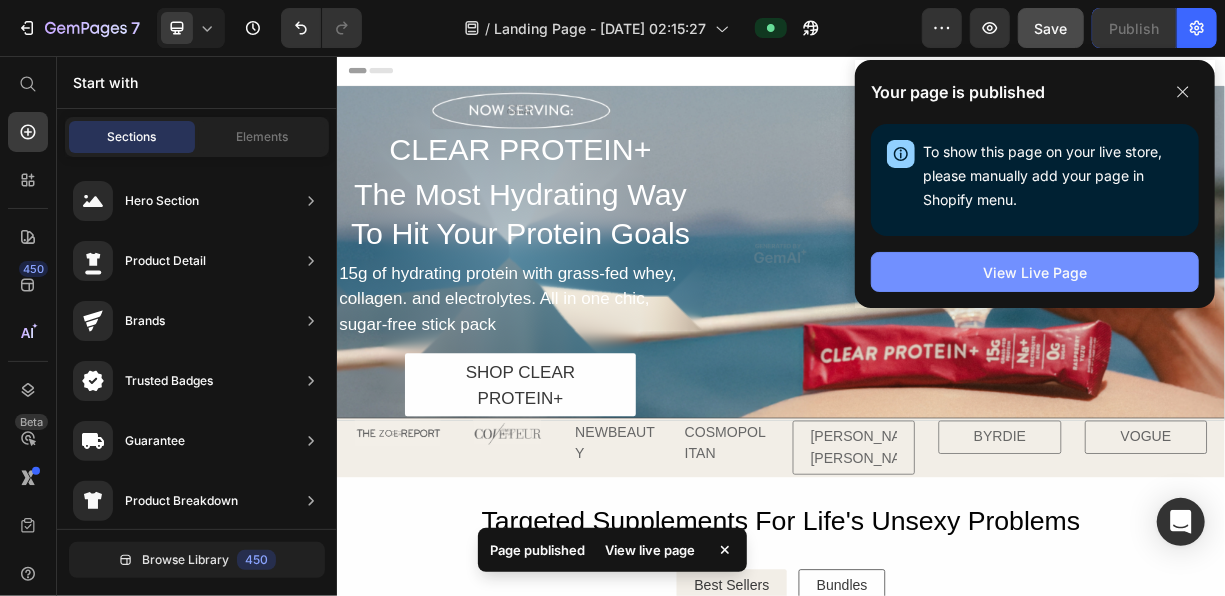 click on "View Live Page" at bounding box center [1035, 272] 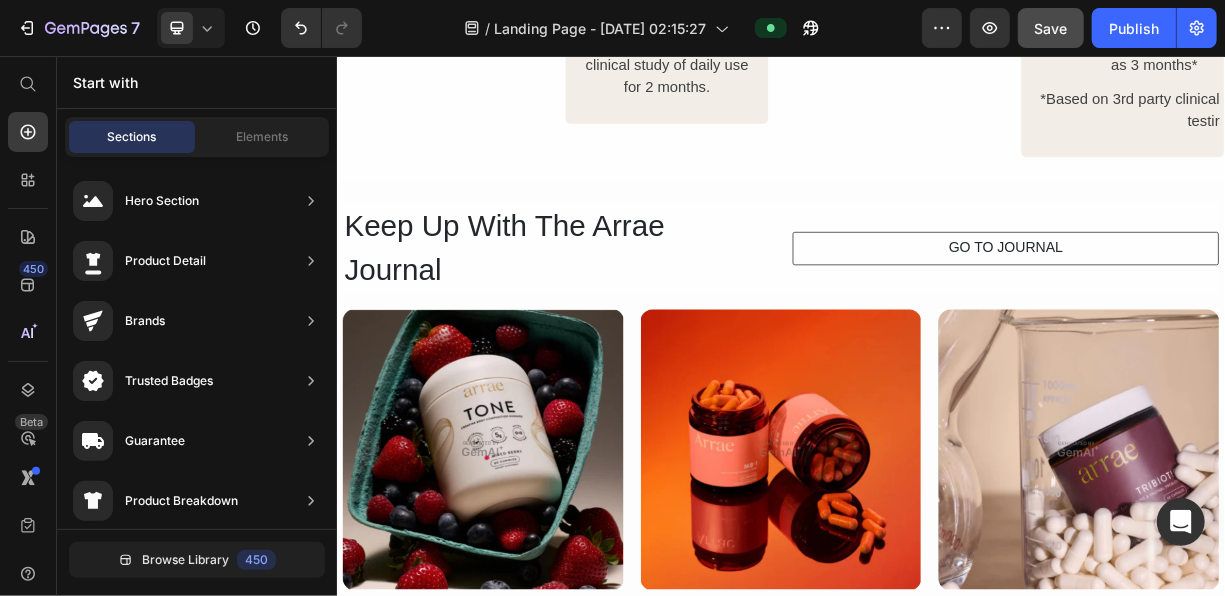 scroll, scrollTop: 4266, scrollLeft: 0, axis: vertical 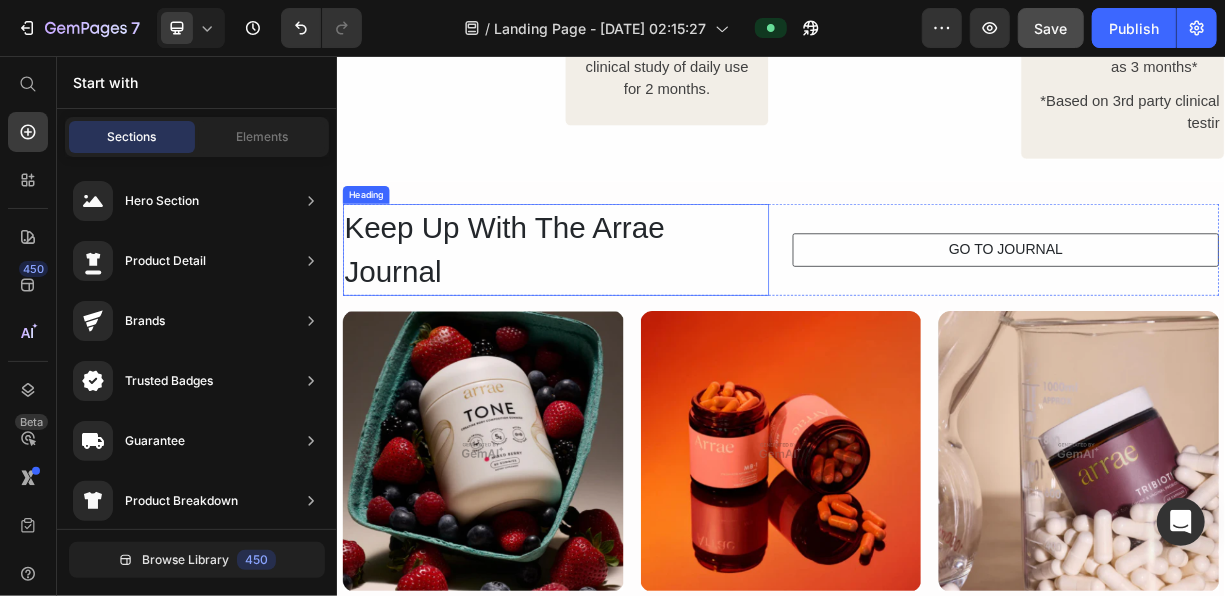click on "Keep Up With The Arrae Journal" at bounding box center (632, 317) 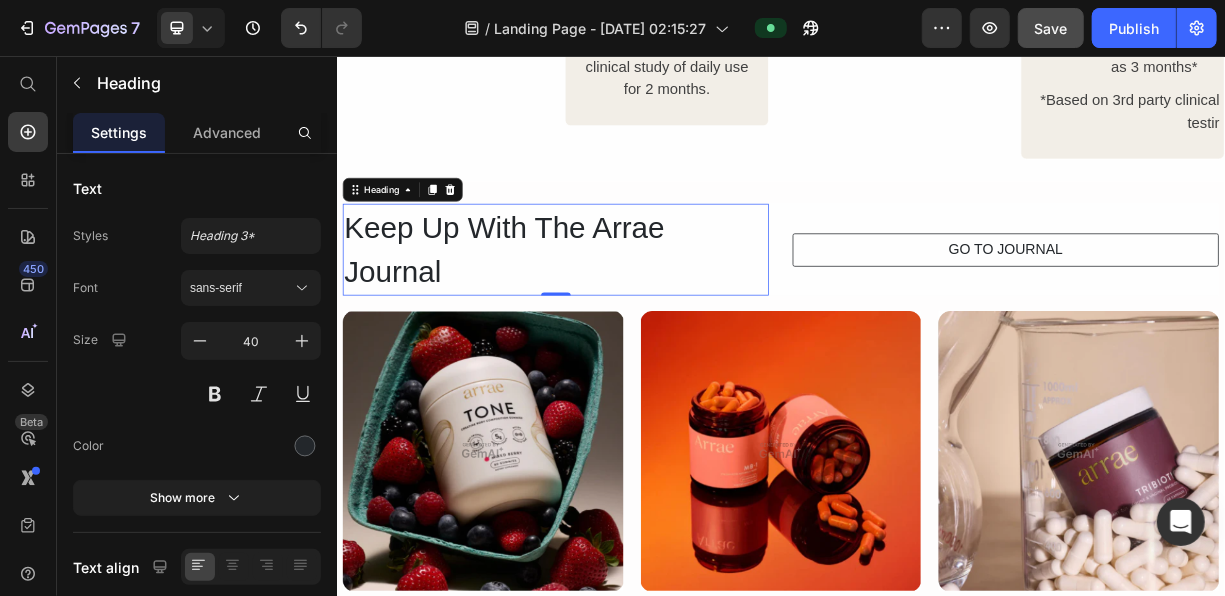 click on "Heading" at bounding box center (425, 236) 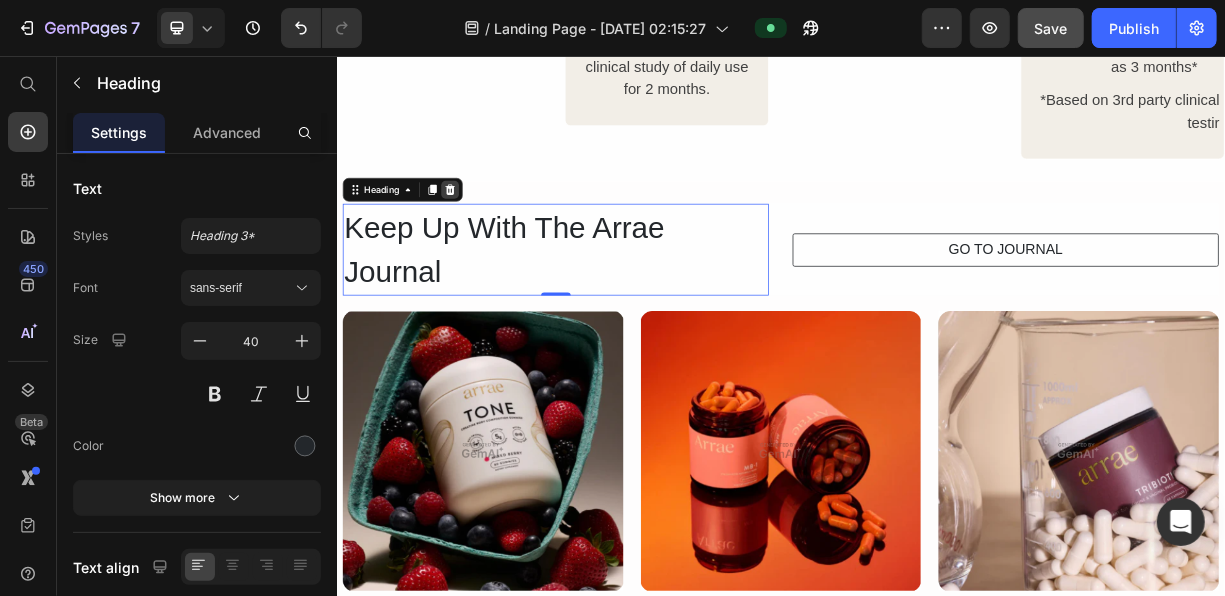 click at bounding box center (489, 236) 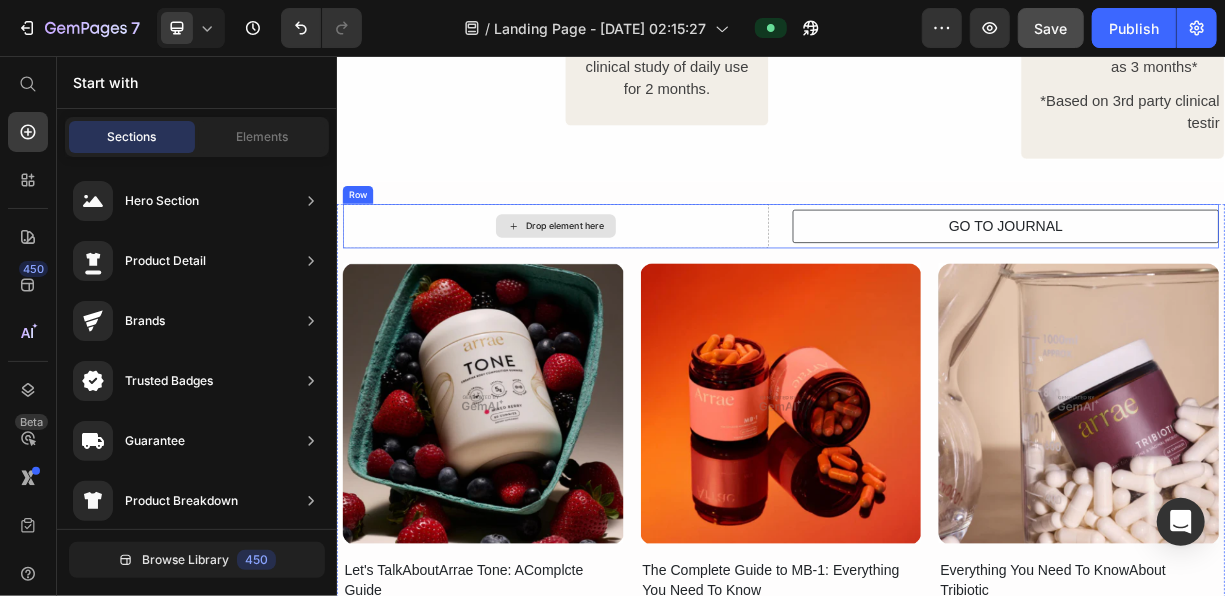 click on "Drop element here" at bounding box center [632, 285] 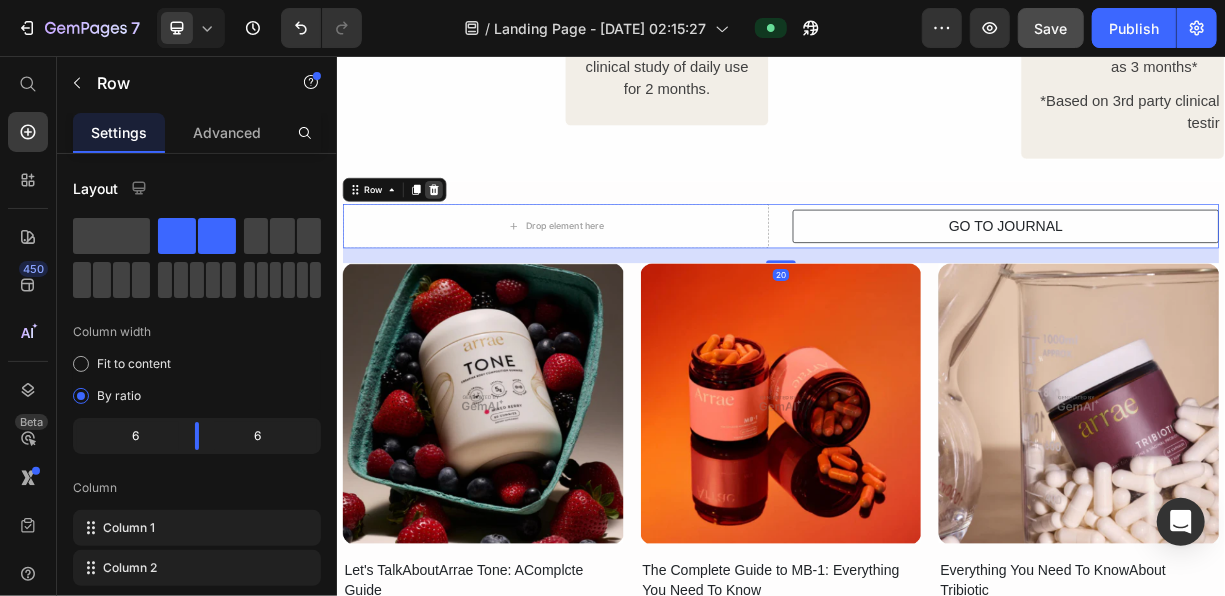 click 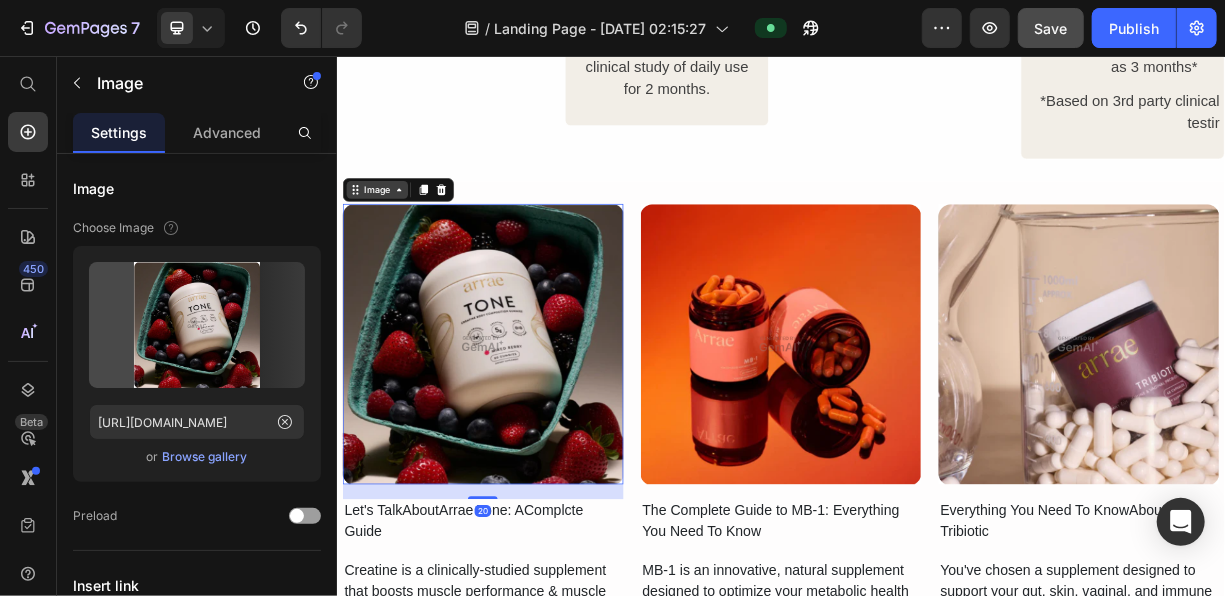 click on "Image" at bounding box center (390, 236) 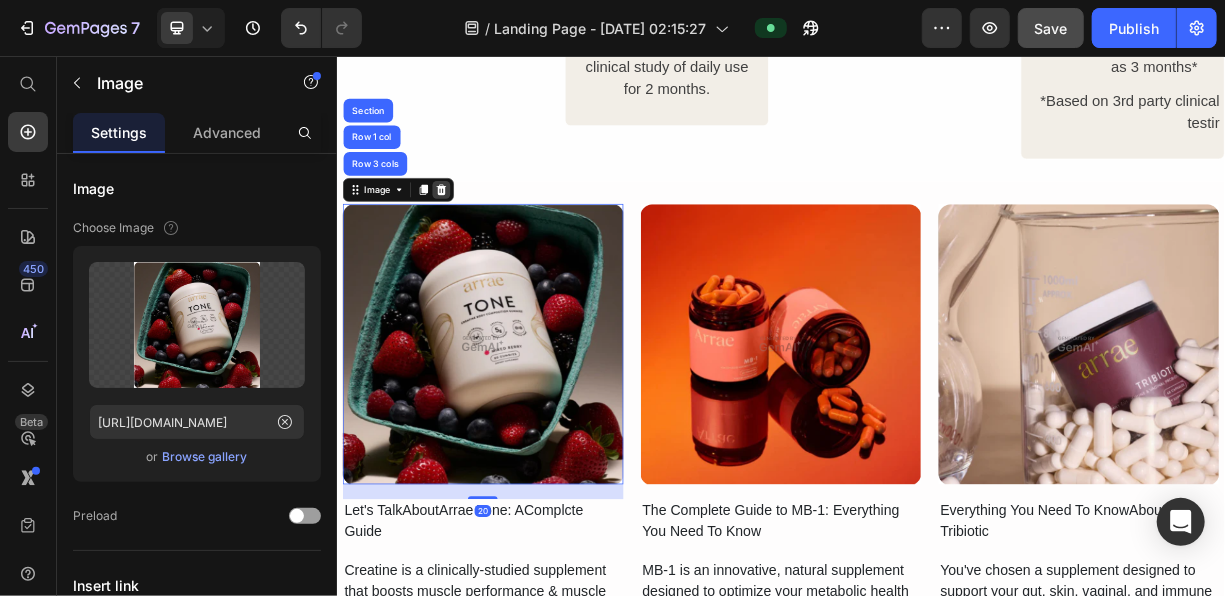click 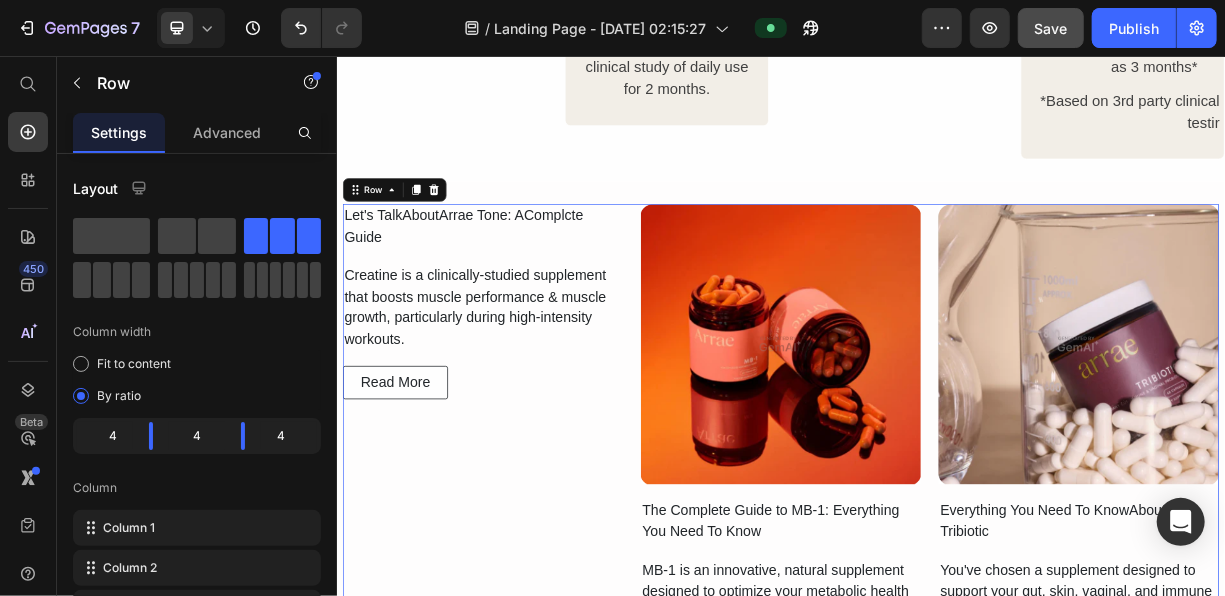 click on "Let's TalkAboutArrae Tone: AComplcte Guide Text Block Creatine is a clinically-studied supplement that boosts muscle performance & muscle growth, particularly during high-intensity workouts. Text Block Read More Button Image The Complete Guide to MB-1: Everything You Need To Know Text Block MB-1 is an innovative, natural supplement designed to optimize your metabolic health in as little as 3 months. Text Block Read More Button Image Everything You Need To KnowAbout Tribiotic Text Block You've chosen a supplement designed to support your gut, skin, vaginal, and immune health in one powerful daily dose. Text Block Read More Button Row   0" at bounding box center (936, 572) 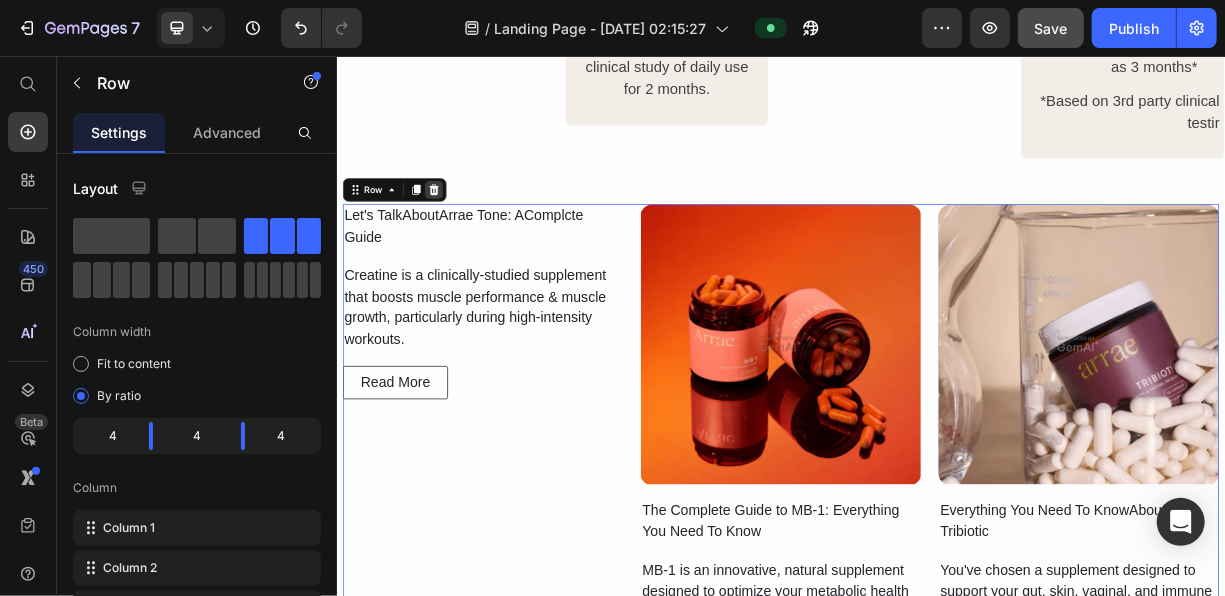 click at bounding box center (467, 236) 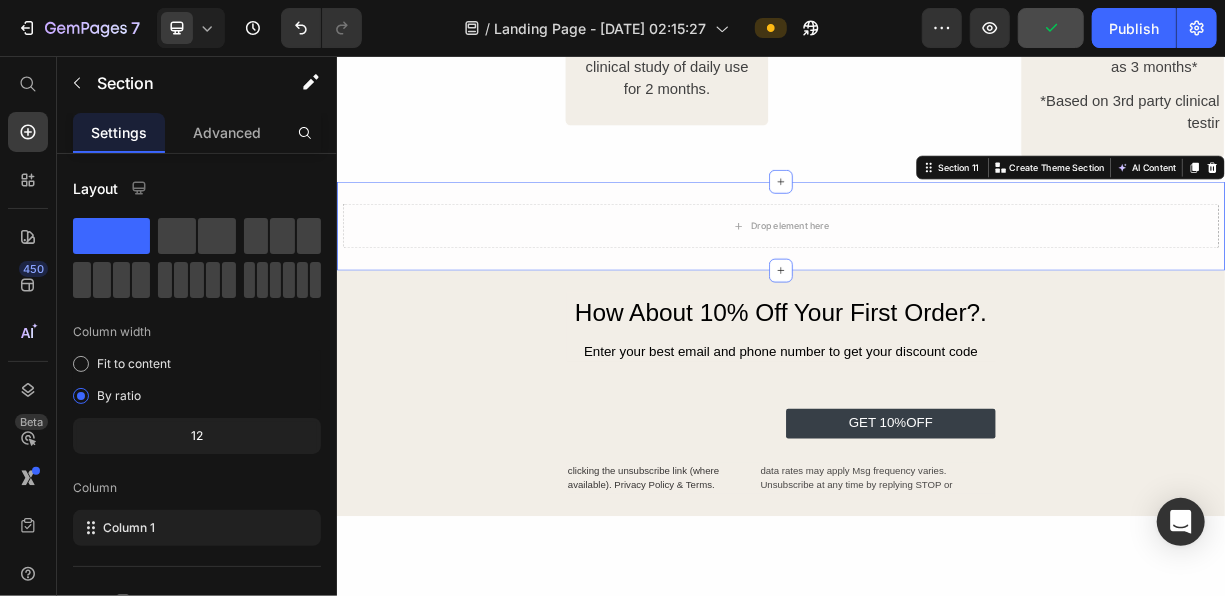 click on "Drop element here Row Section 11   You can create reusable sections Create Theme Section AI Content Write with GemAI What would you like to describe here? Tone and Voice Persuasive Product Getting products... Show more Generate" at bounding box center (936, 285) 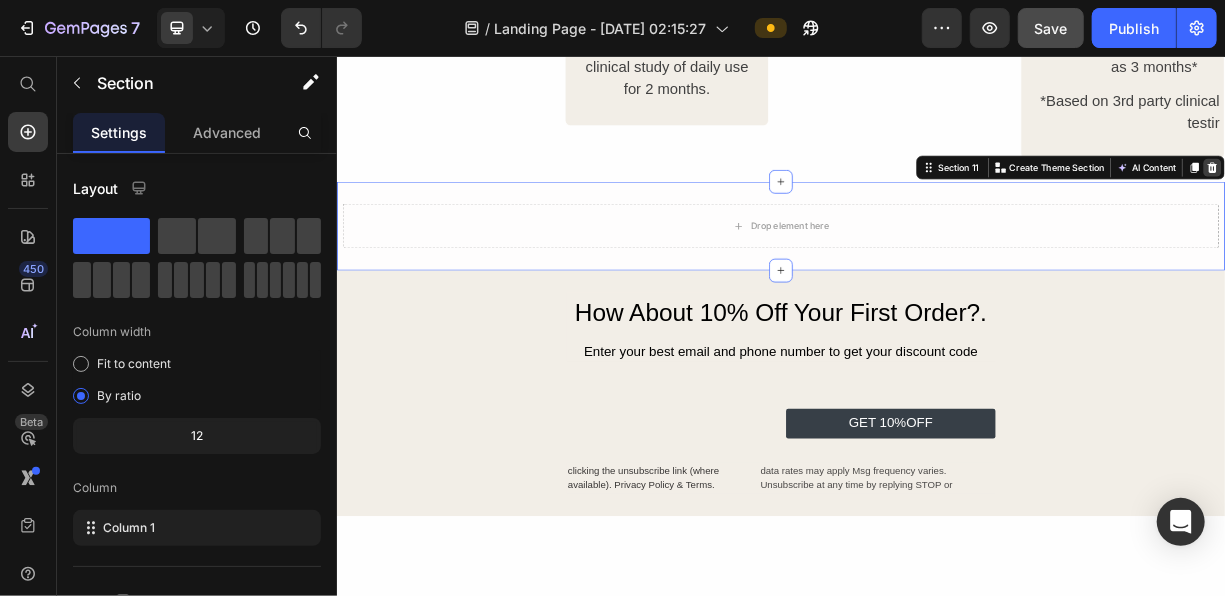click 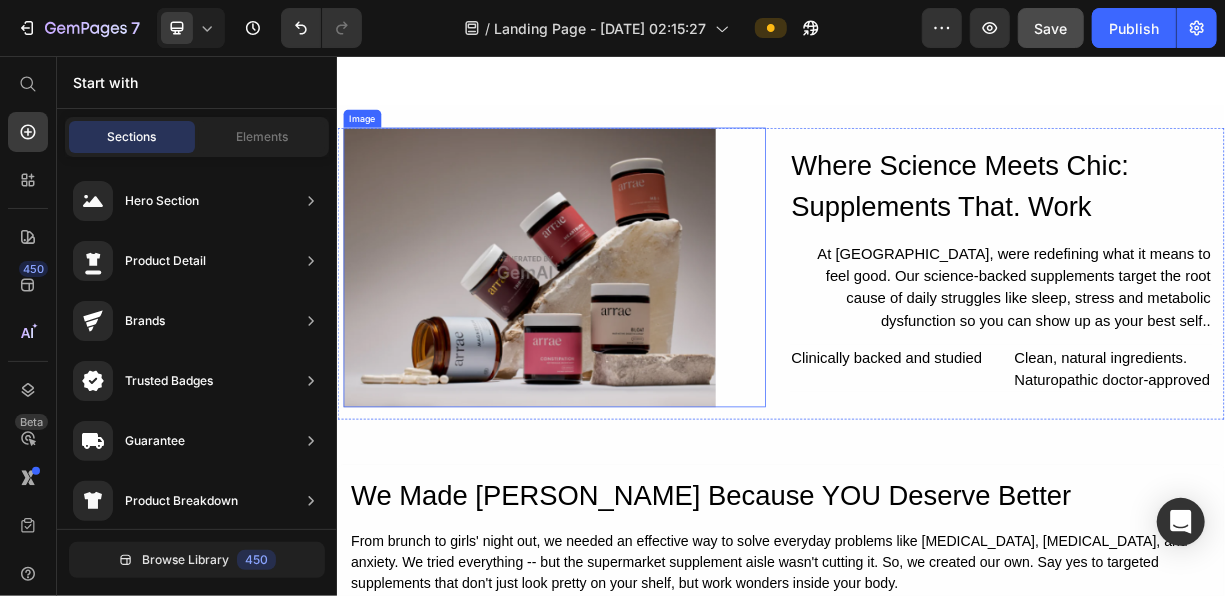 scroll, scrollTop: 2945, scrollLeft: 0, axis: vertical 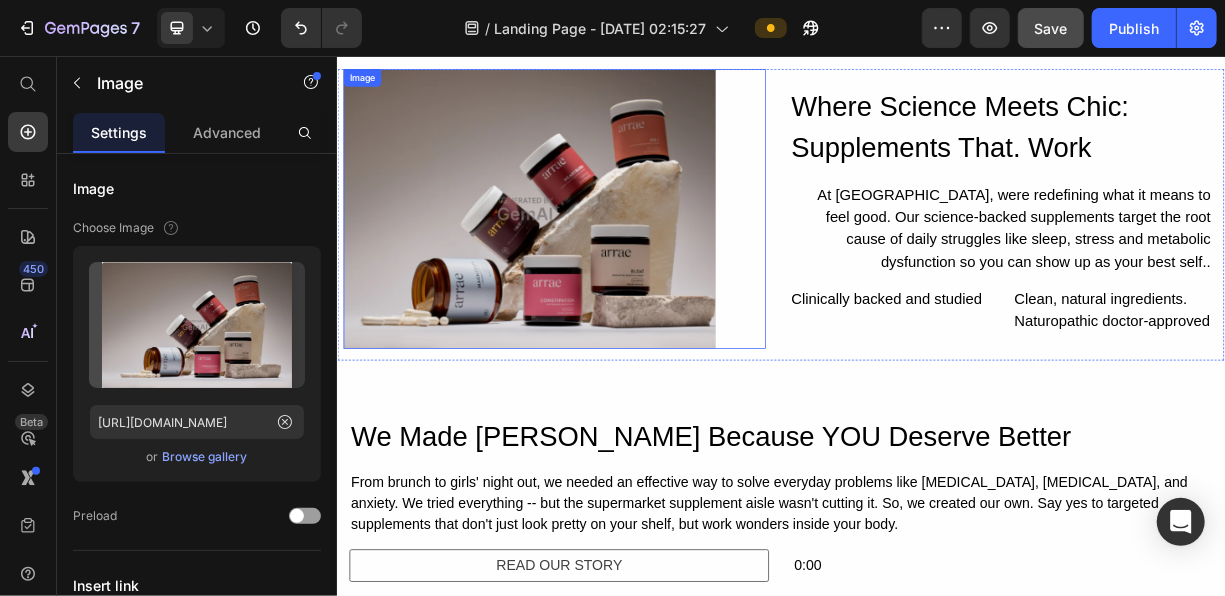 click at bounding box center (630, 261) 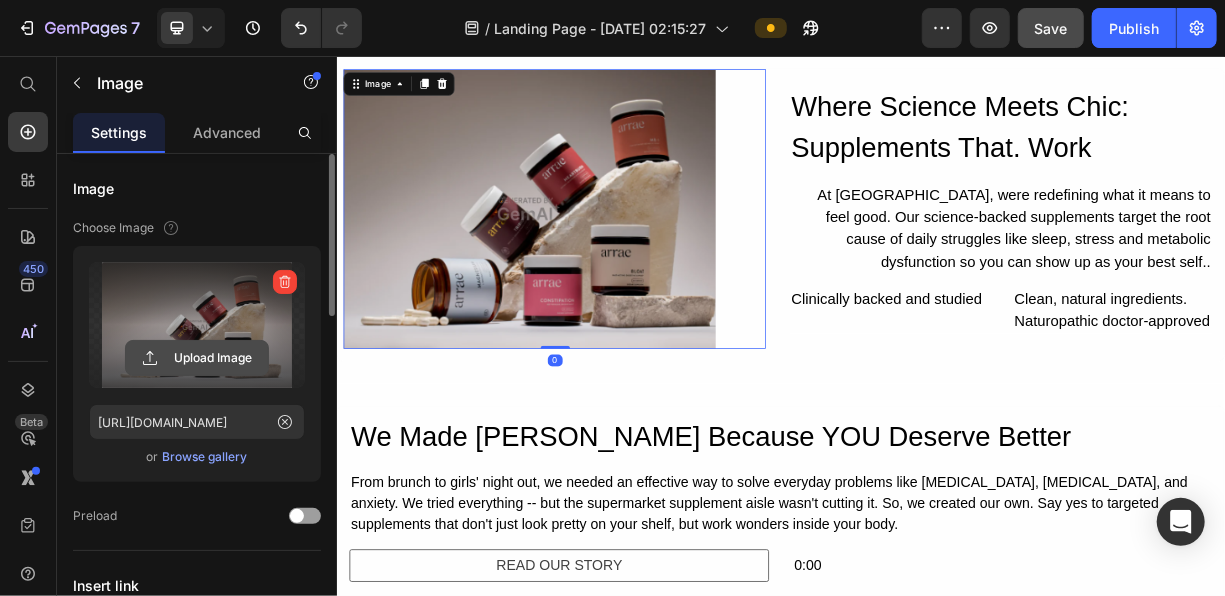 click 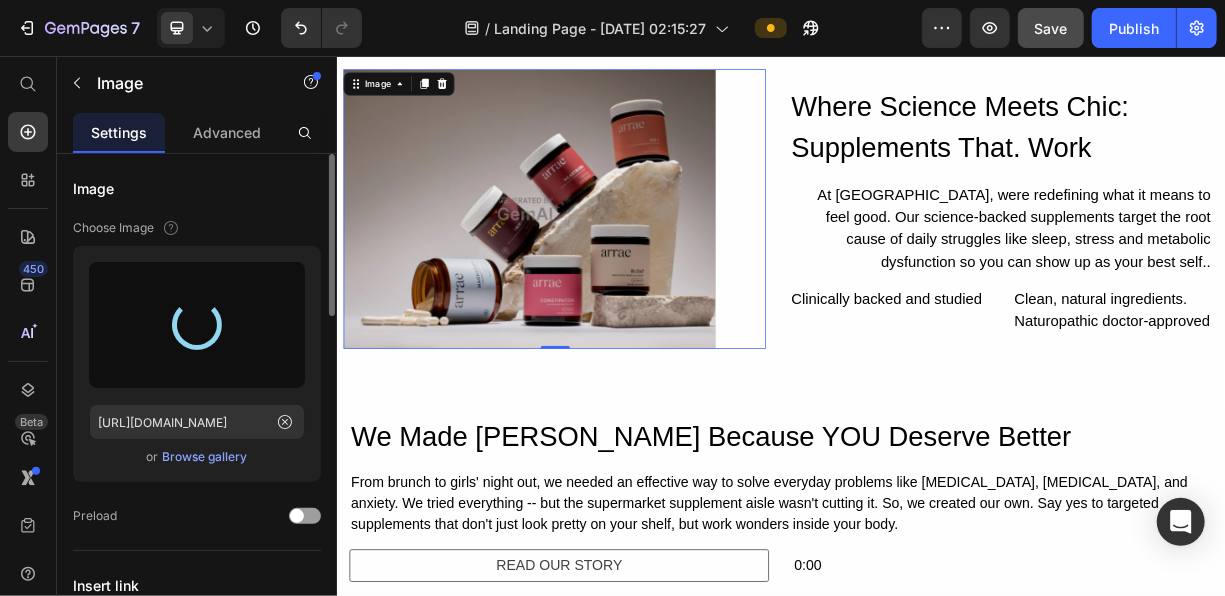 type on "[URL][DOMAIN_NAME]" 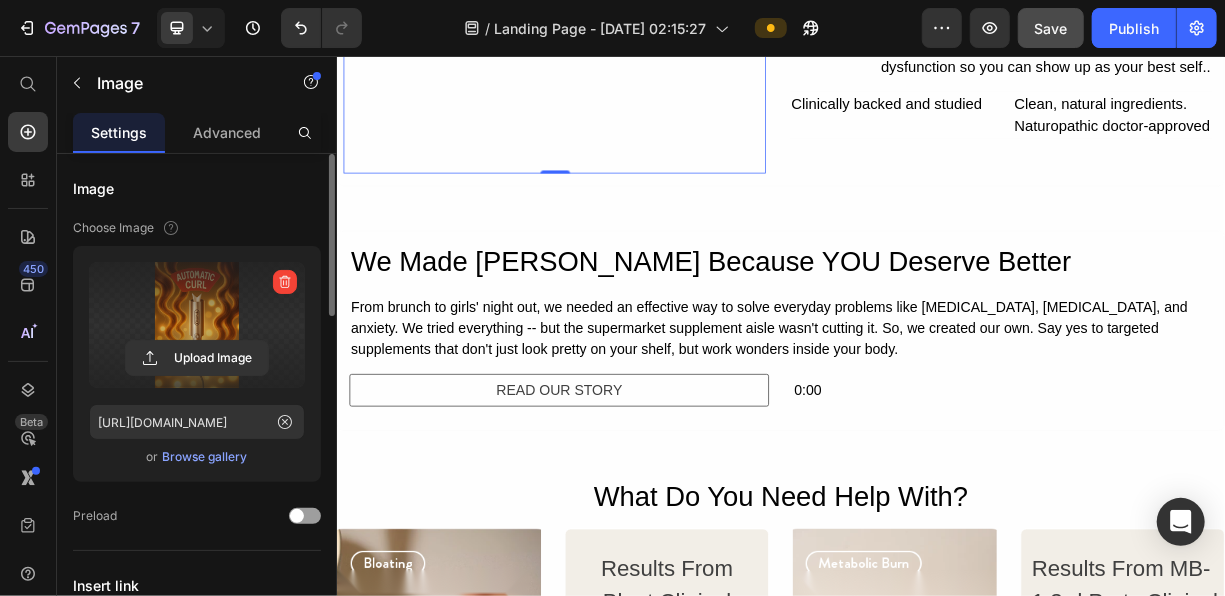 scroll, scrollTop: 3235, scrollLeft: 0, axis: vertical 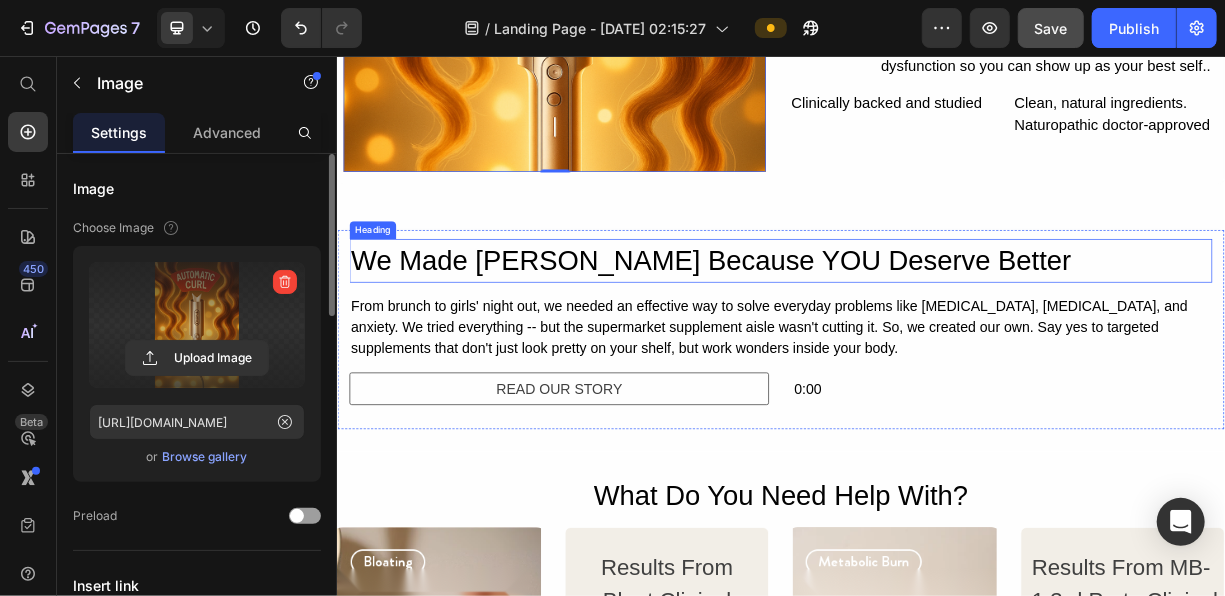 click on "We Made [PERSON_NAME] Because YOU Deserve Better" at bounding box center (936, 332) 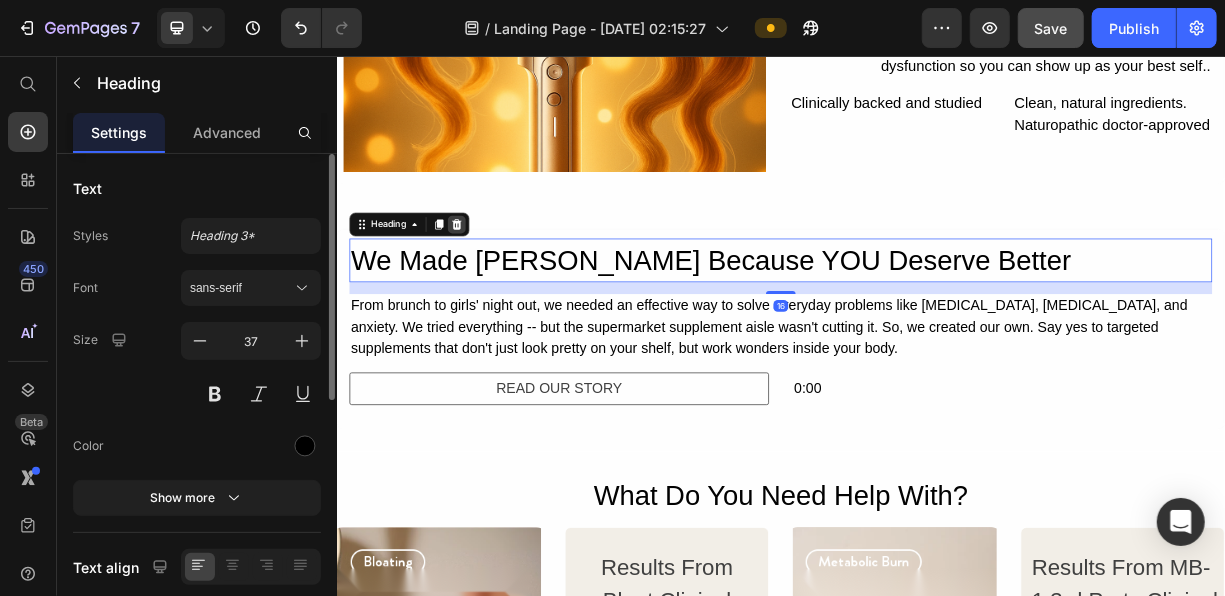 click 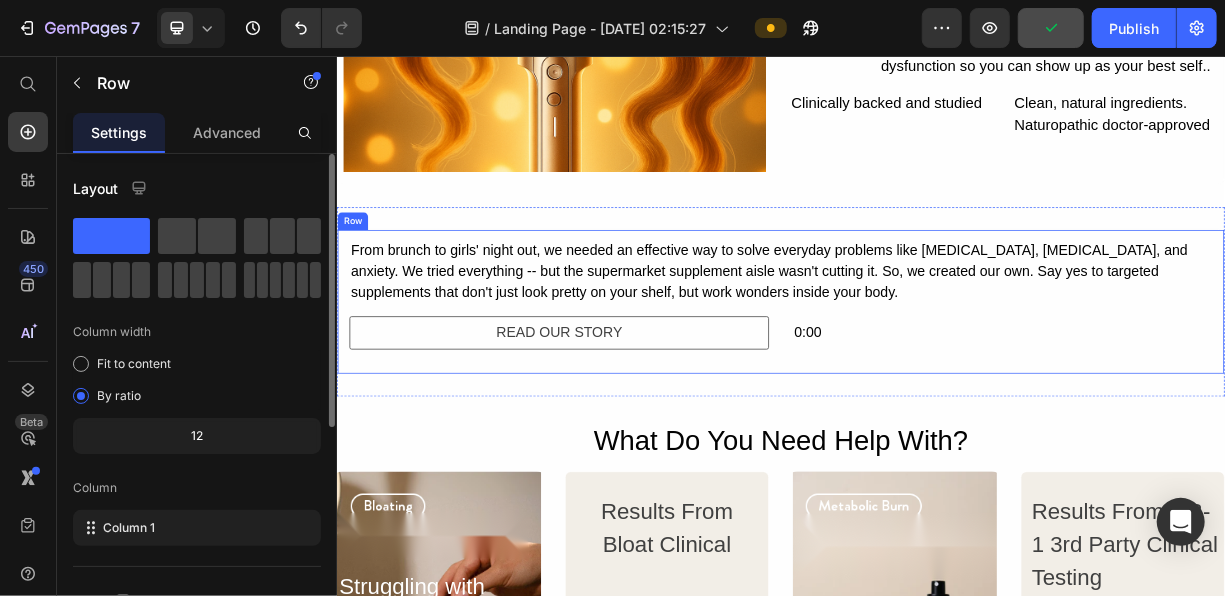 click on "From brunch to girls' night out, we needed an effective way to solve everyday problems like [MEDICAL_DATA], [MEDICAL_DATA], and anxiety. We tried everything -- but the supermarket supplement aisle wasn't cutting it. So, we created our own. Say yes to targeted supplements that don't just look pretty on your shelf, but work wonders inside your body. Text Block READ OUR STORY Button 0:00 Text Block Row" at bounding box center [936, 377] 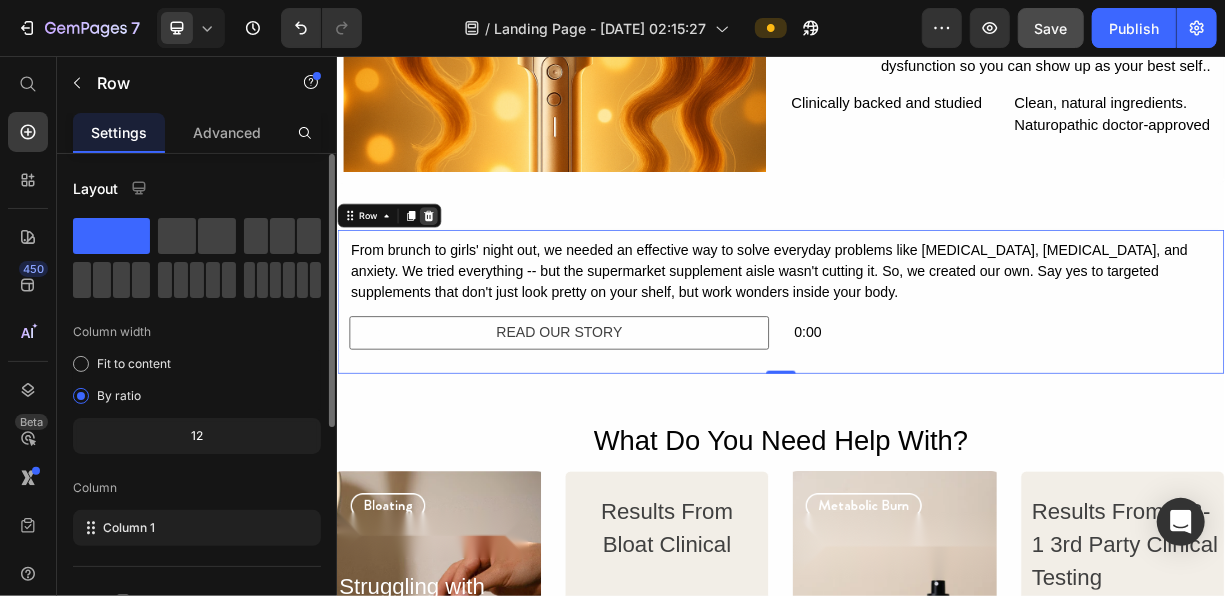 click 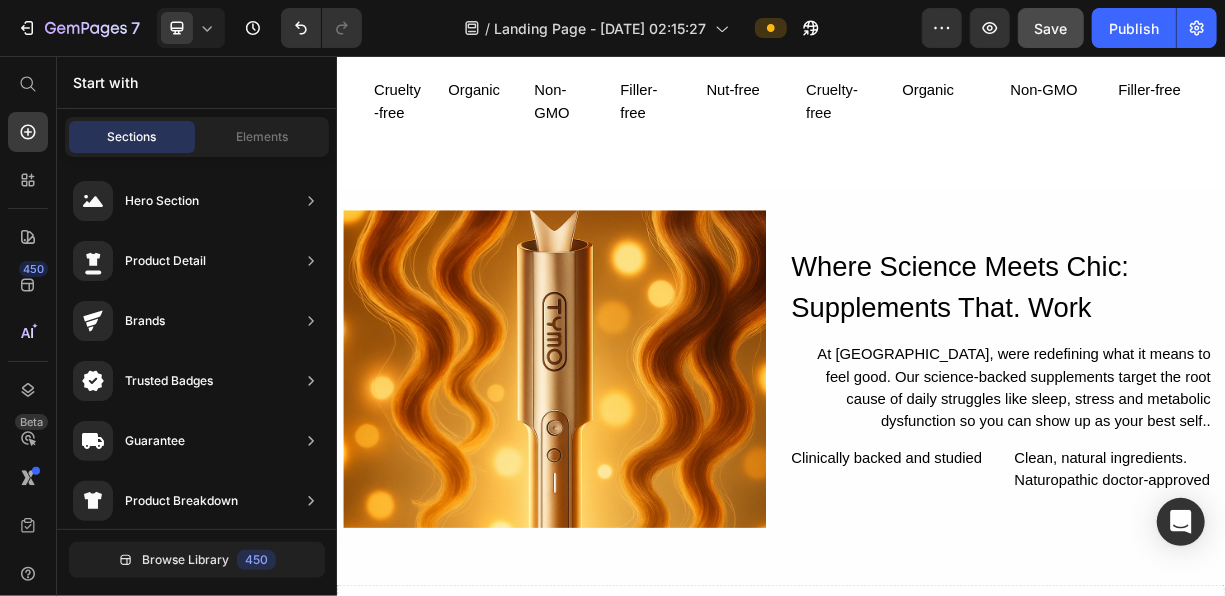 scroll, scrollTop: 2787, scrollLeft: 0, axis: vertical 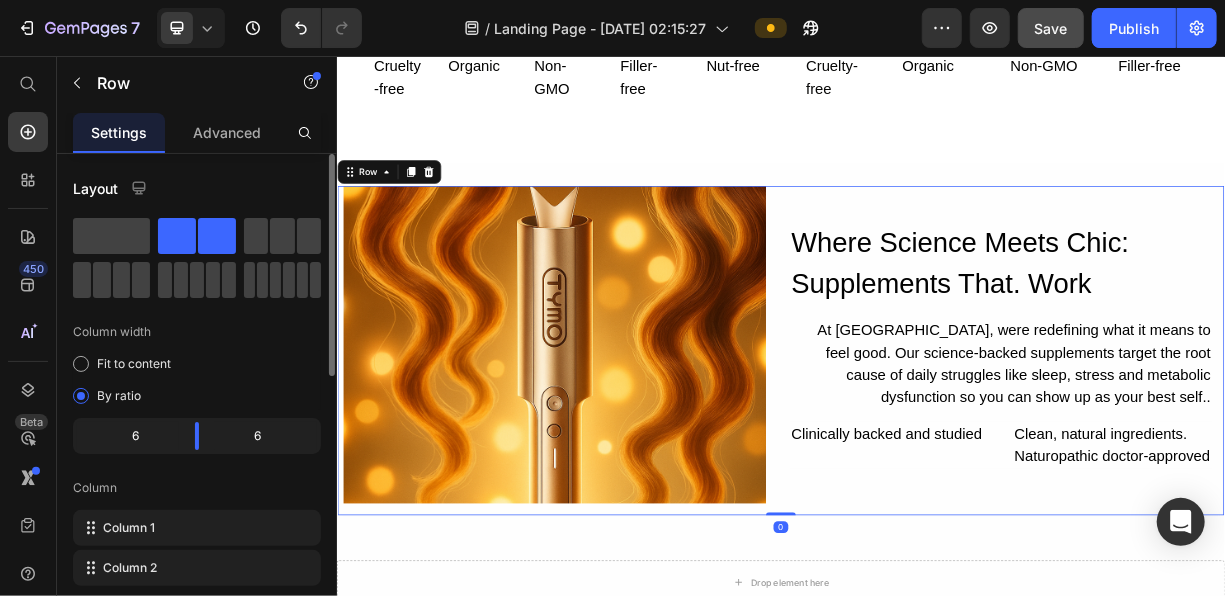 click on "Image Where Science Meets Chic: Supplements That. Work Heading At [GEOGRAPHIC_DATA], were redefining what it means to feel good. Our science-backed supplements target the root cause of daily struggles like sleep, stress and metabolic dysfunction so you can show up as your best self.. Text Block Clinically backed and studied Text Block Clean, natural ingredients. Naturopathic doctor-approved Text Block Row Row Row   0" at bounding box center [936, 453] 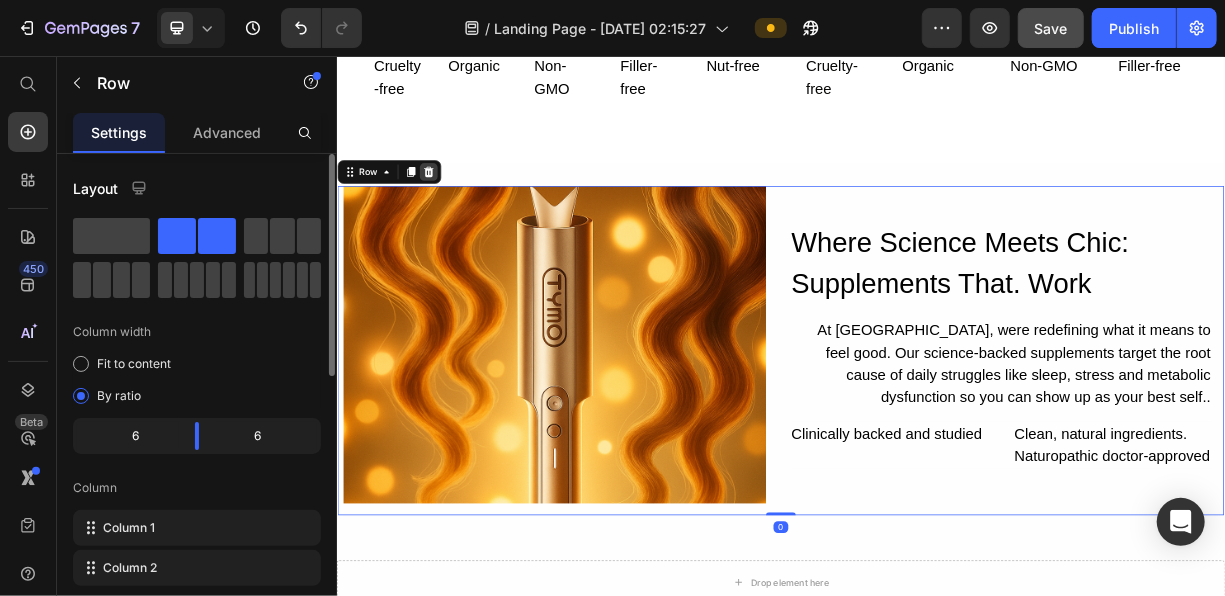 click 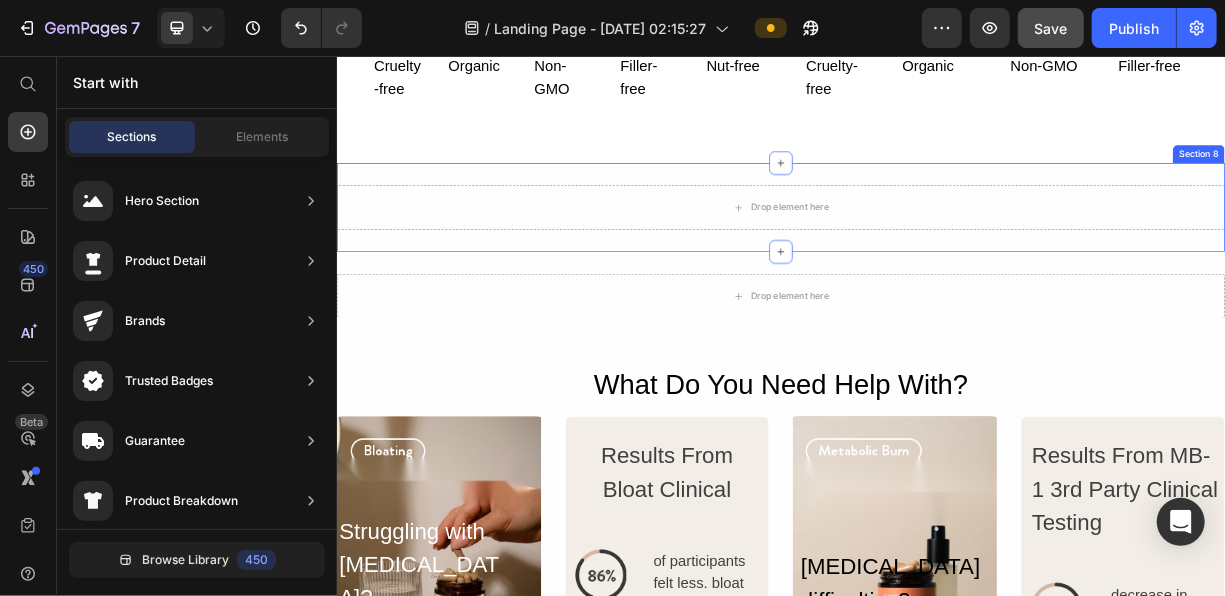 click on "Drop element here Section 8" at bounding box center (936, 260) 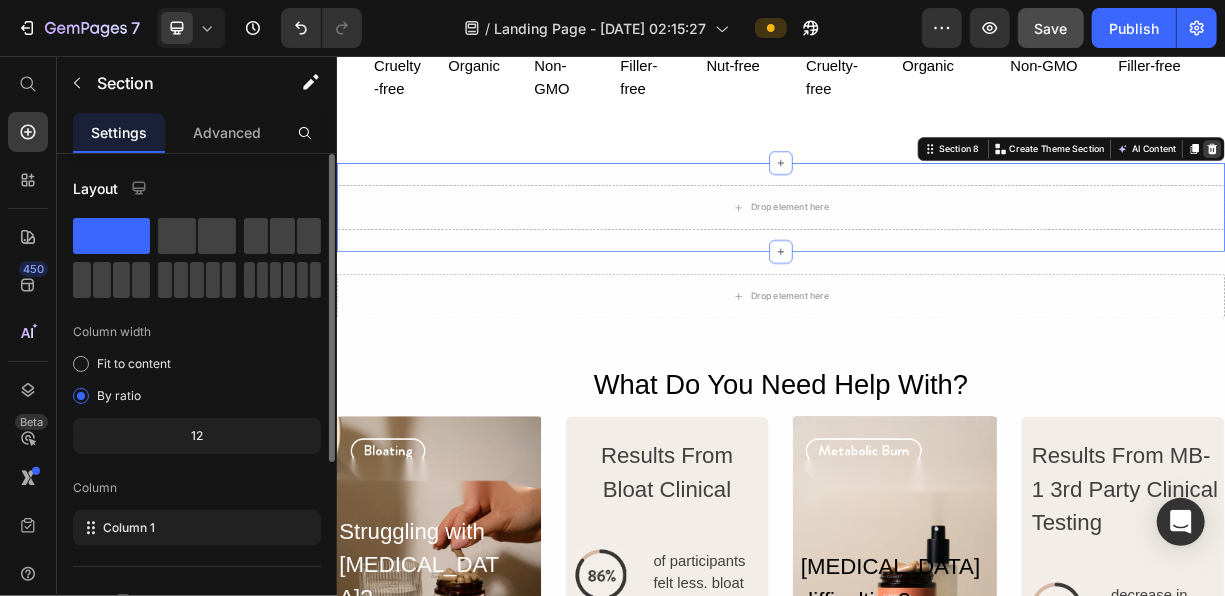 click 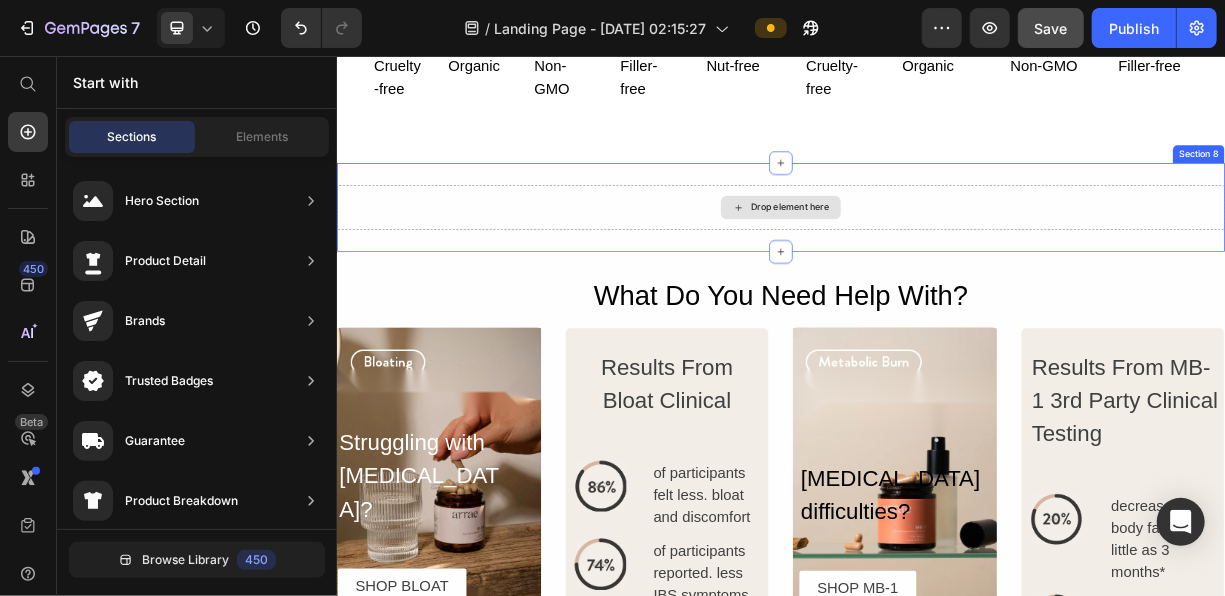 click on "Drop element here" at bounding box center [936, 260] 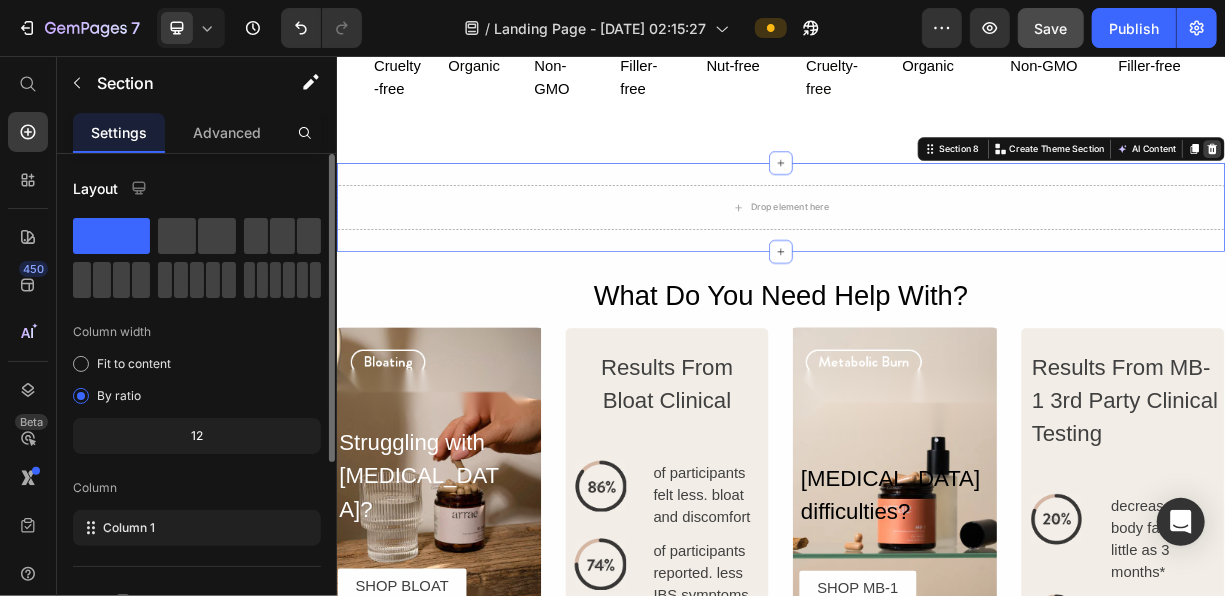 click at bounding box center [1519, 181] 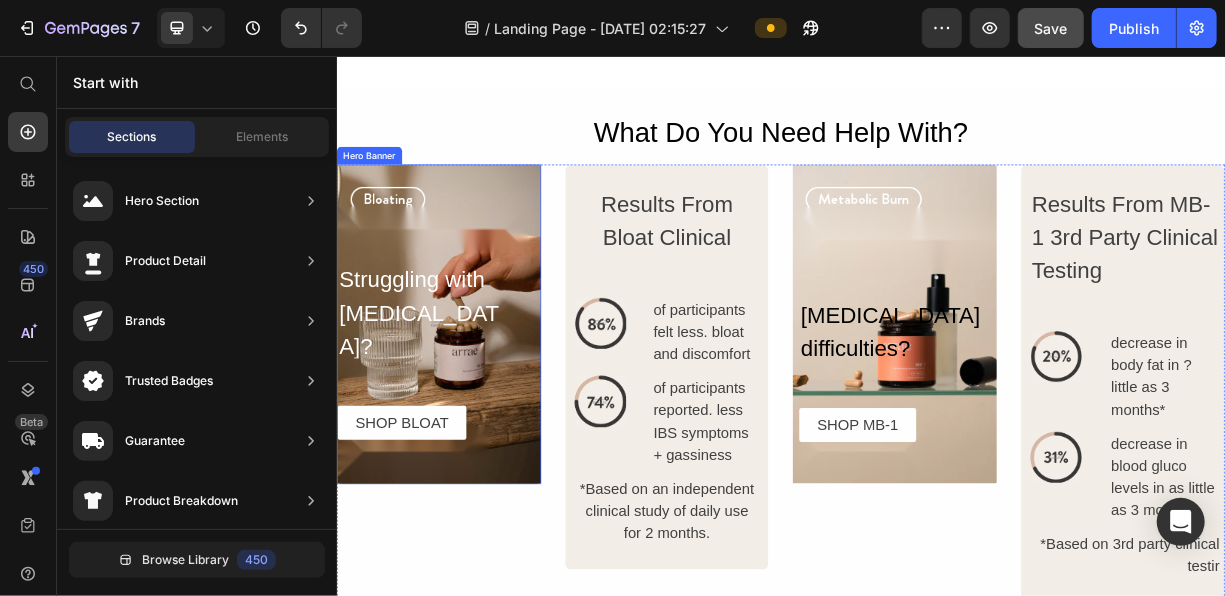scroll, scrollTop: 2879, scrollLeft: 0, axis: vertical 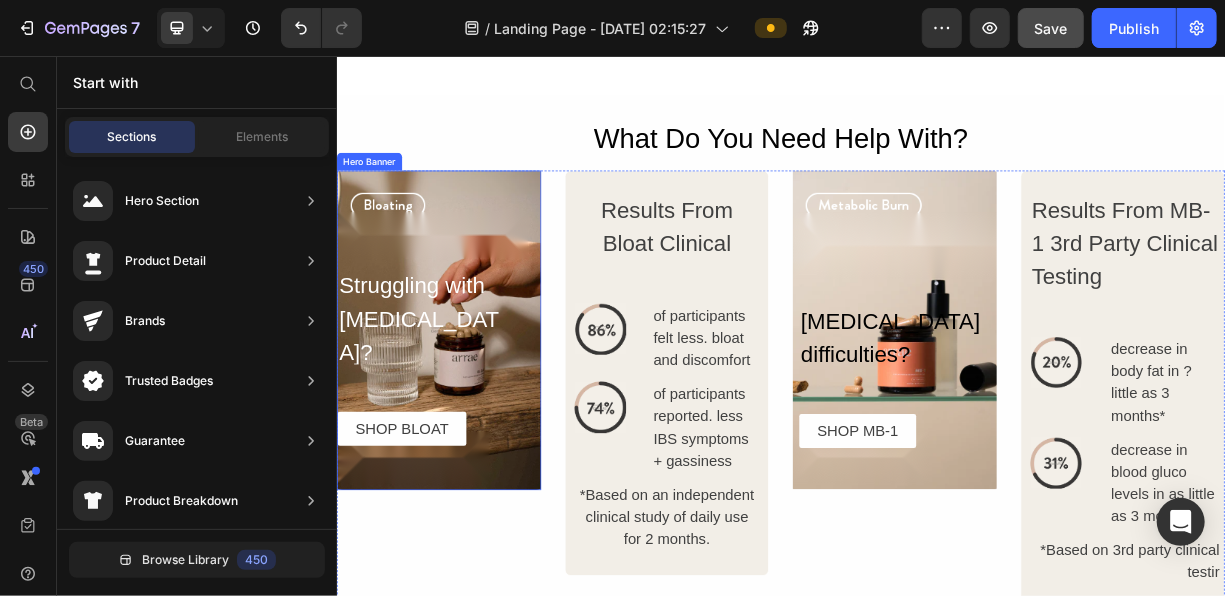click at bounding box center [474, 426] 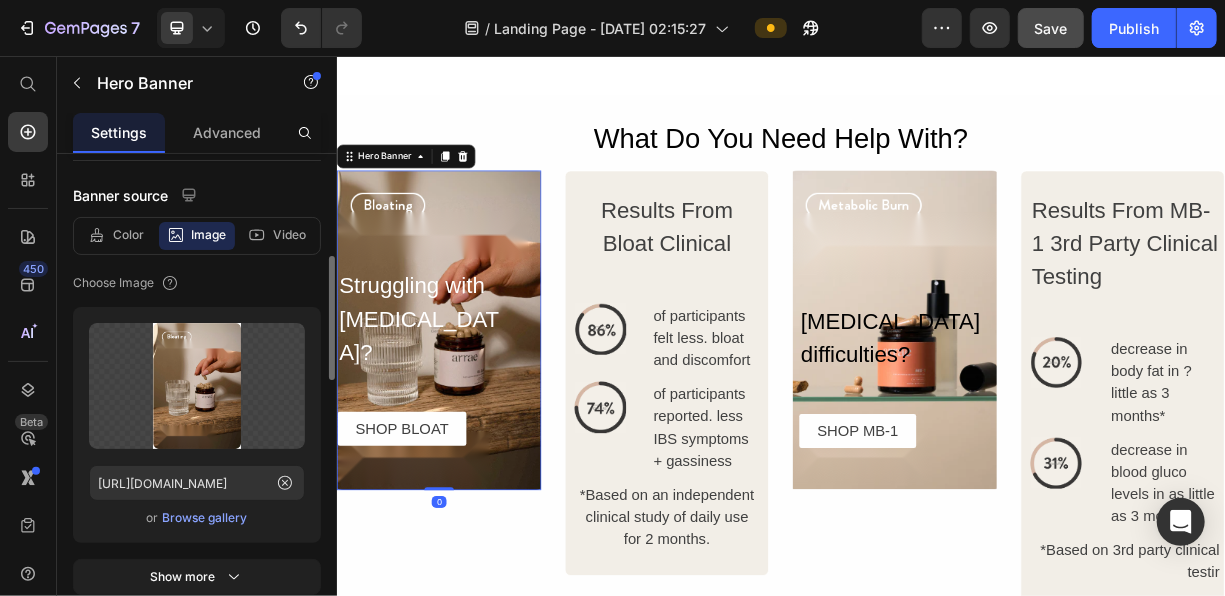 scroll, scrollTop: 253, scrollLeft: 0, axis: vertical 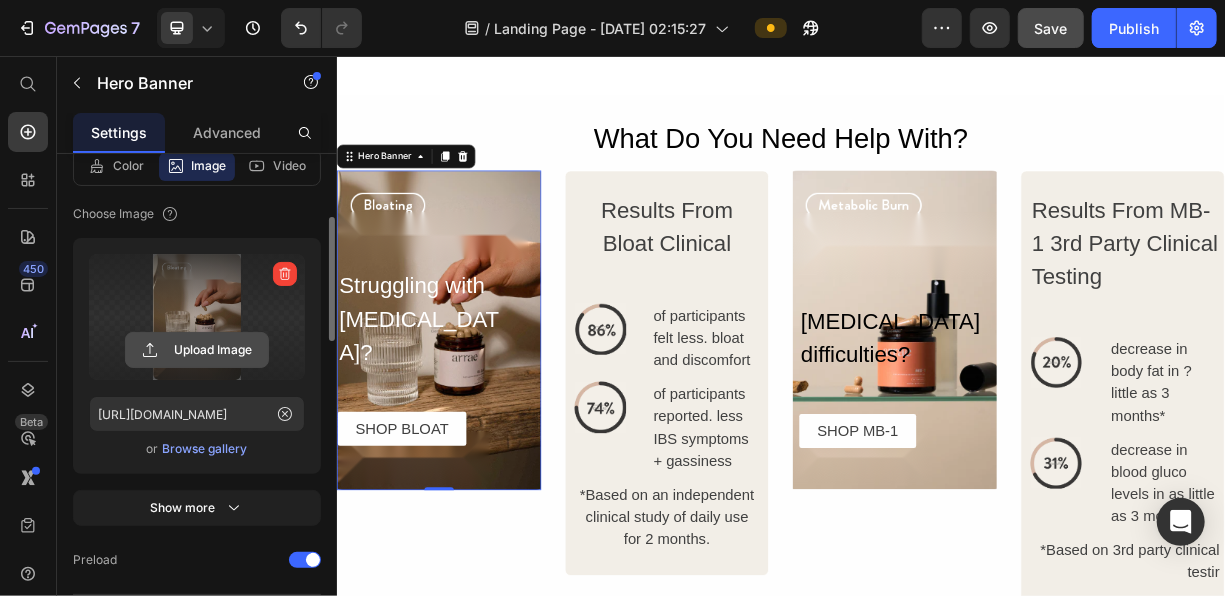 click 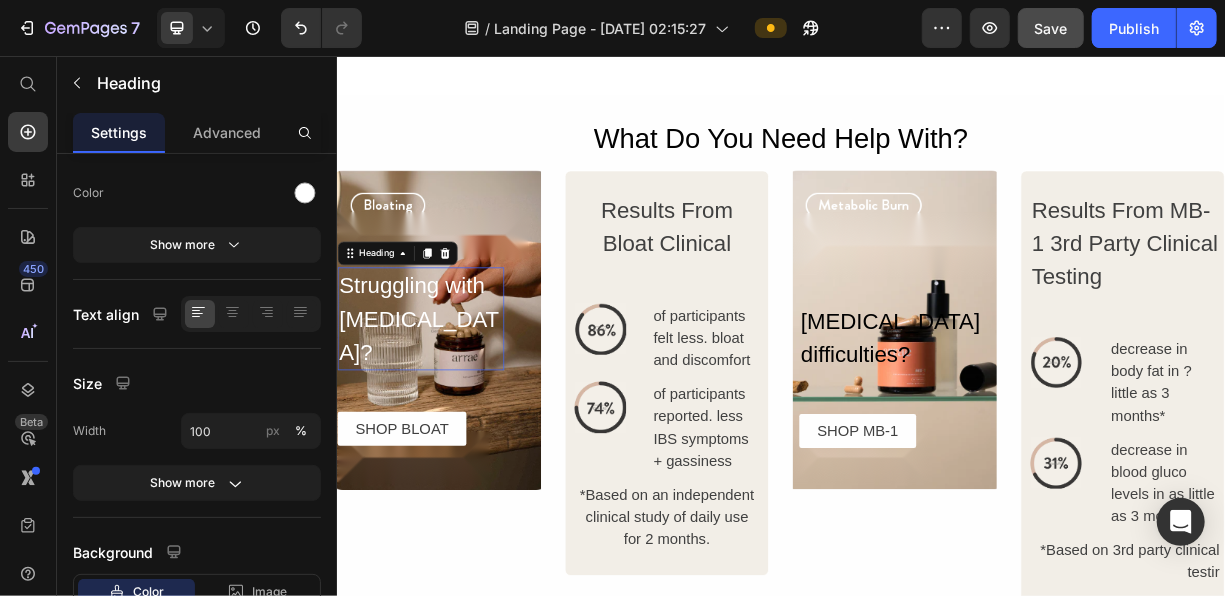 click on "Struggling with [MEDICAL_DATA]?" at bounding box center [449, 410] 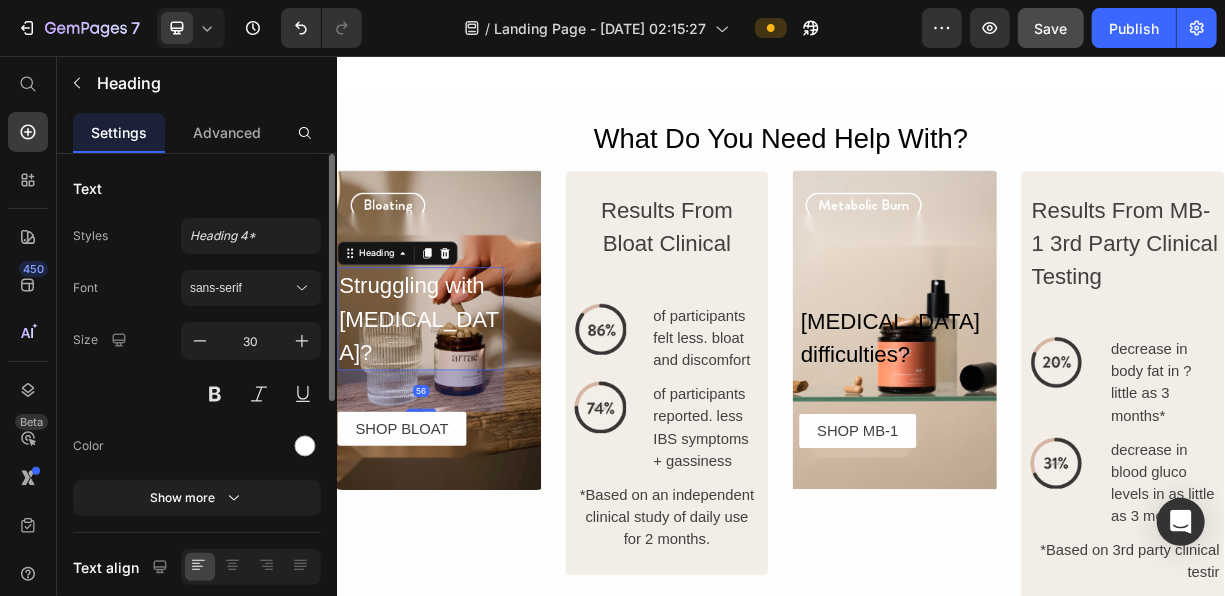 click on "Struggling with [MEDICAL_DATA]?" at bounding box center (449, 410) 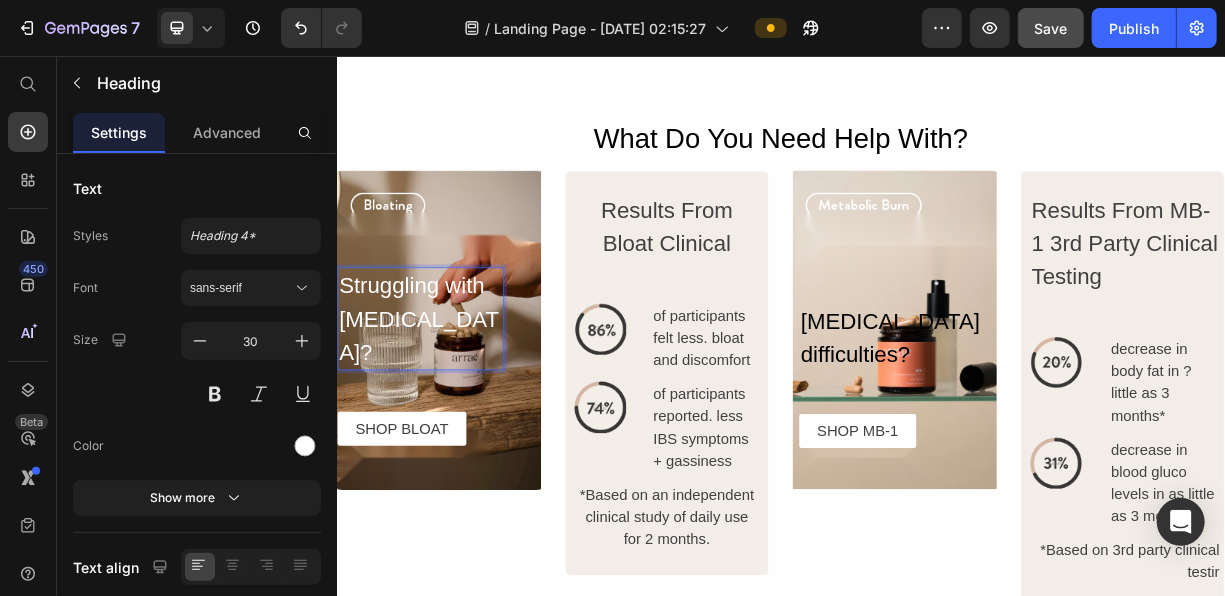 click on "Struggling with [MEDICAL_DATA]?" at bounding box center (449, 410) 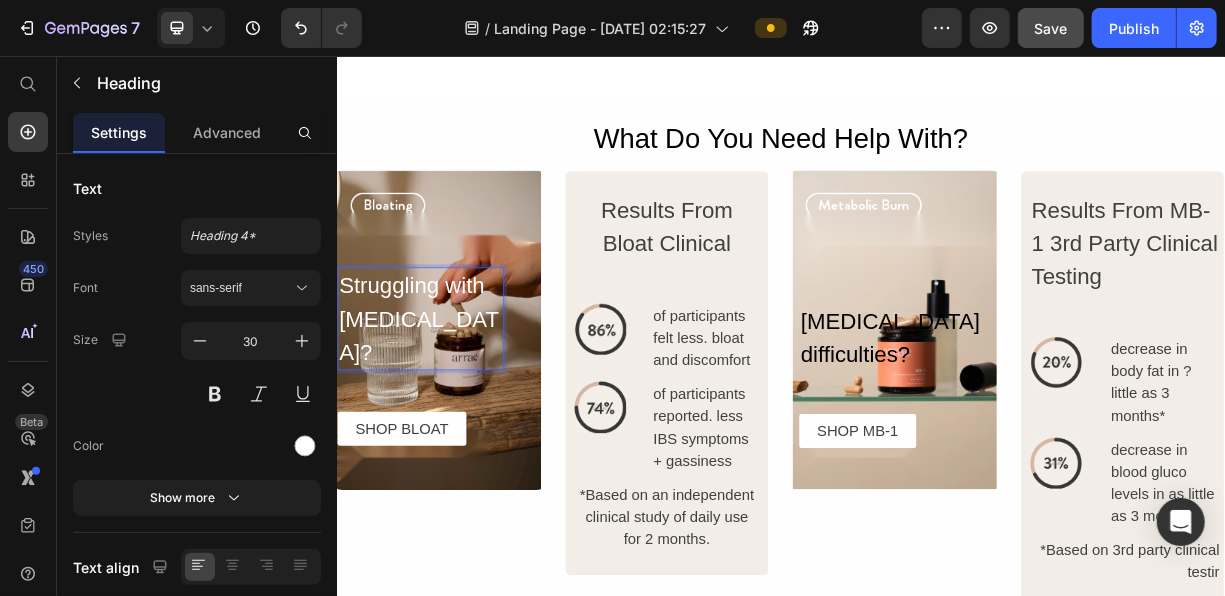 click on "Struggling with [MEDICAL_DATA]?" at bounding box center [449, 410] 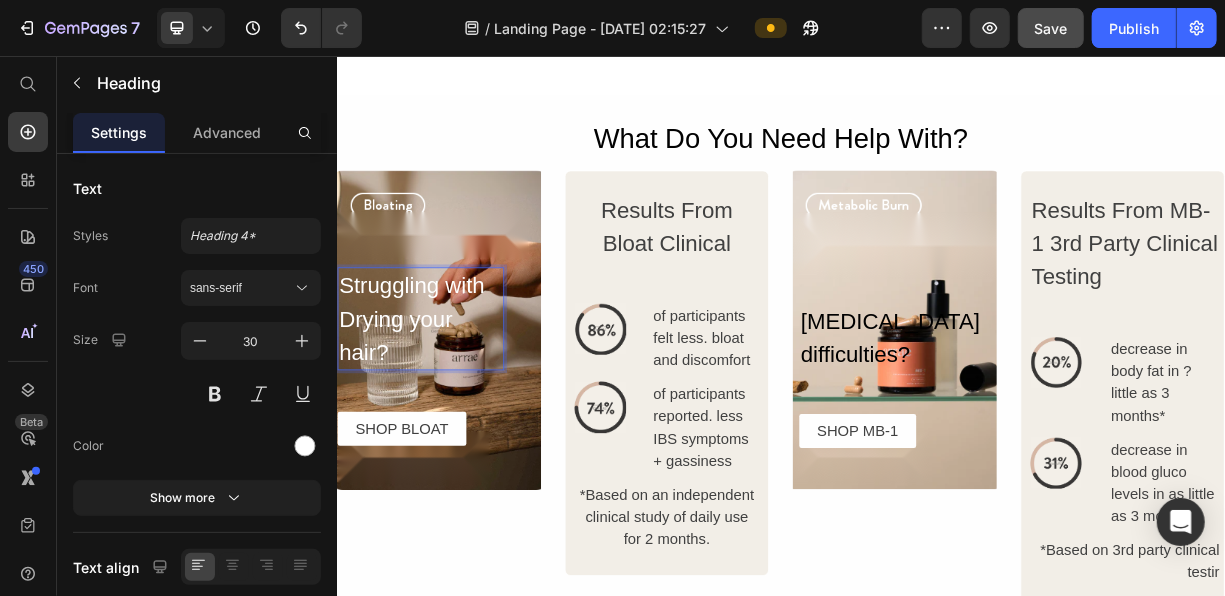 scroll, scrollTop: 2834, scrollLeft: 0, axis: vertical 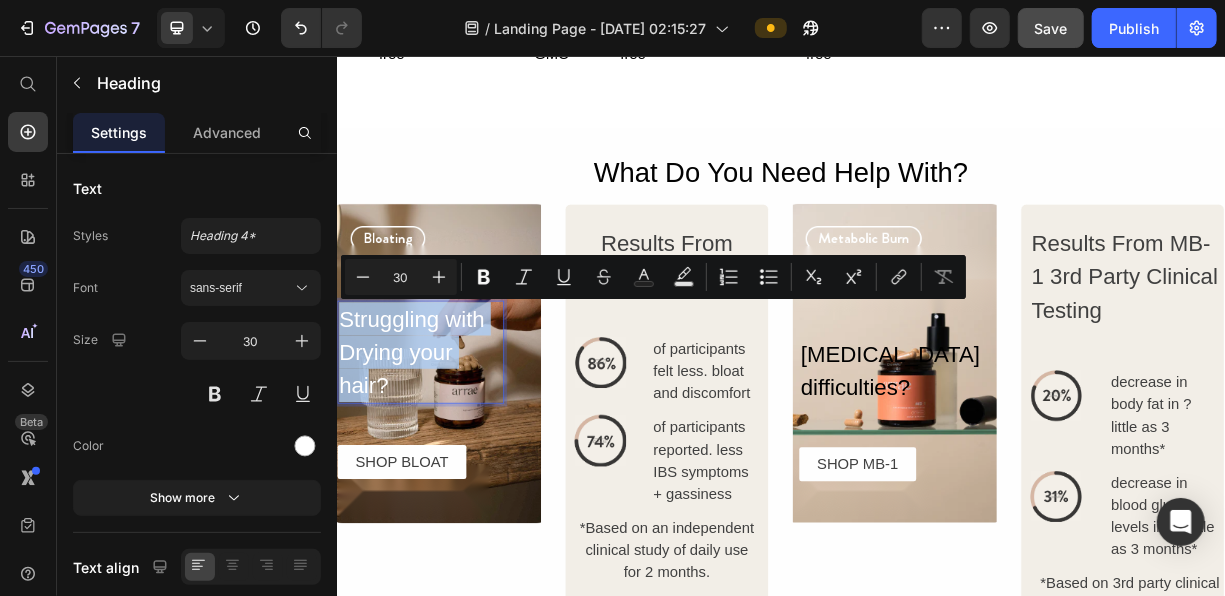 drag, startPoint x: 380, startPoint y: 491, endPoint x: 342, endPoint y: 400, distance: 98.61542 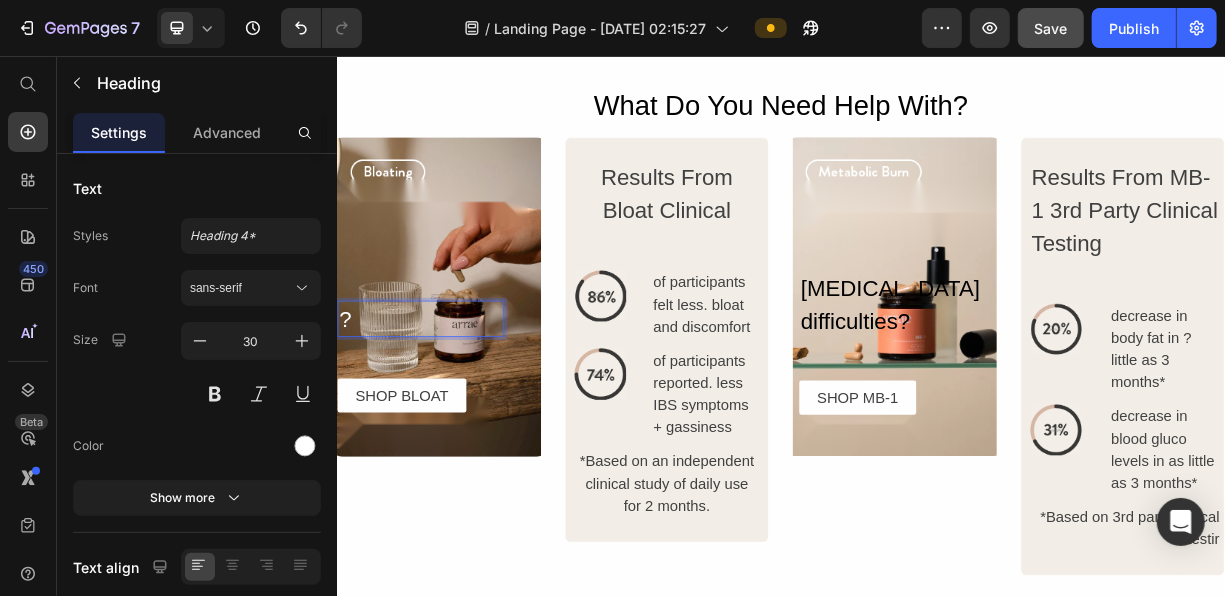 scroll, scrollTop: 2789, scrollLeft: 0, axis: vertical 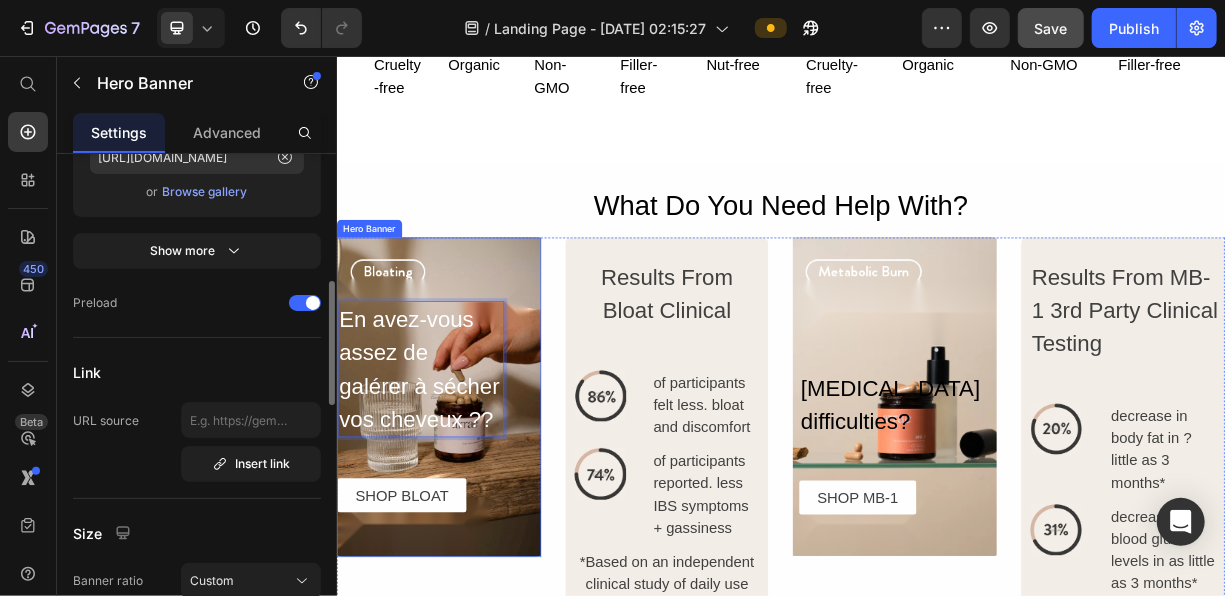 click at bounding box center (474, 516) 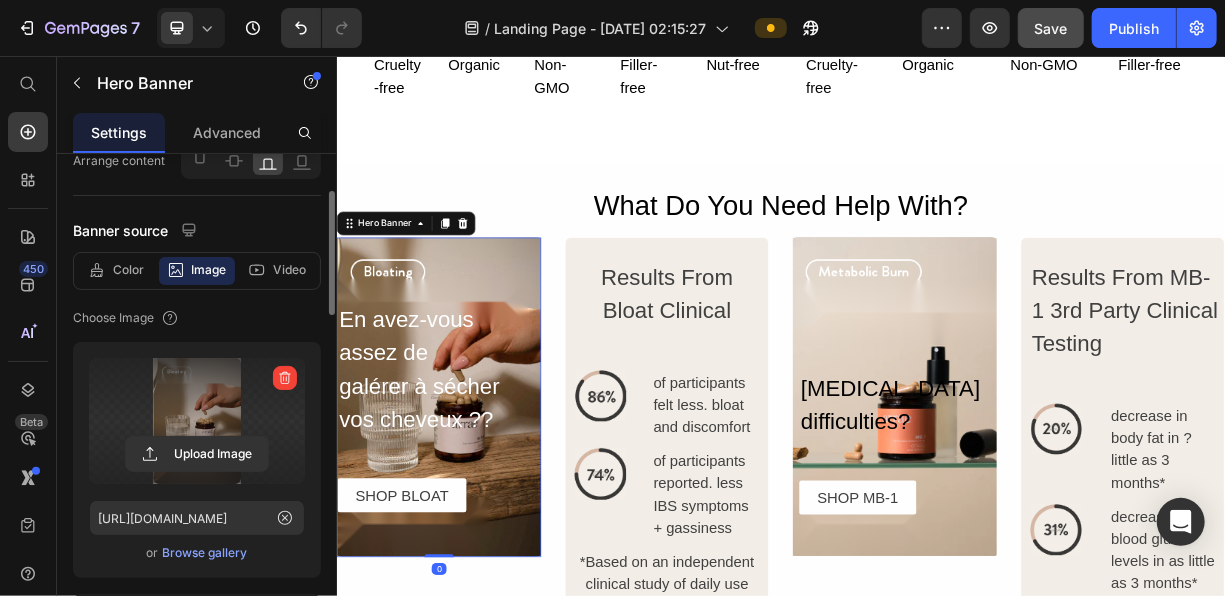 scroll, scrollTop: 150, scrollLeft: 0, axis: vertical 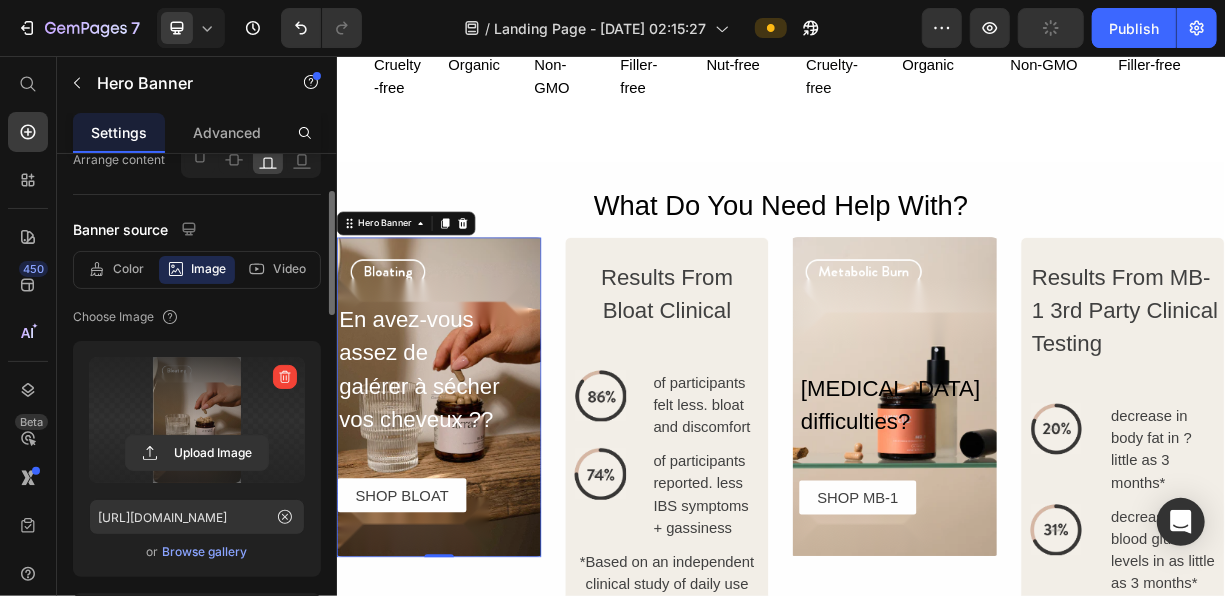 click at bounding box center [197, 420] 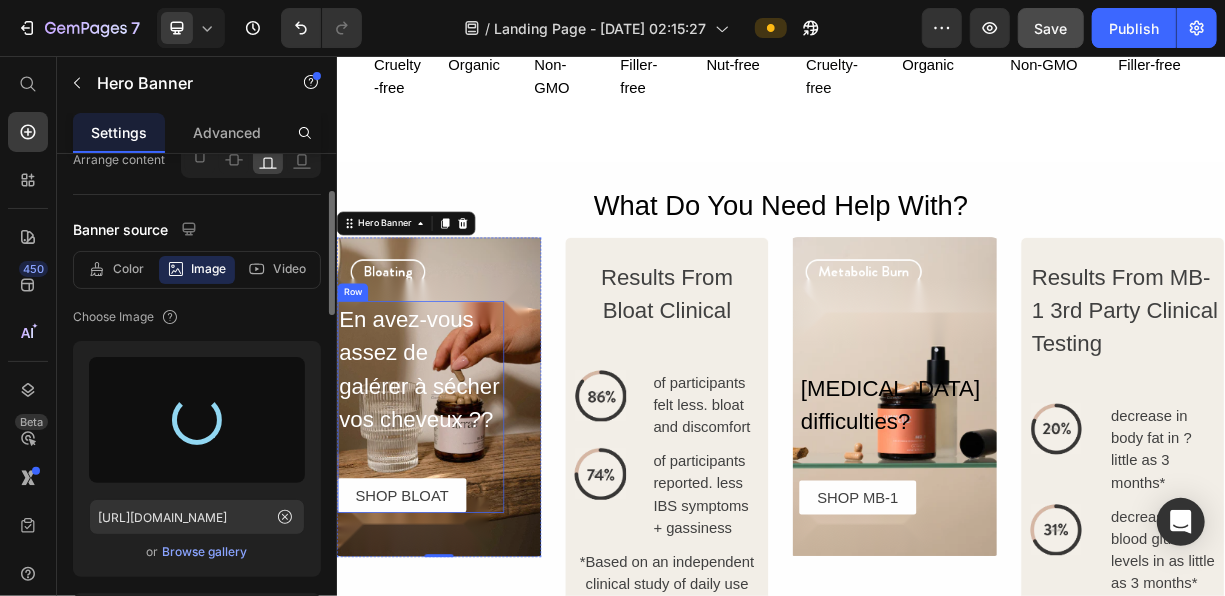 type on "[URL][DOMAIN_NAME]" 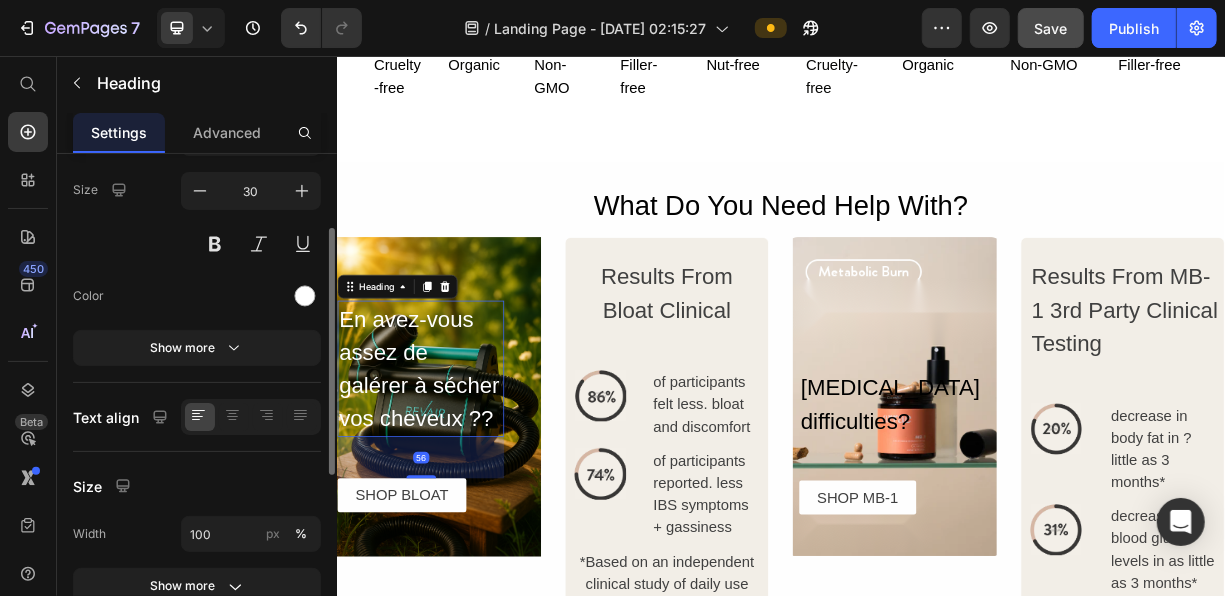 click on "En avez-vous assez de galérer à sécher vos cheveux ??" at bounding box center (449, 478) 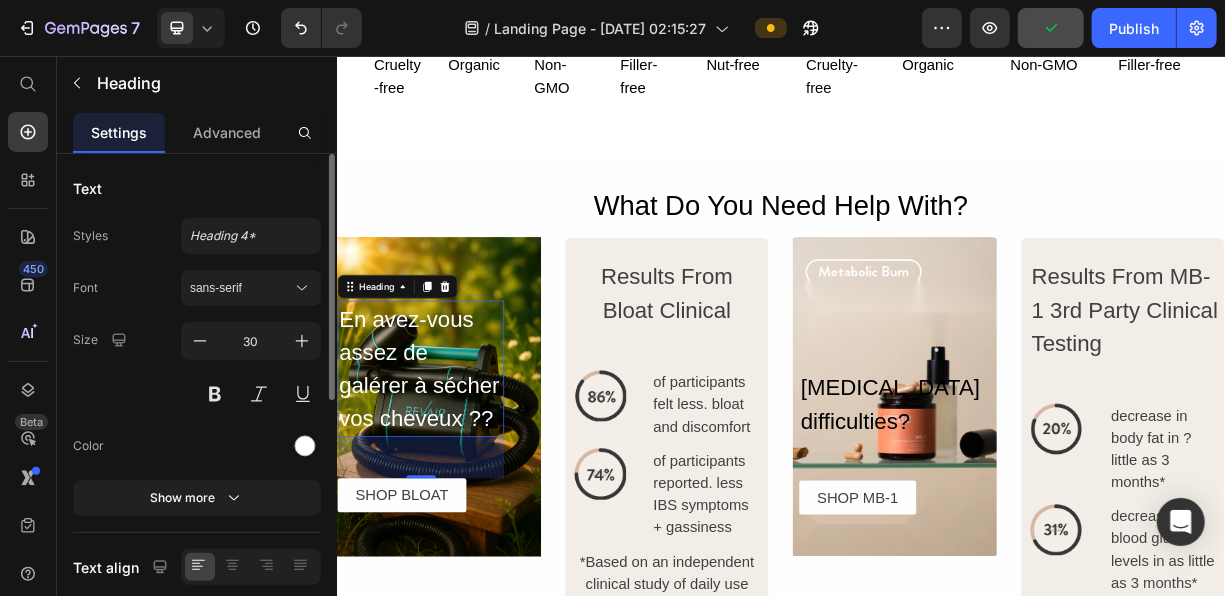 scroll, scrollTop: 0, scrollLeft: 0, axis: both 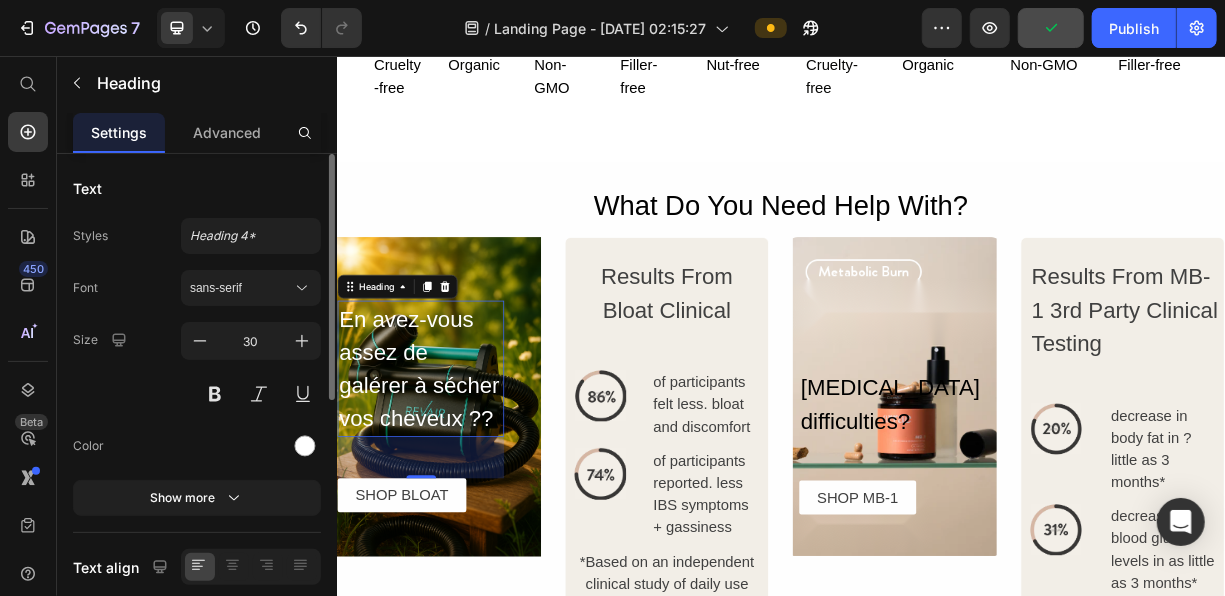 click on "Text" at bounding box center (87, 188) 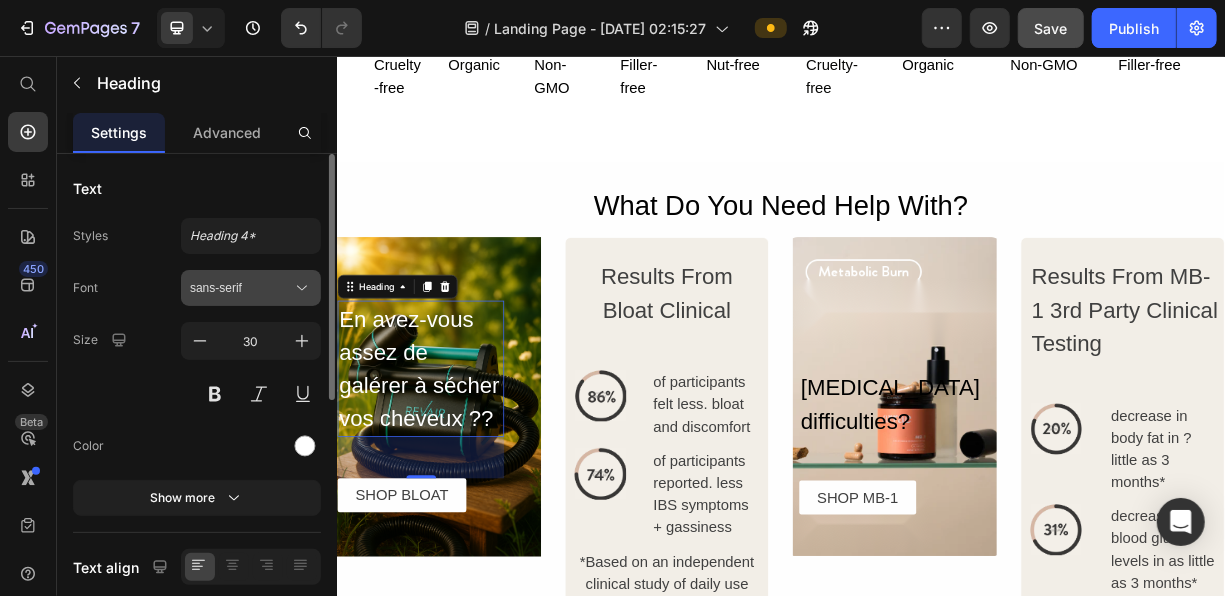 click on "sans-serif" at bounding box center [241, 288] 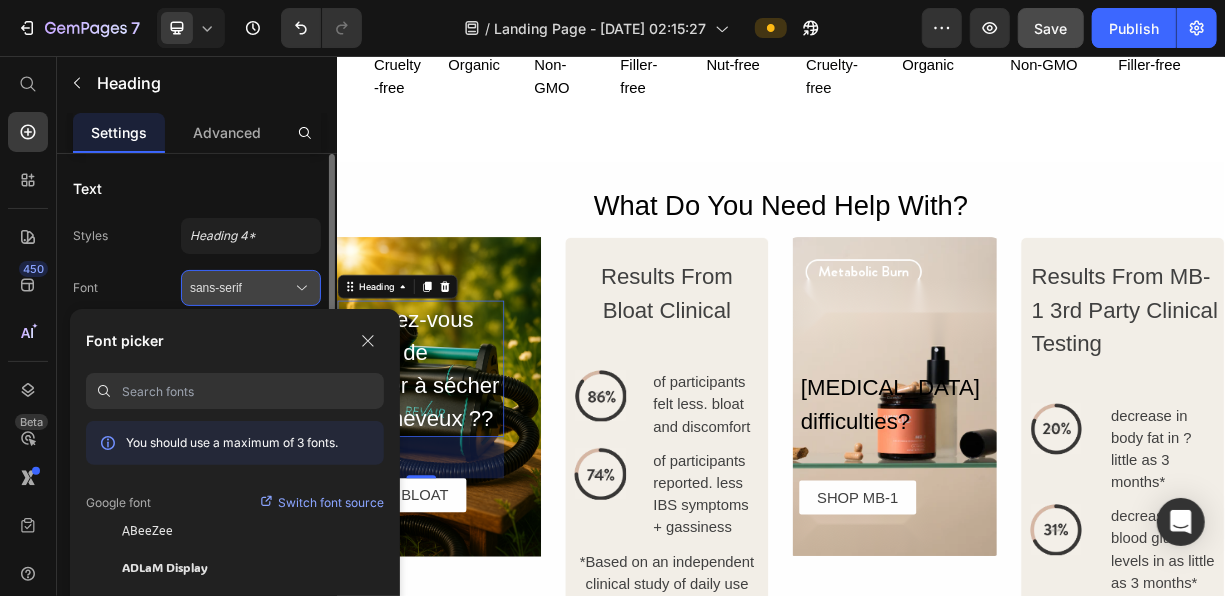 click on "sans-serif" at bounding box center [241, 288] 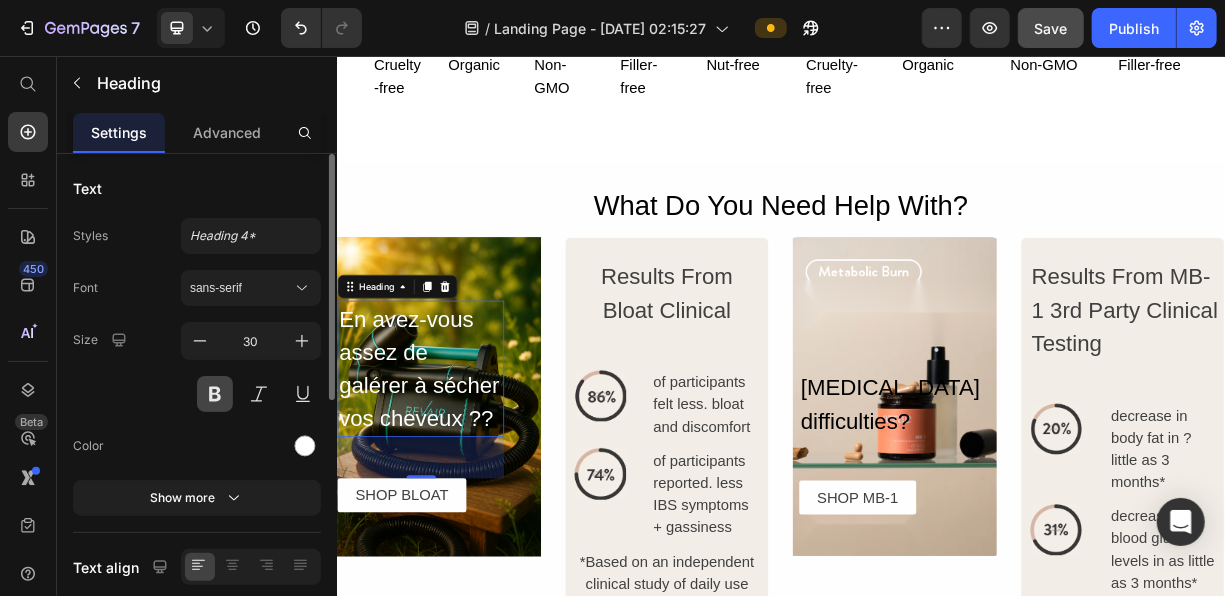 click at bounding box center [215, 394] 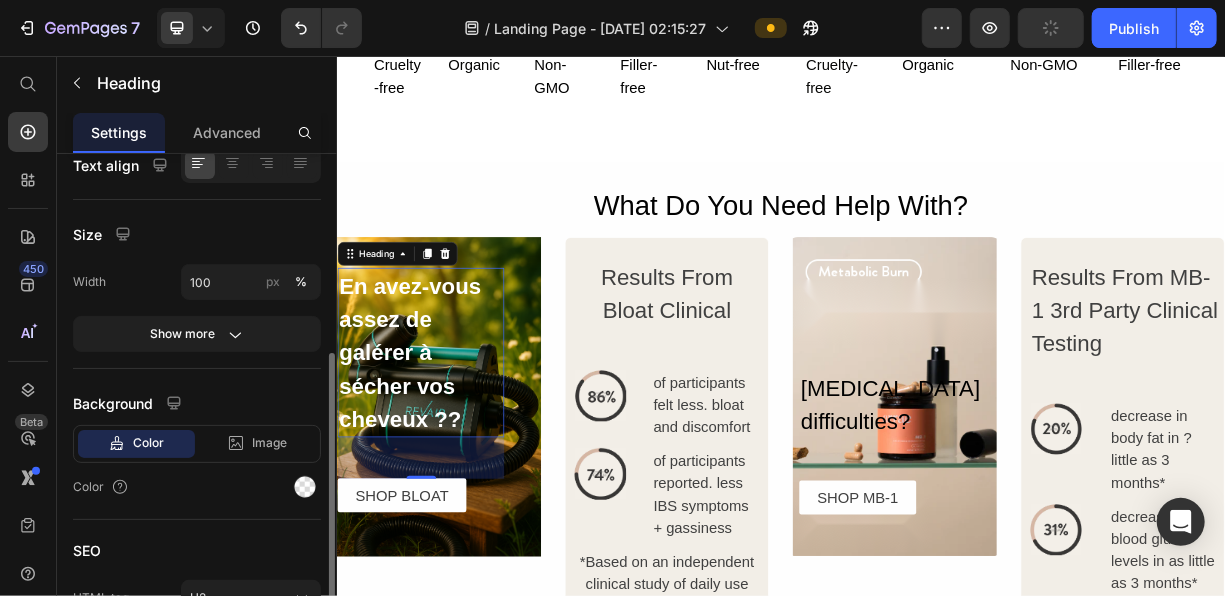 scroll, scrollTop: 403, scrollLeft: 0, axis: vertical 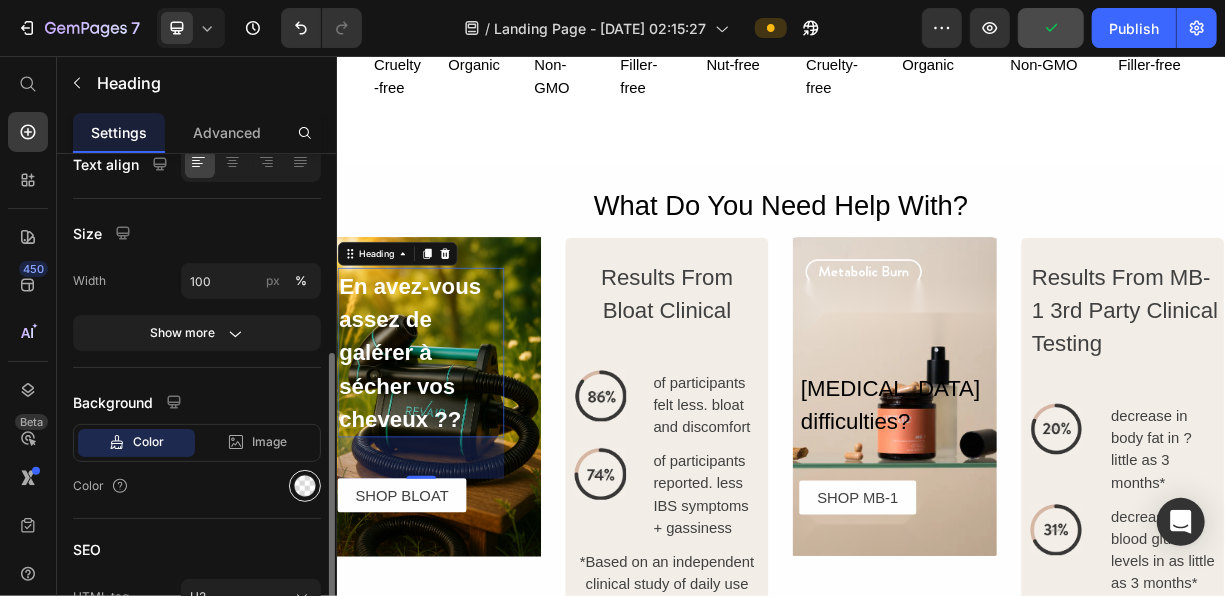 click at bounding box center (305, 486) 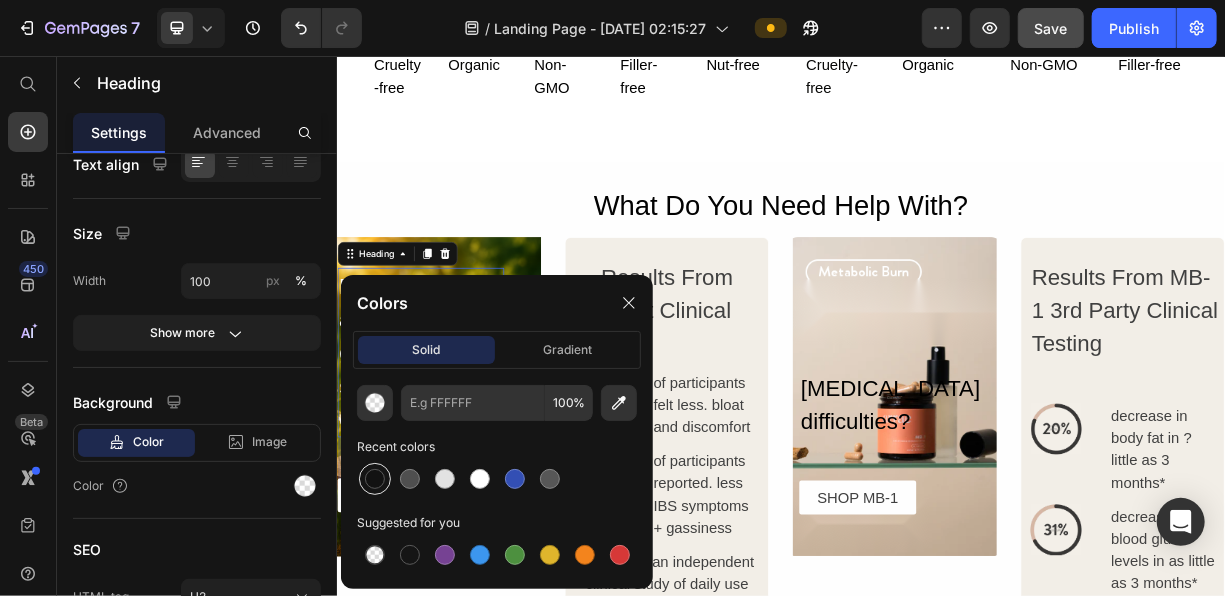 click at bounding box center [375, 479] 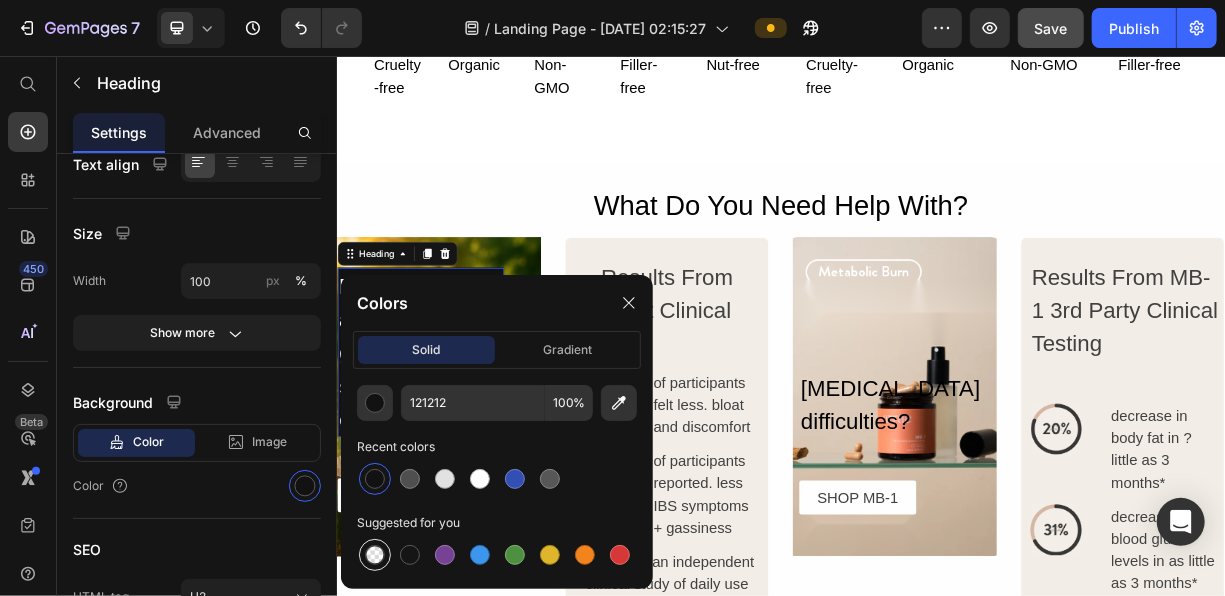 click at bounding box center (375, 555) 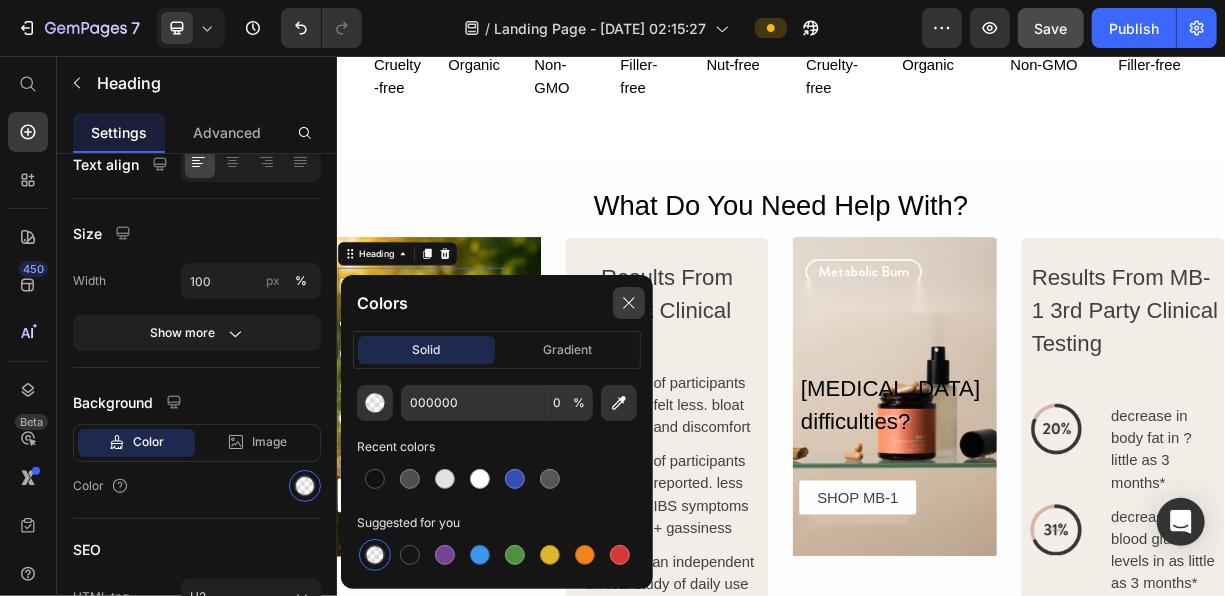 click 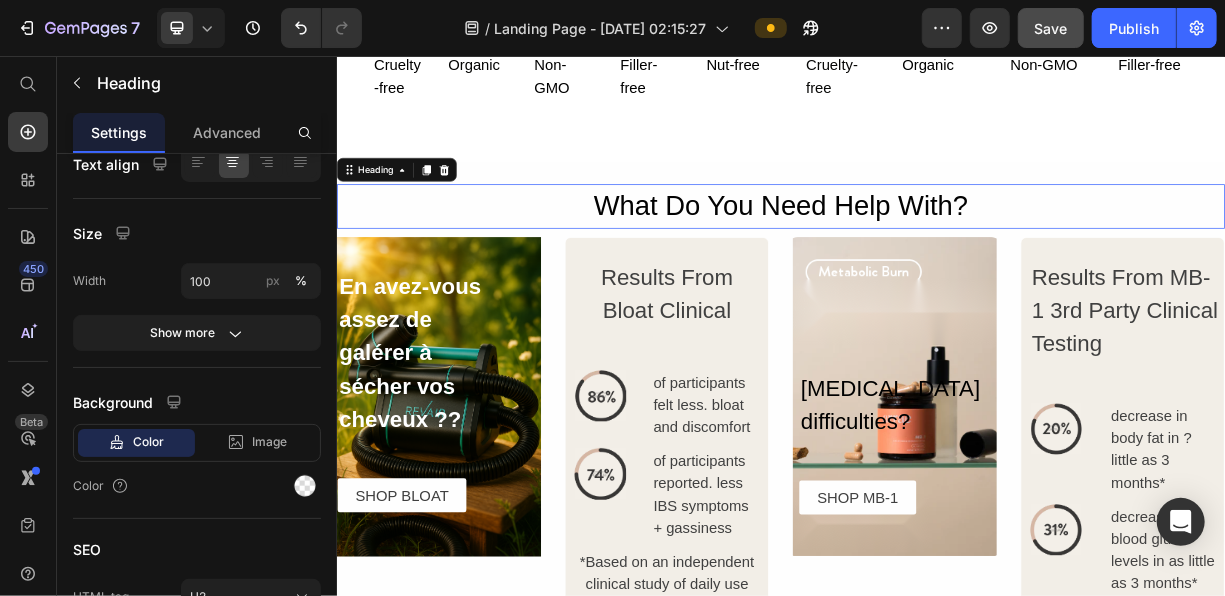click on "What Do You Need Help With?" at bounding box center (936, 258) 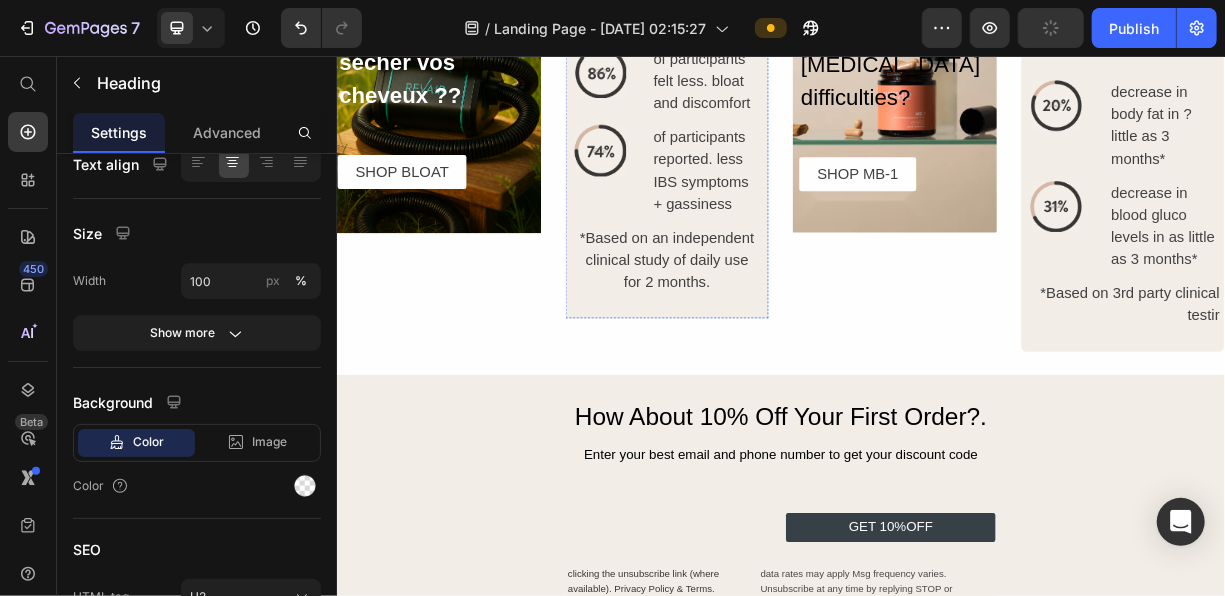 scroll, scrollTop: 3227, scrollLeft: 0, axis: vertical 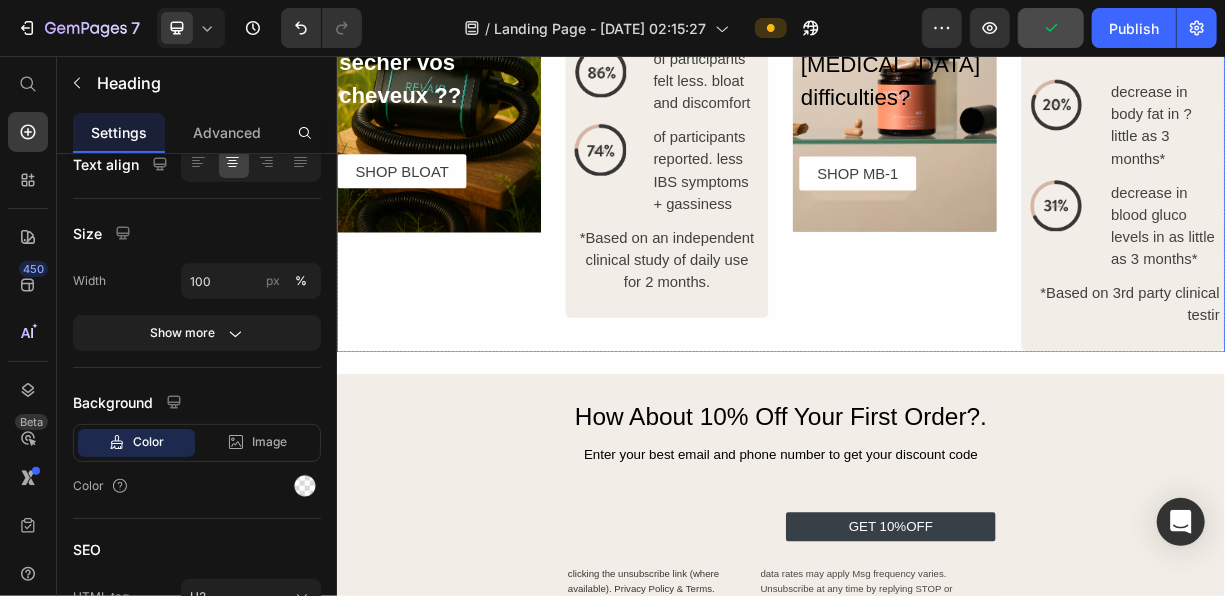 click on "En avez-vous assez de galérer à sécher vos cheveux ?? Heading SHOP BLOAT Button Row Hero Banner" at bounding box center [474, 158] 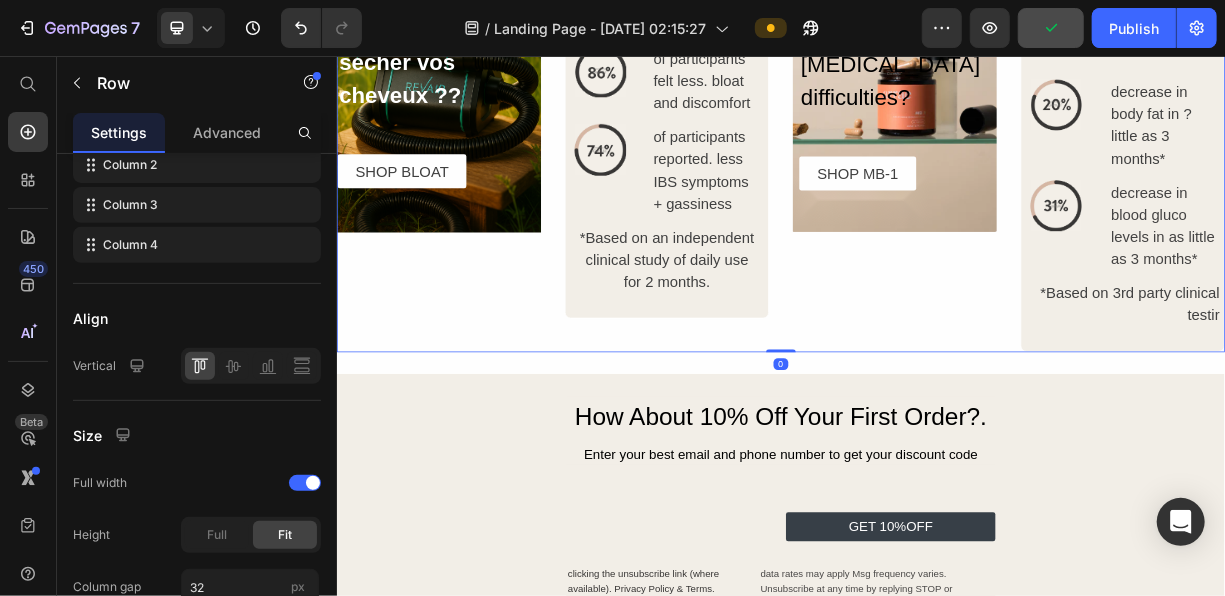 scroll, scrollTop: 0, scrollLeft: 0, axis: both 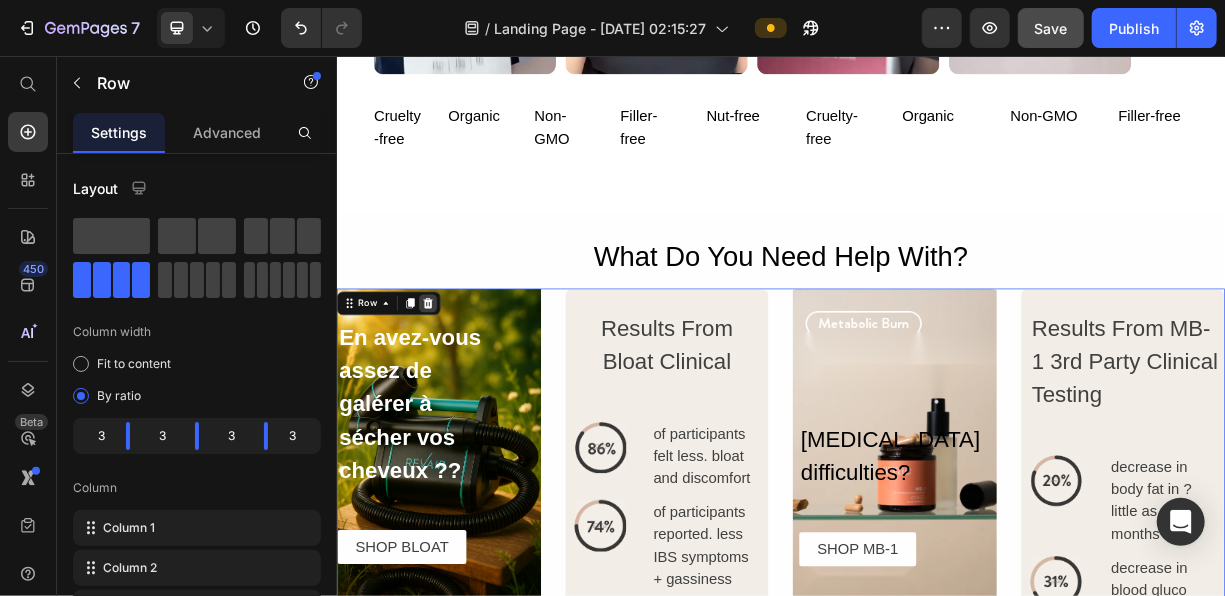 click 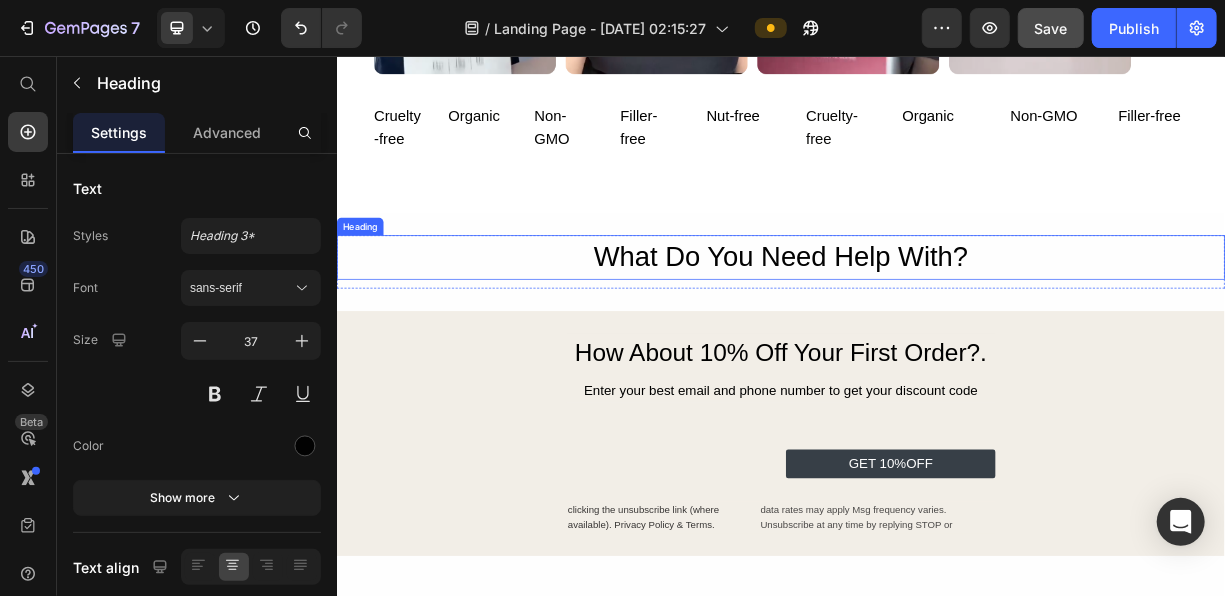 click on "What Do You Need Help With?" at bounding box center (936, 328) 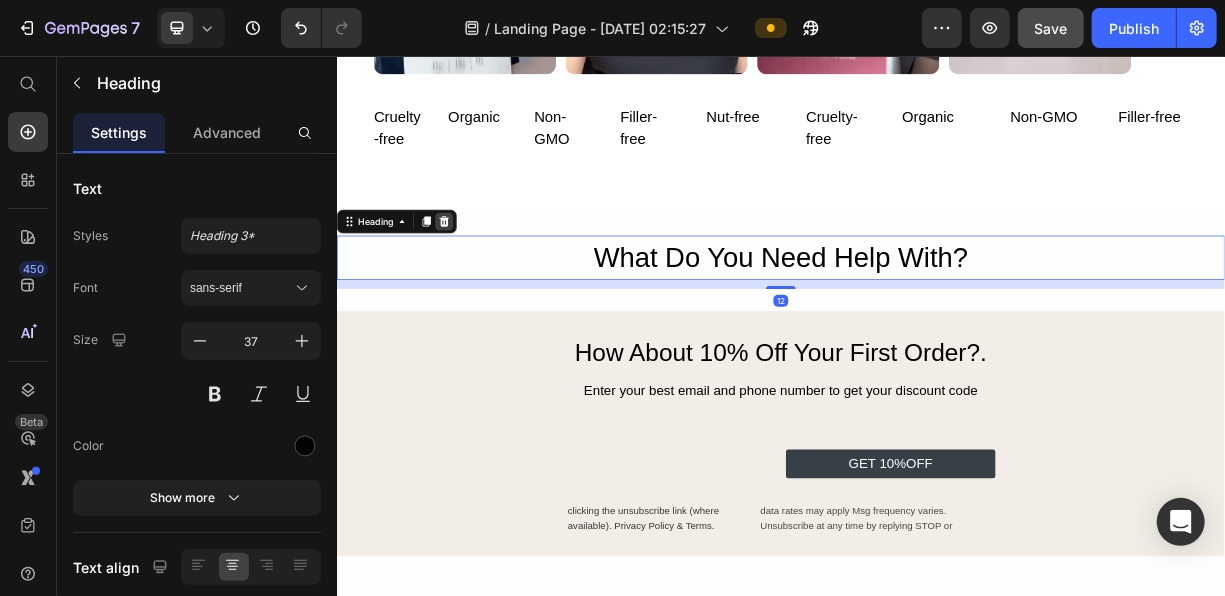 click 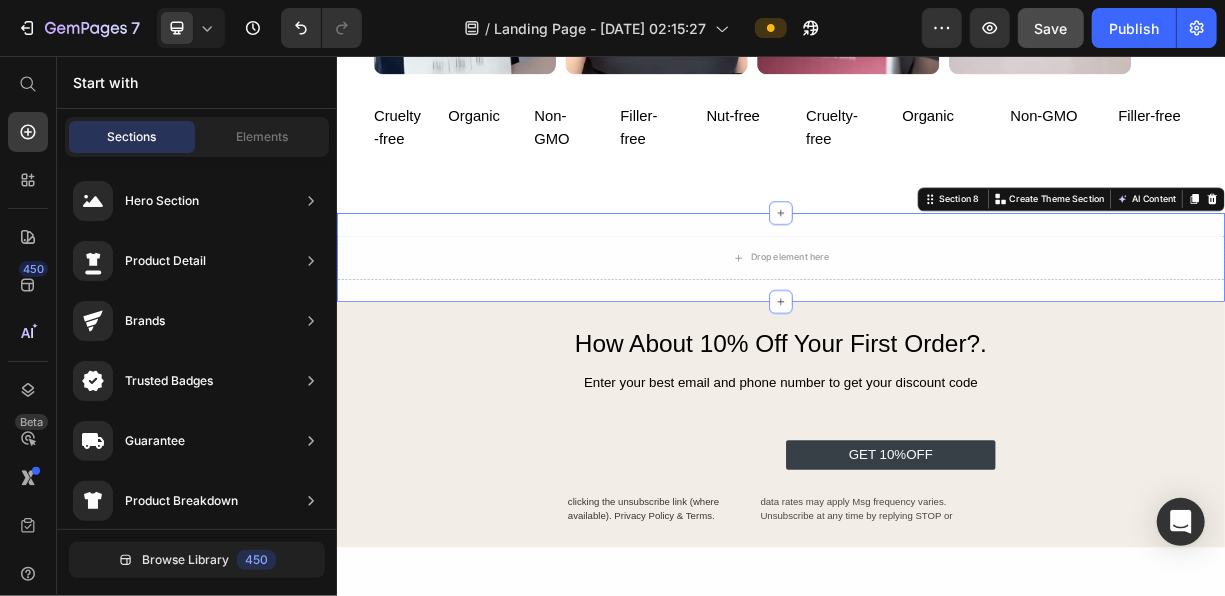 click on "Drop element here Row Section 8   You can create reusable sections Create Theme Section AI Content Write with GemAI What would you like to describe here? Tone and Voice Persuasive Product Show more Generate" at bounding box center (936, 328) 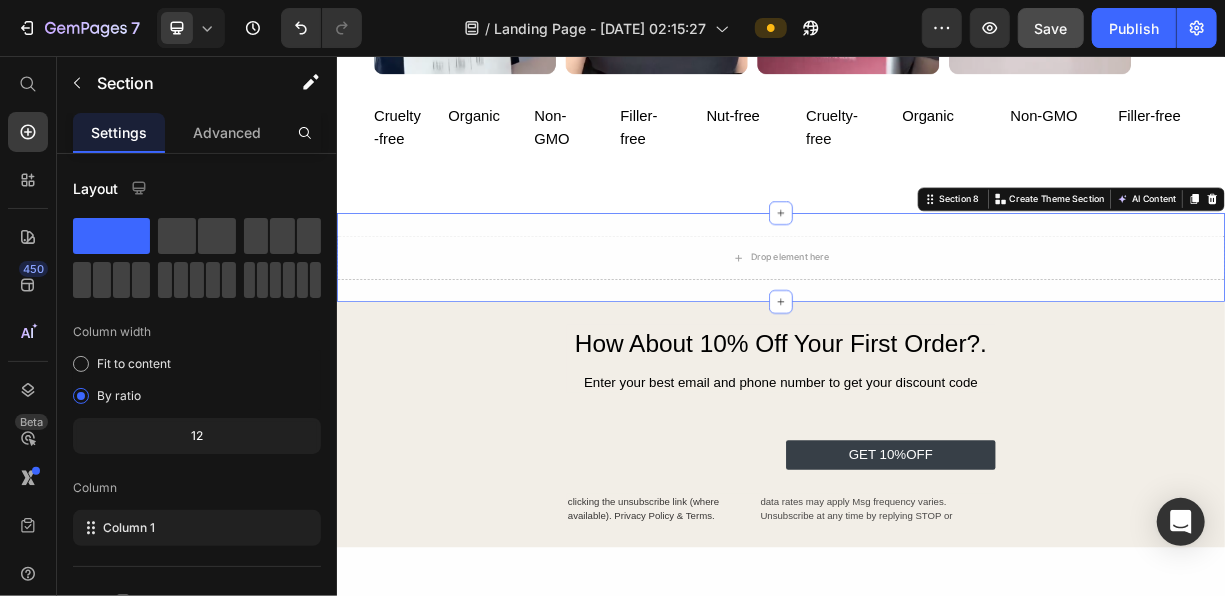click on "Section 8   You can create reusable sections Create Theme Section AI Content Write with GemAI What would you like to describe here? Tone and Voice Persuasive Product Show more Generate" at bounding box center [1328, 249] 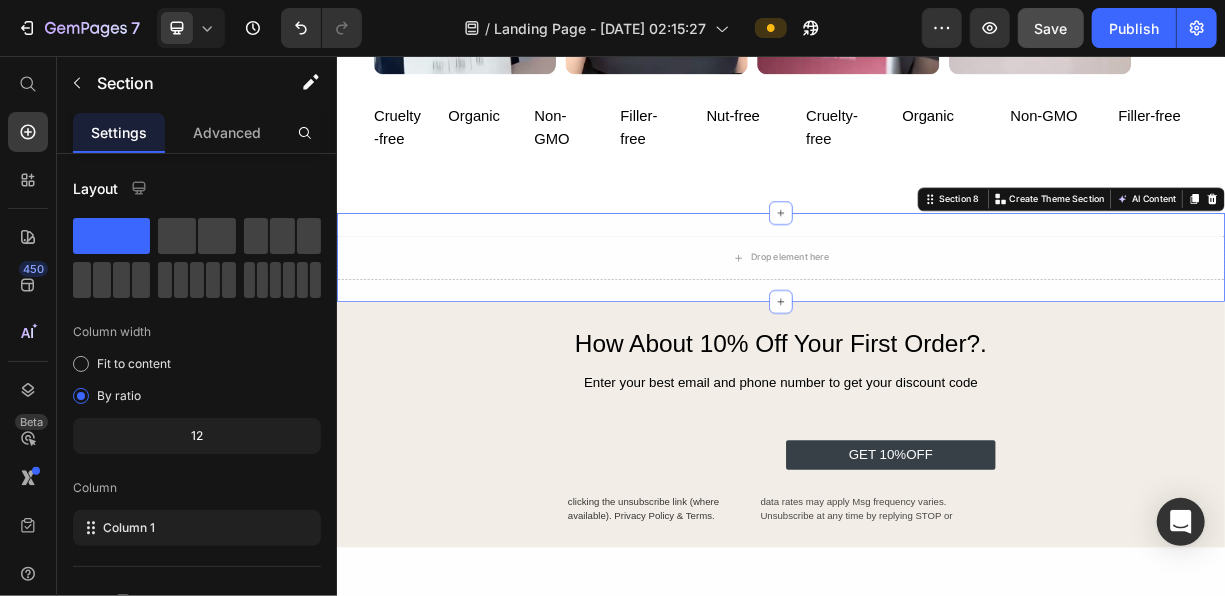 click on "Section 8   You can create reusable sections Create Theme Section AI Content Write with GemAI What would you like to describe here? Tone and Voice Persuasive Product Show more Generate" at bounding box center (1328, 249) 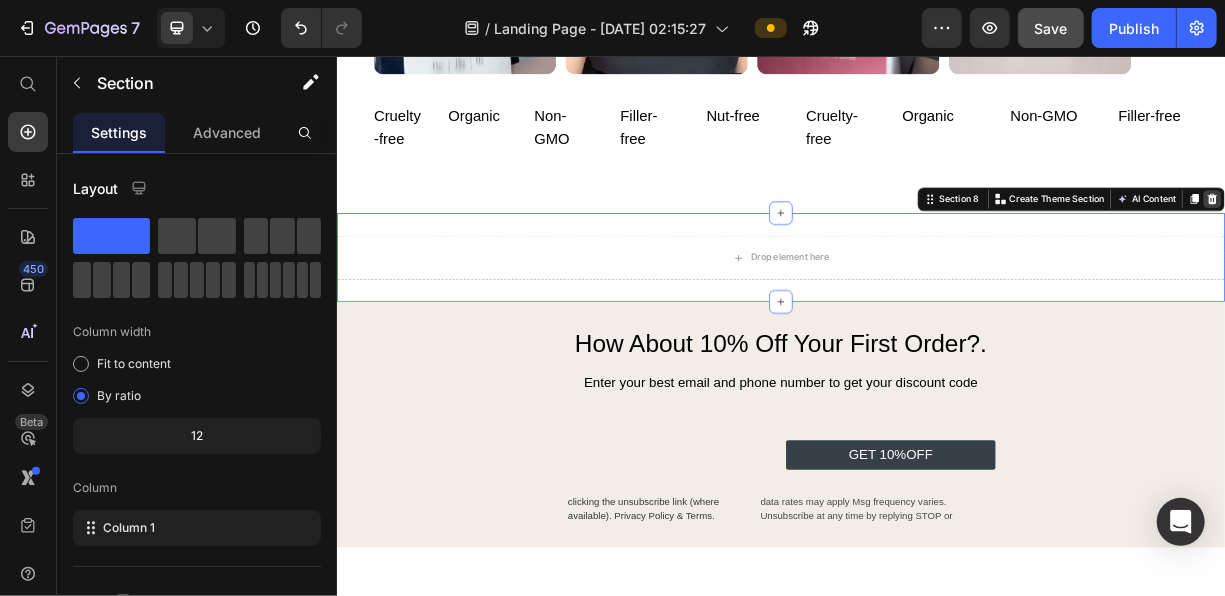 click 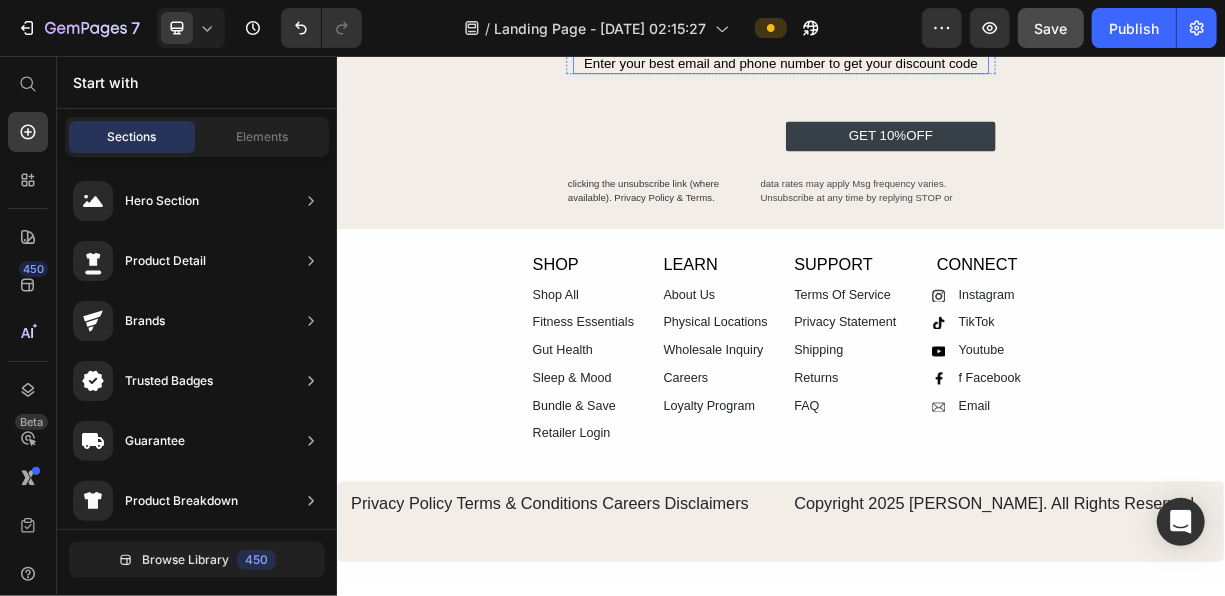 scroll, scrollTop: 3037, scrollLeft: 0, axis: vertical 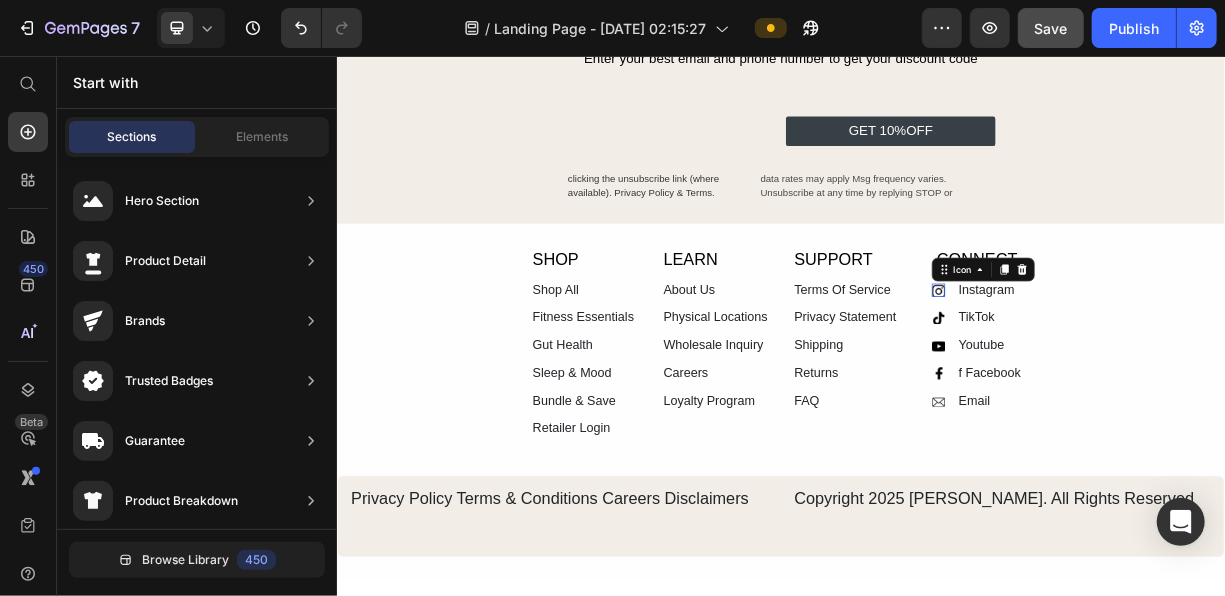 click 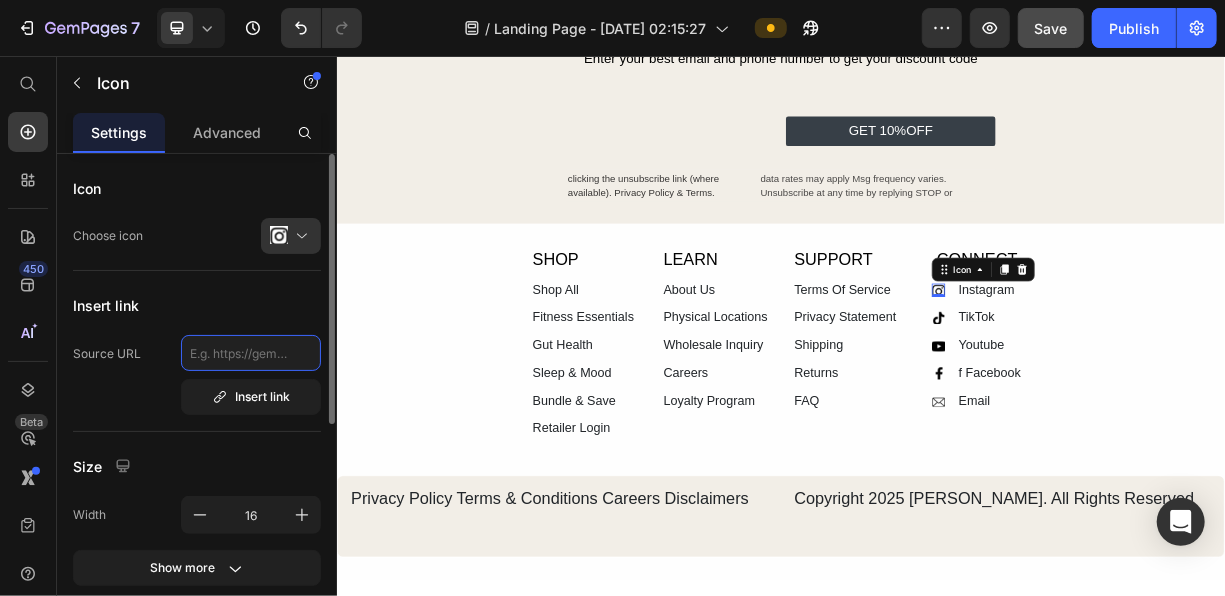 click 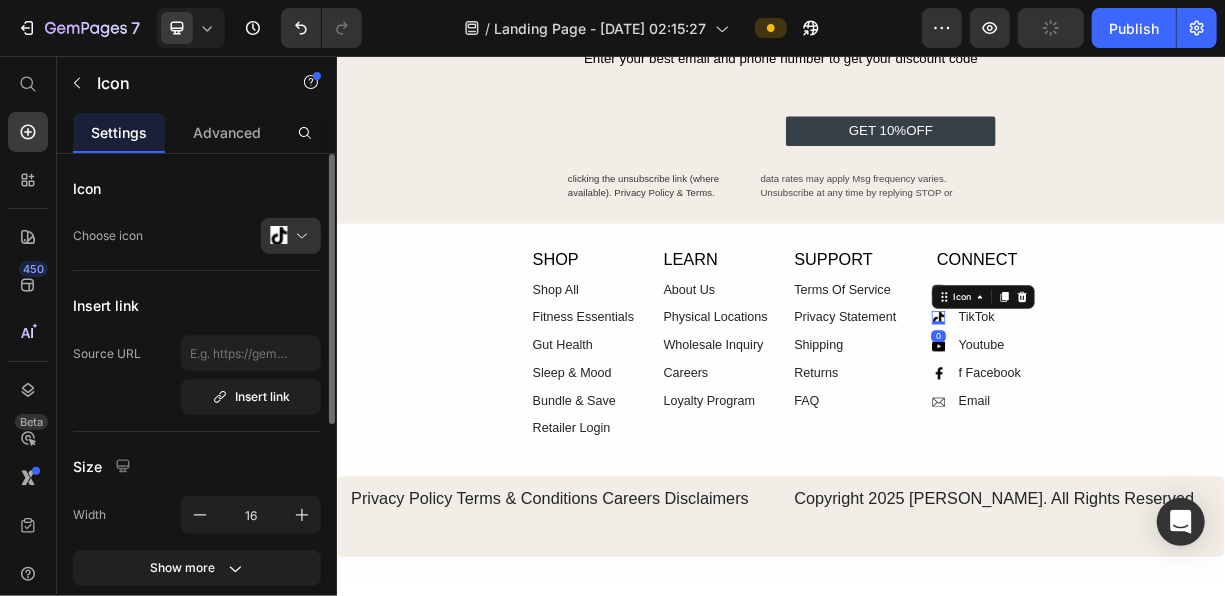click on "Icon   0" at bounding box center [1149, 409] 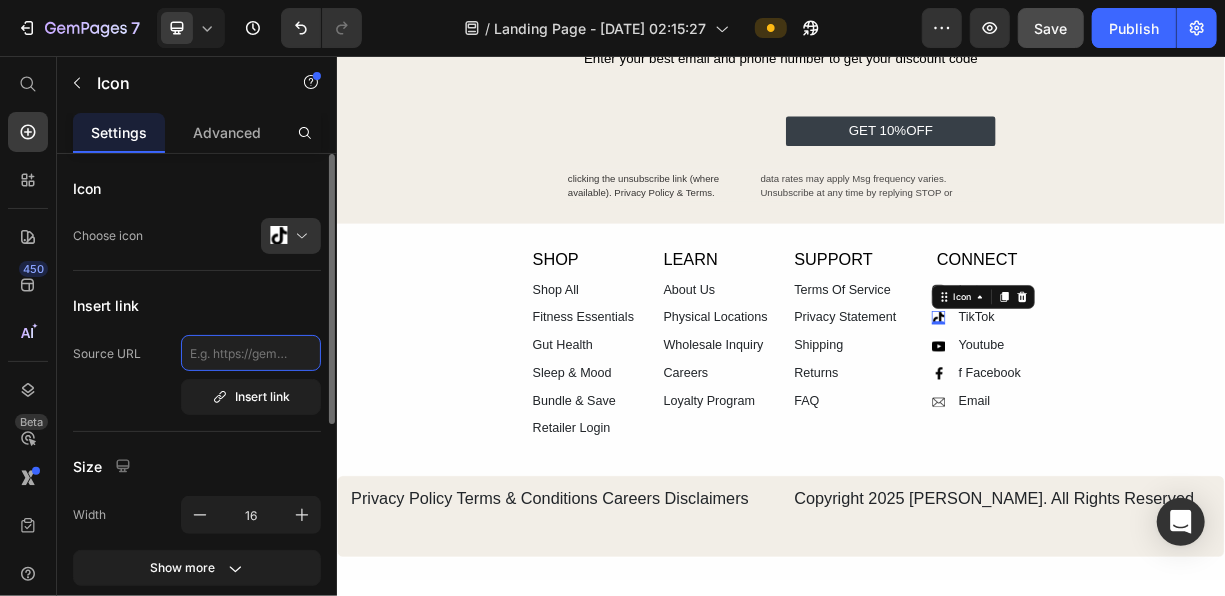 click 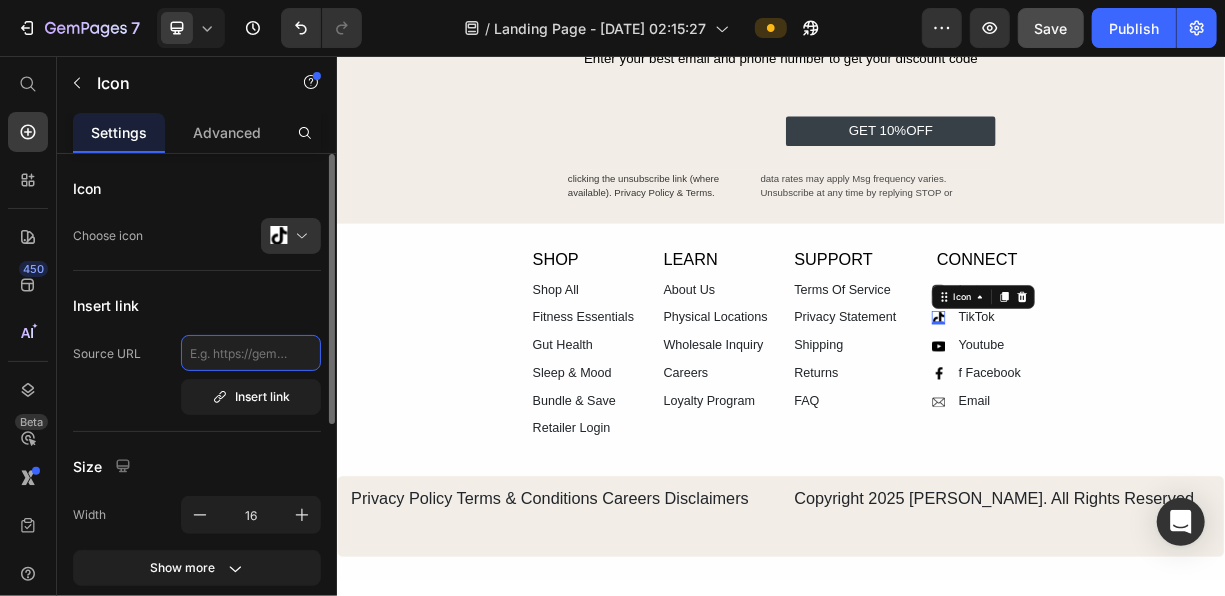 paste on "[URL][DOMAIN_NAME]" 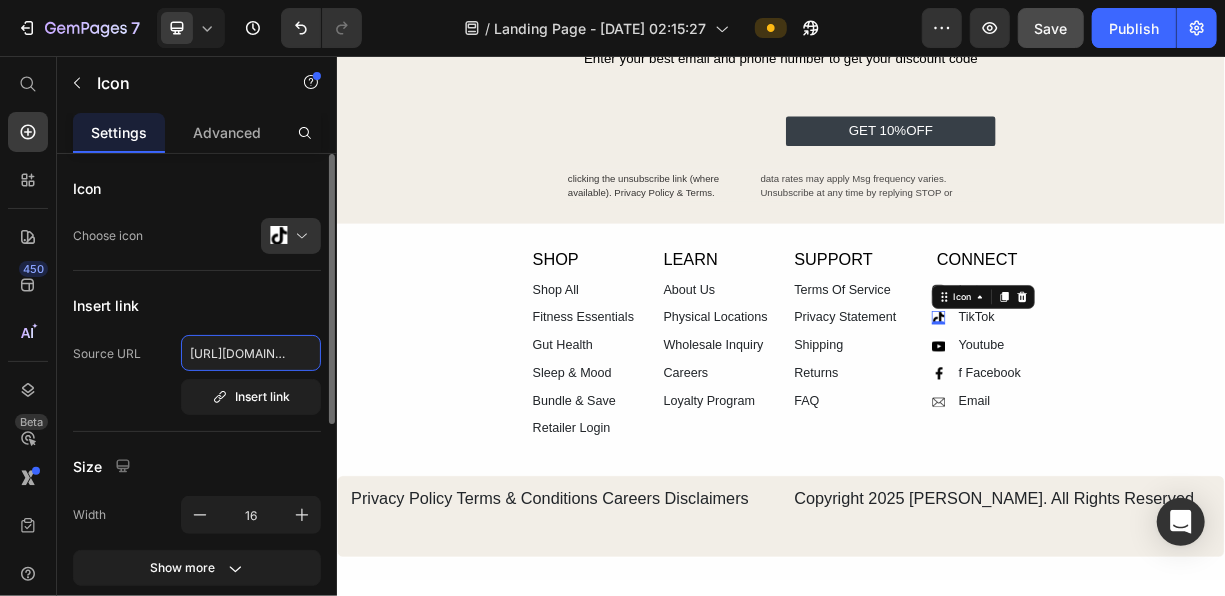 scroll, scrollTop: 0, scrollLeft: 341, axis: horizontal 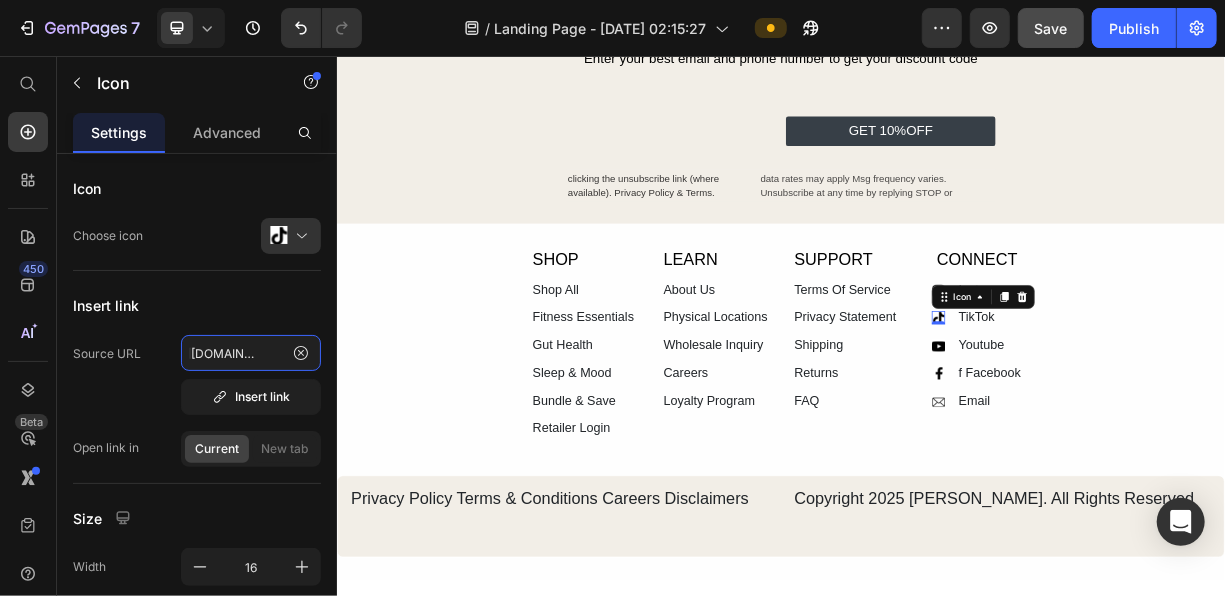type on "[URL][DOMAIN_NAME]" 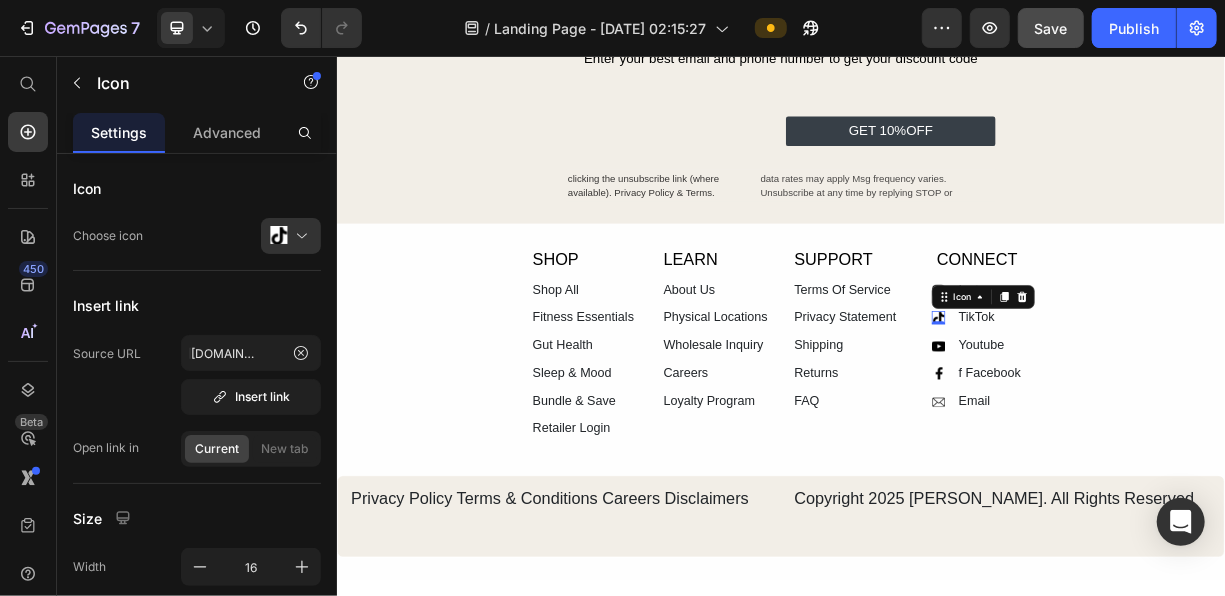 scroll, scrollTop: 0, scrollLeft: 0, axis: both 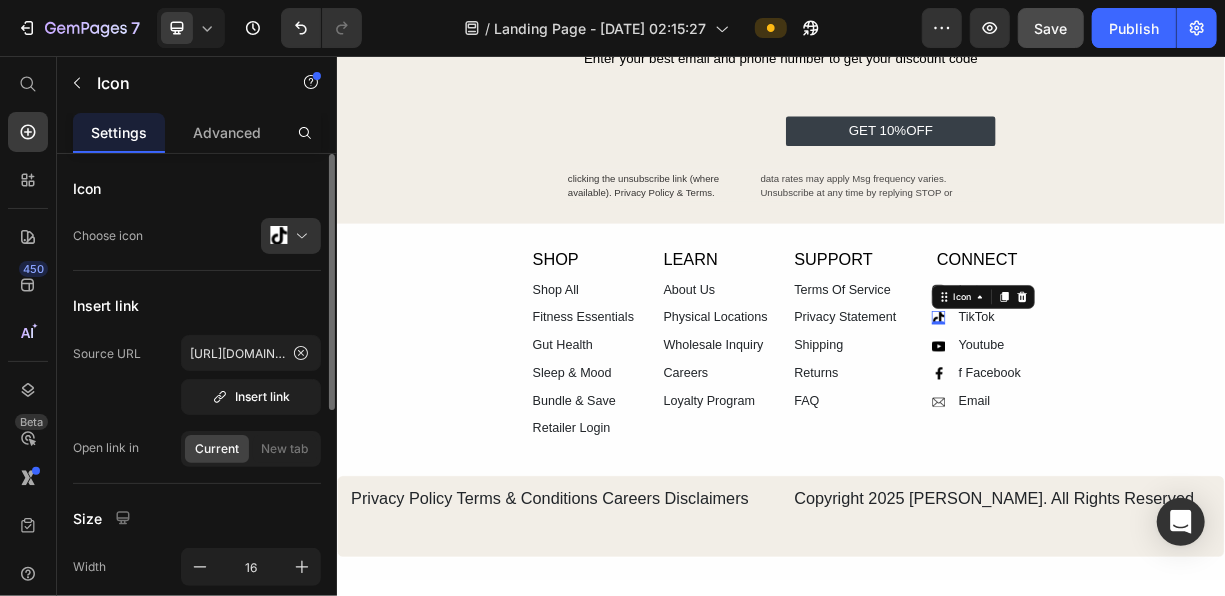 click on "Insert link" at bounding box center [197, 305] 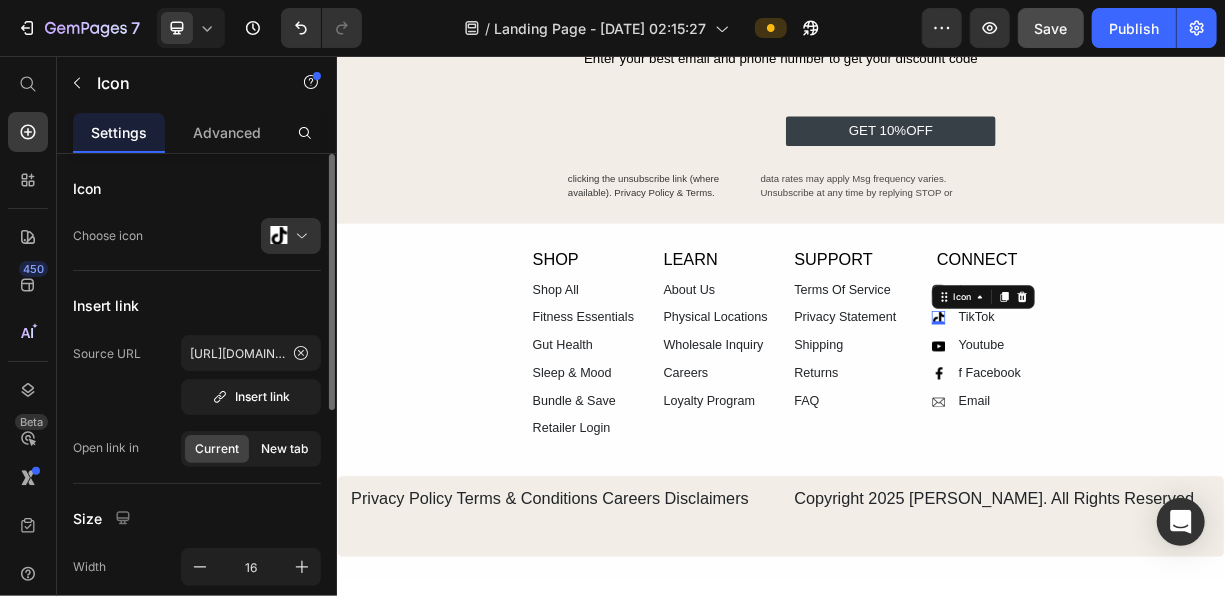 click on "New tab" 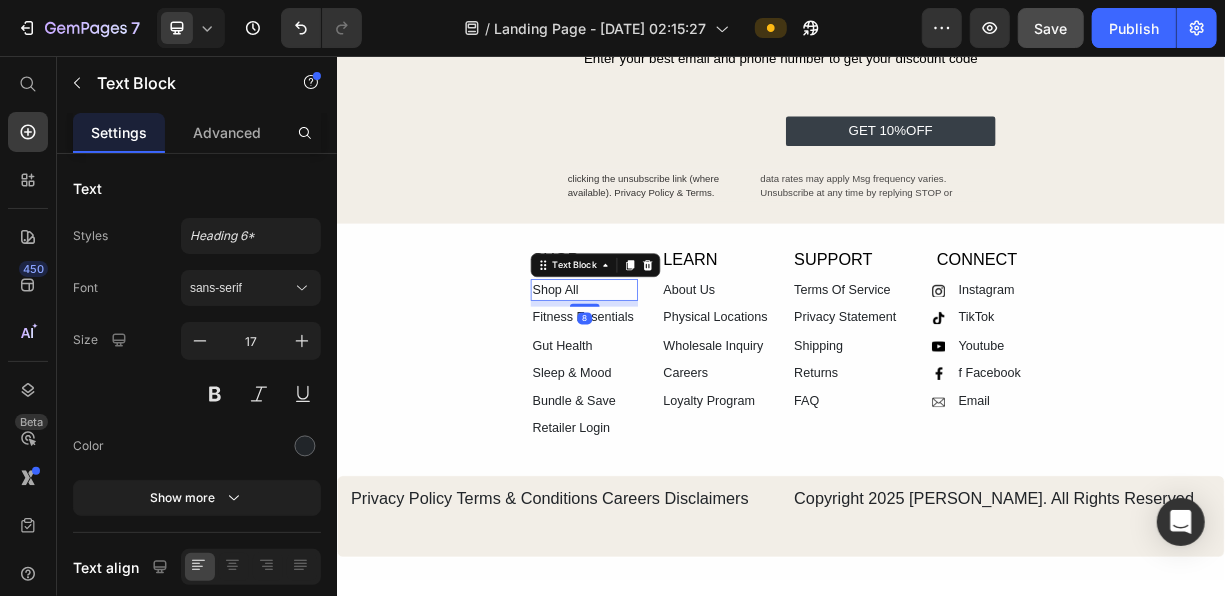 click on "Shop All" at bounding box center [670, 372] 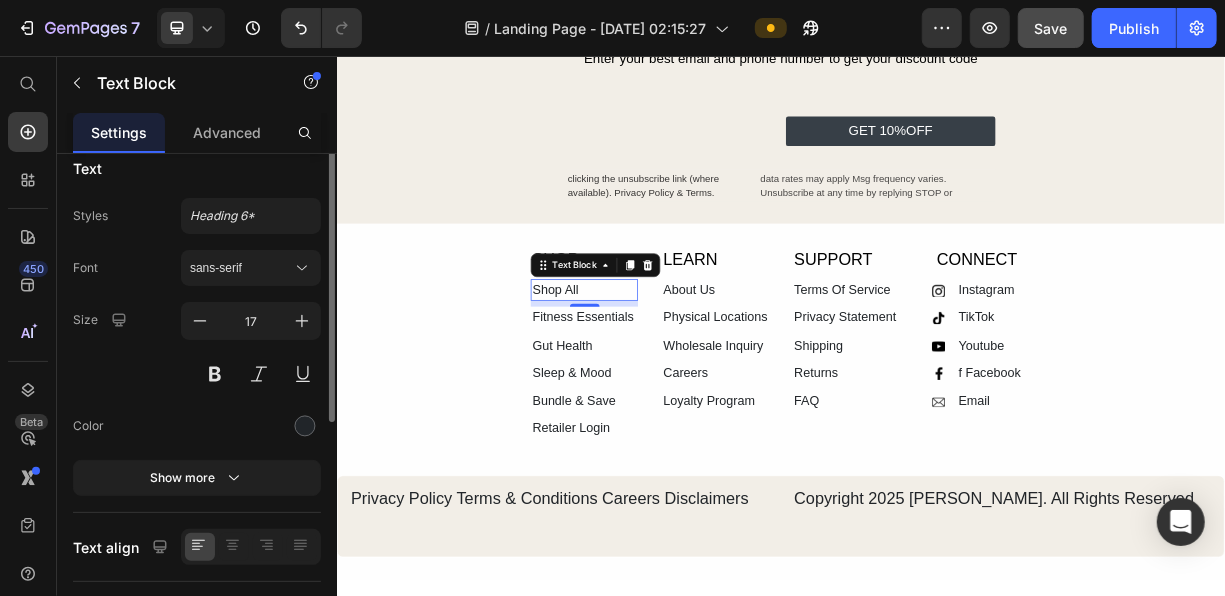 scroll, scrollTop: 0, scrollLeft: 0, axis: both 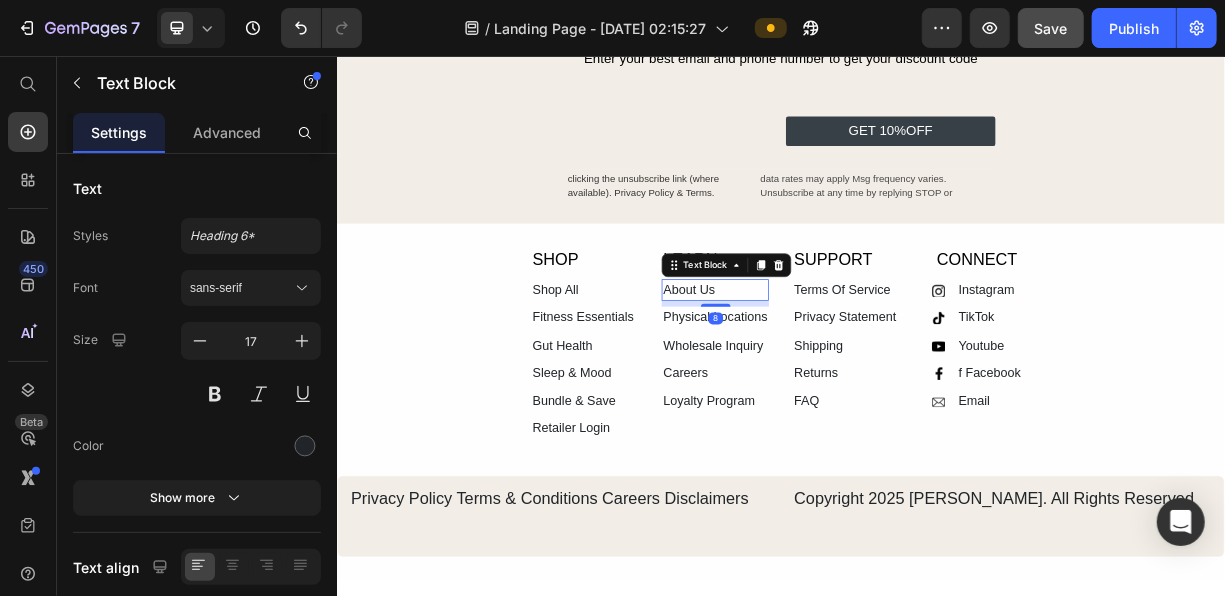 click on "About Us" at bounding box center [847, 372] 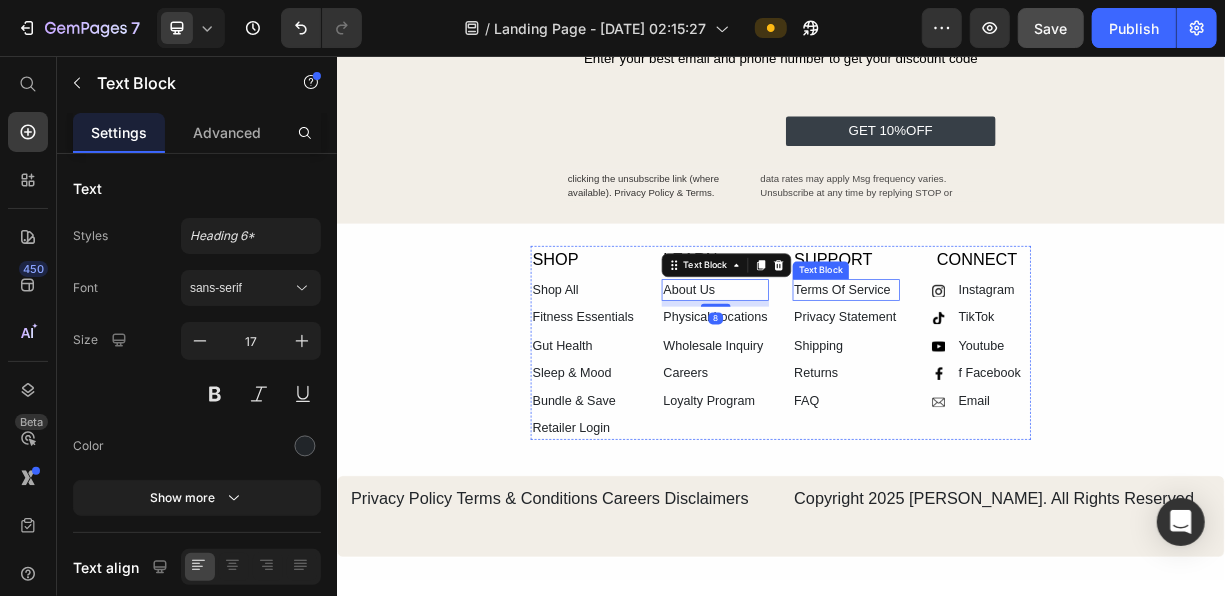 click on "Terms Of Service" at bounding box center (1024, 372) 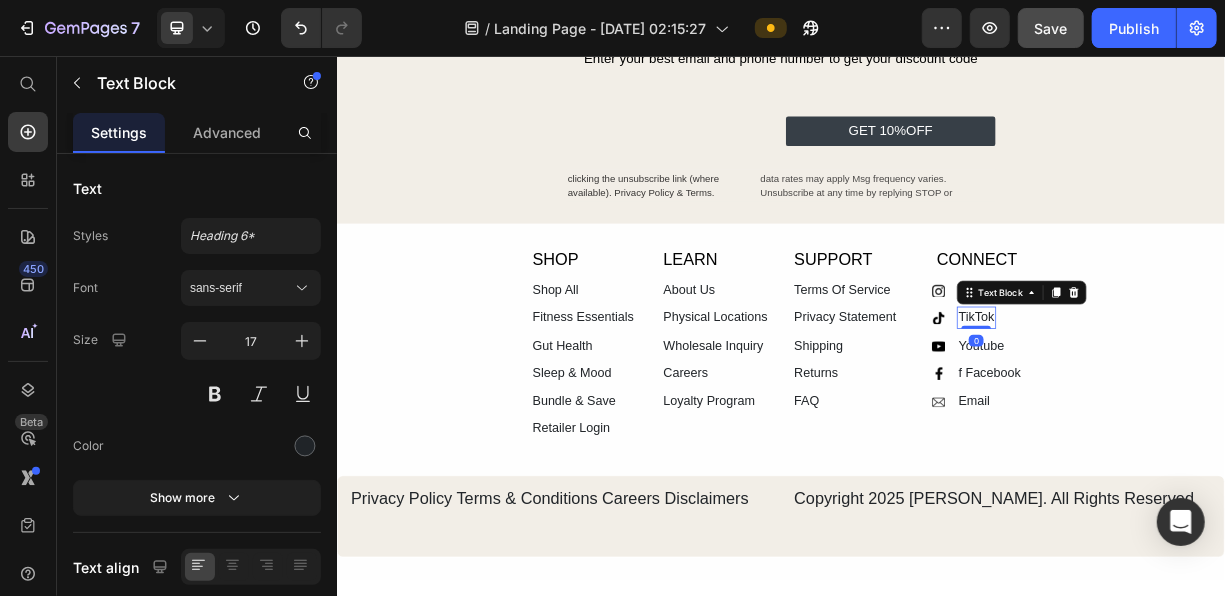 click on "TikTok" at bounding box center [1200, 409] 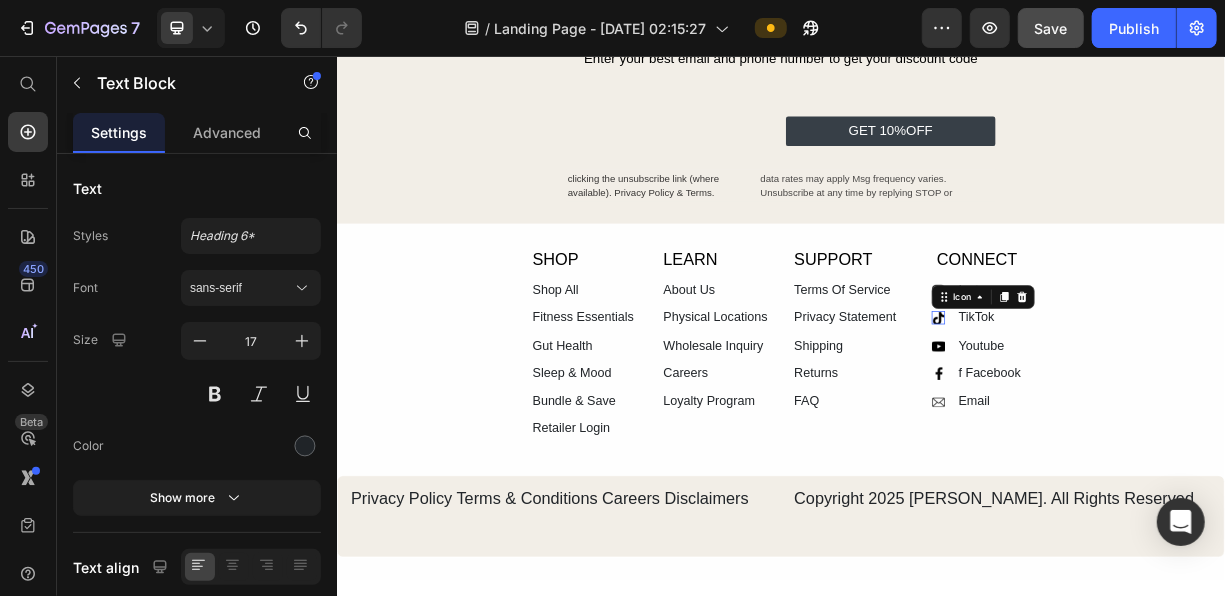 click 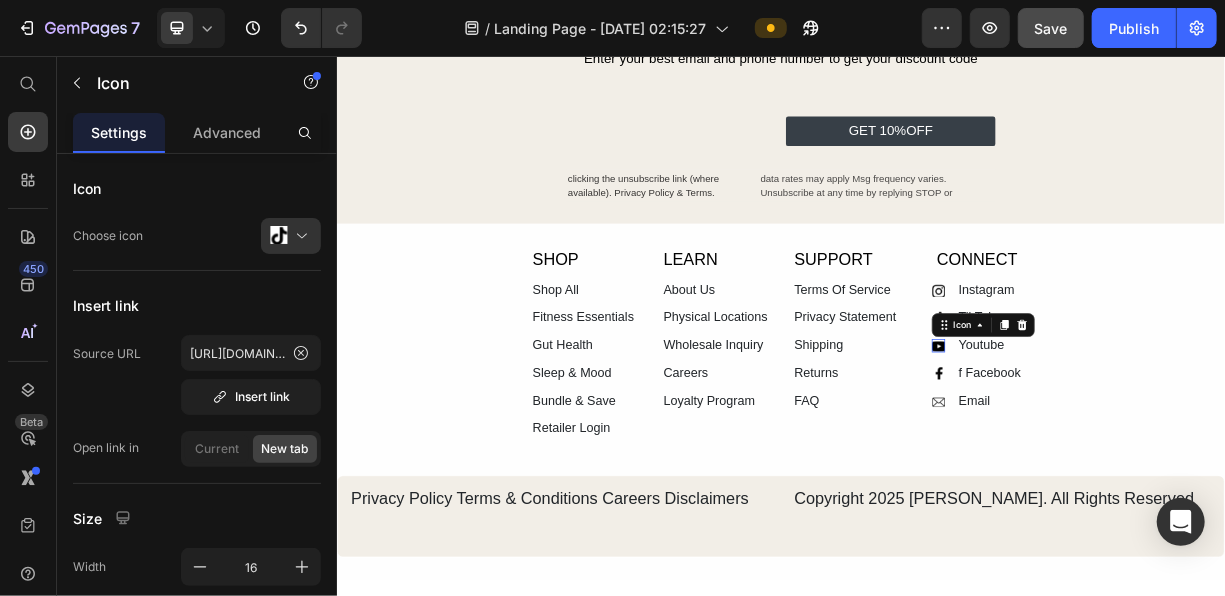 click on "Icon   0" at bounding box center (1149, 447) 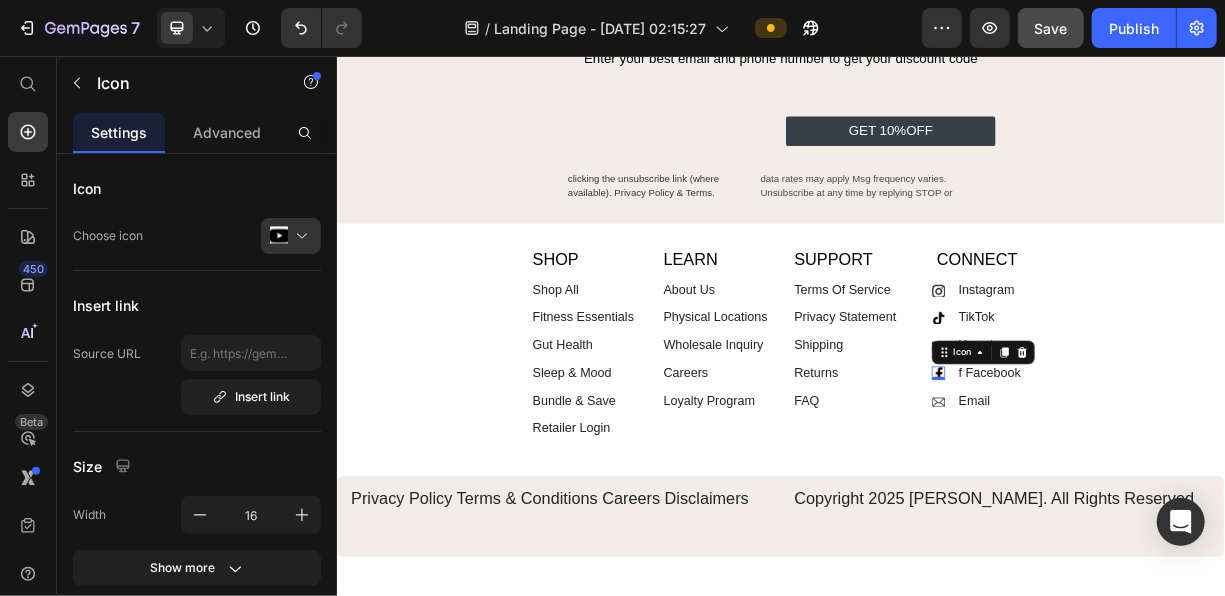 click 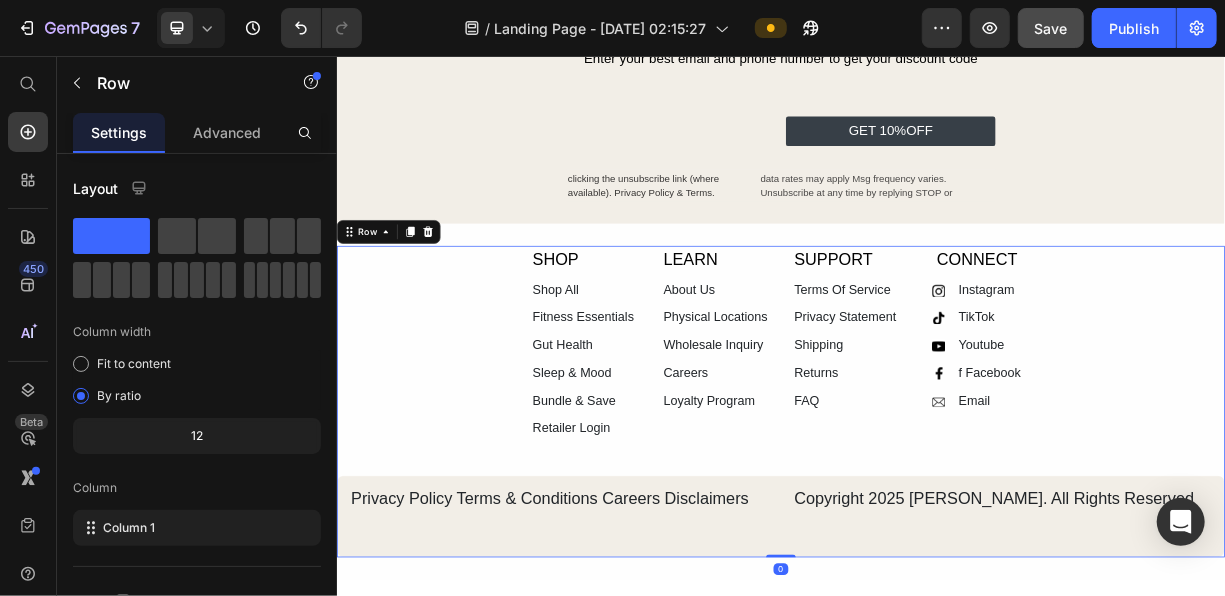 click on "SHOP Text Block Shop All Text Block Fitness Essentials Text Block Gut Health Text Block Sleep & Mood Text Block Bundle & Save Text Block Retailer Login Text Block LEARN Text Block About Us Text Block Physical Locations Text Block Wholesale Inquiry Text Block Careers Text Block Loyalty Program Text Block SUPPORT Text Block Terms Of Service Text Block Privacy Statement Text Block Shipping Text Block Returns Text Block FAQ Text Block CONNECT Text Block     Icon Instagram Text Block     Icon TikTok Text Block     Icon Youtube Text Block     Icon f Facebook Text Block     Icon Email Text Block Advanced list Row Row Privacy Policy Terms & Conditions Careers Disclaimers Text Block Copyright 2025 Arrae. All Rights Reserved Text Block Row" at bounding box center (936, 522) 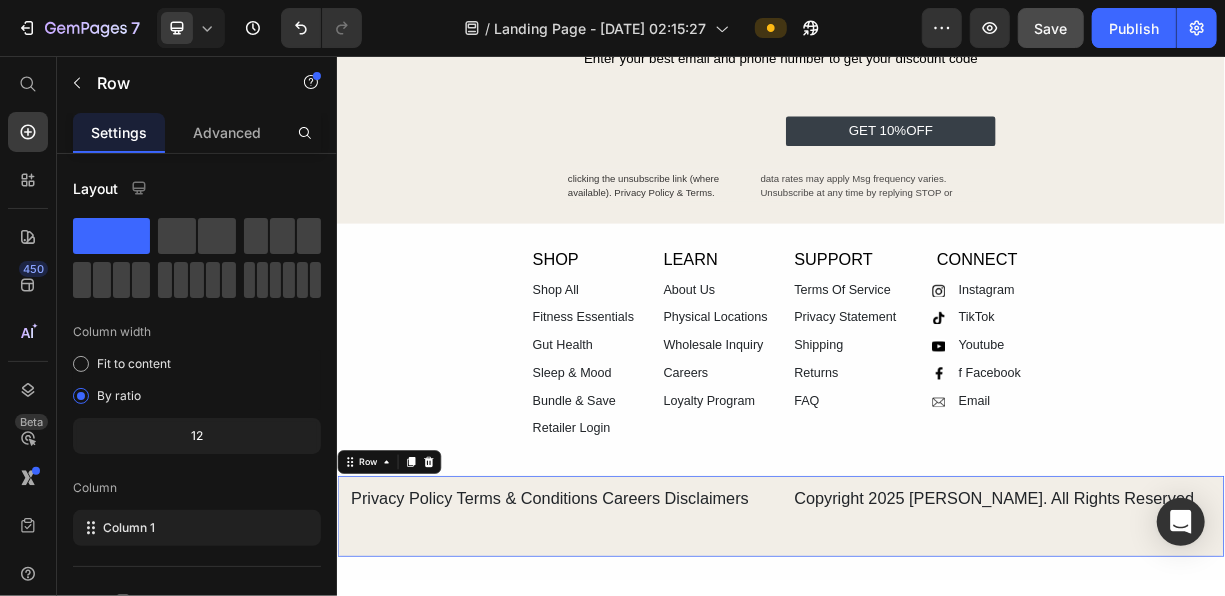click on "Privacy Policy Terms & Conditions Careers Disclaimers Text Block Copyright 2025 Arrae. All Rights Reserved Text Block Row   0" at bounding box center [936, 677] 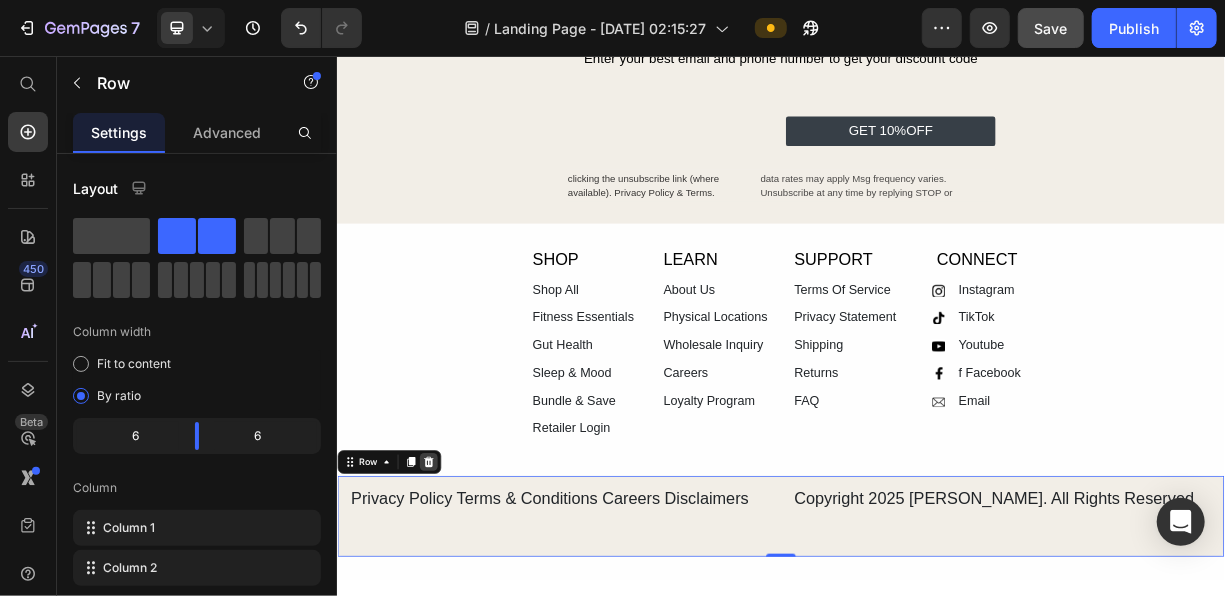 click at bounding box center [460, 604] 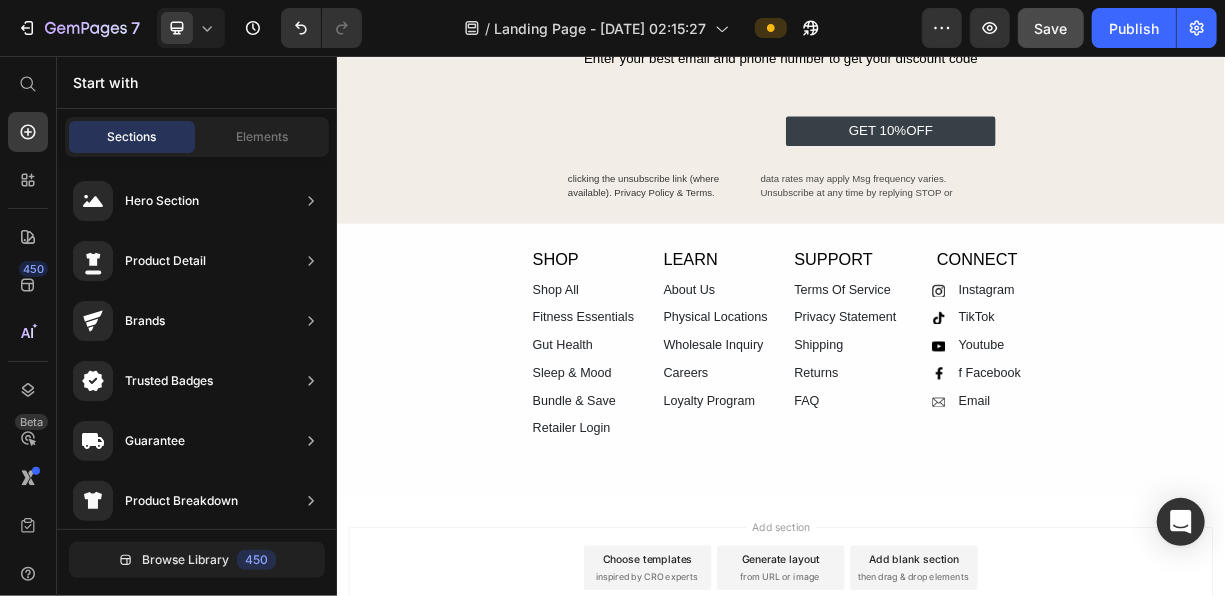 scroll, scrollTop: 3184, scrollLeft: 0, axis: vertical 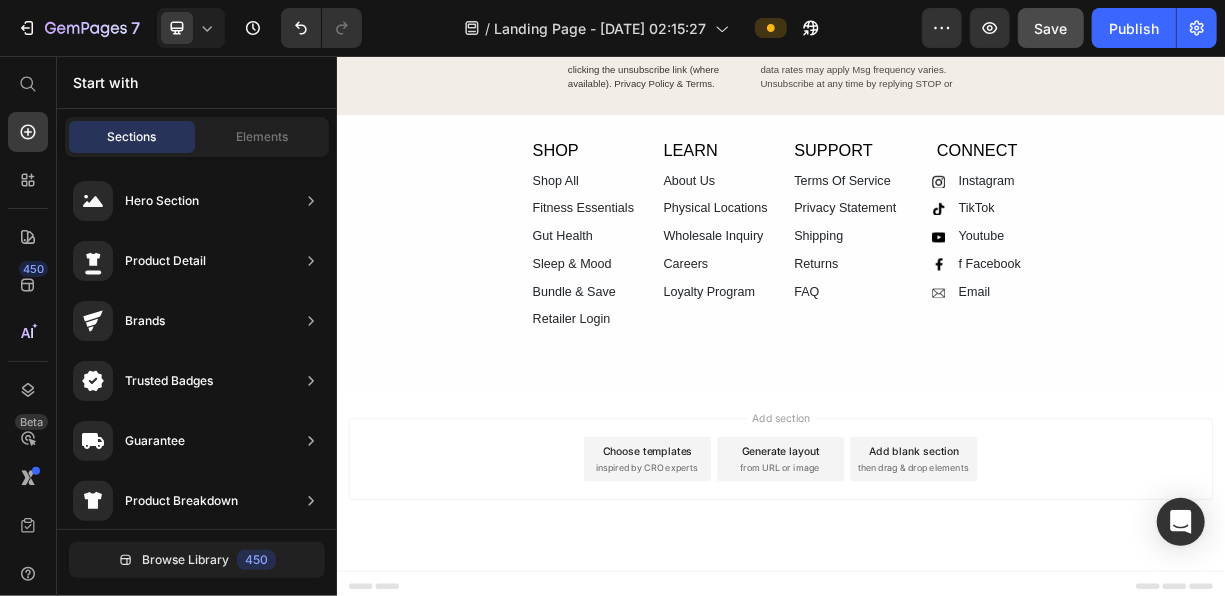 click on "Add section Choose templates inspired by CRO experts Generate layout from URL or image Add blank section then drag & drop elements" at bounding box center [936, 600] 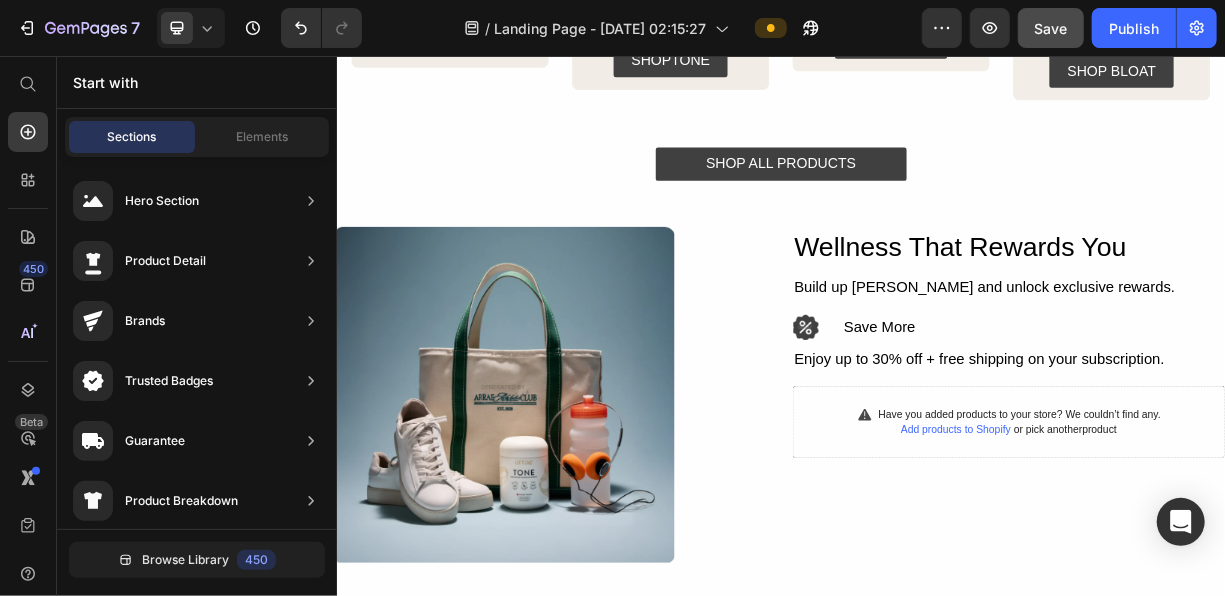 scroll, scrollTop: 1288, scrollLeft: 0, axis: vertical 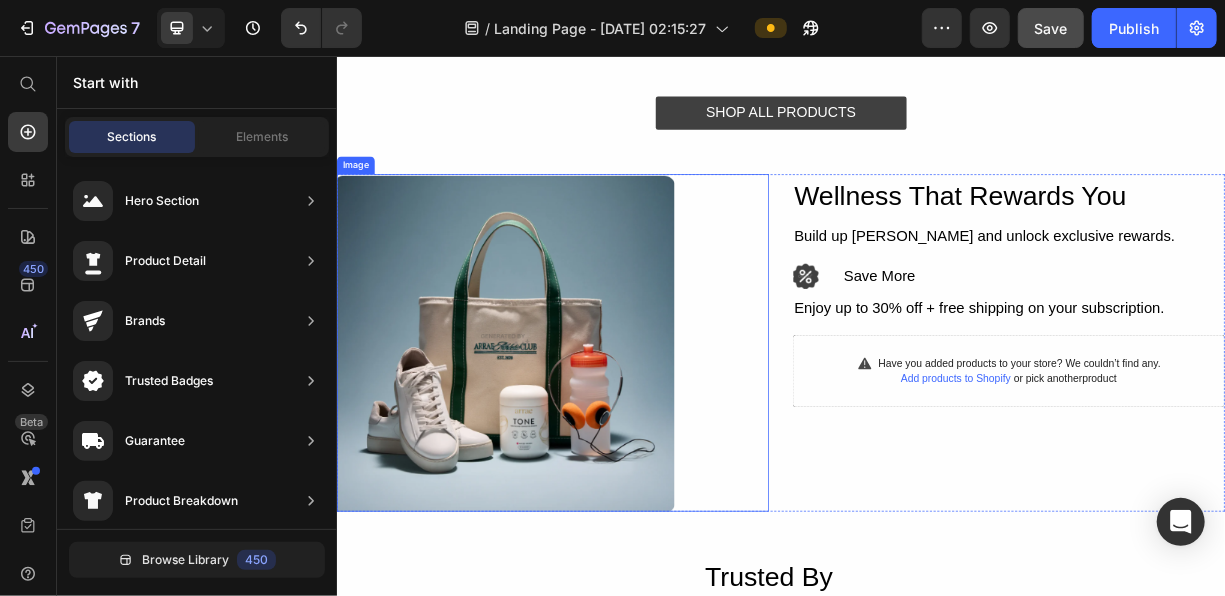 click at bounding box center [628, 443] 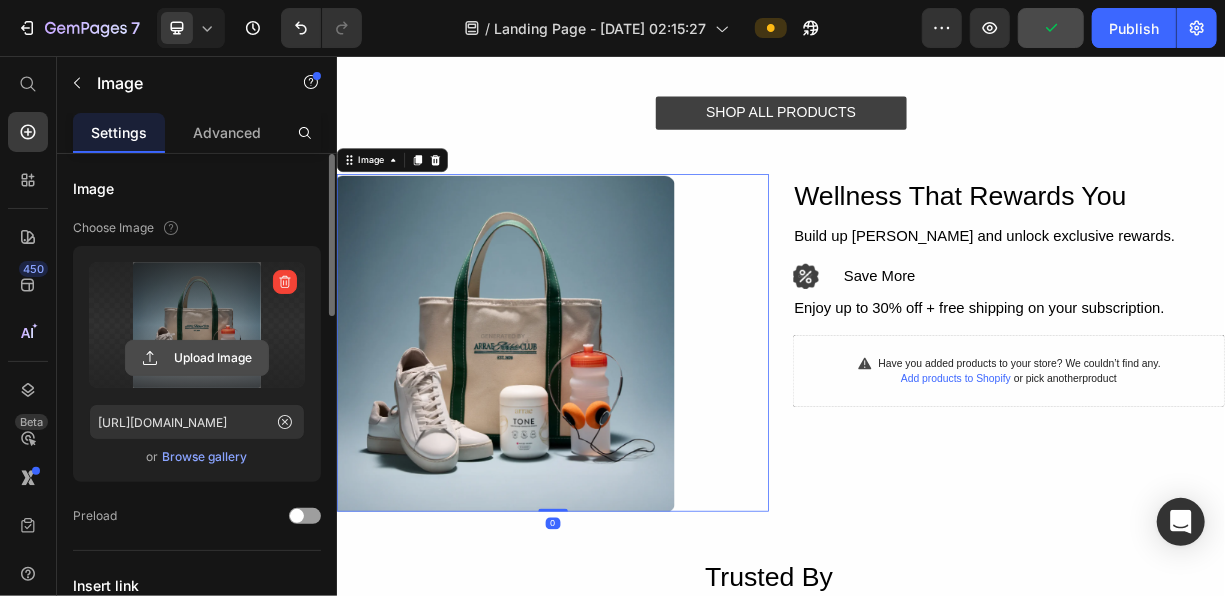 click 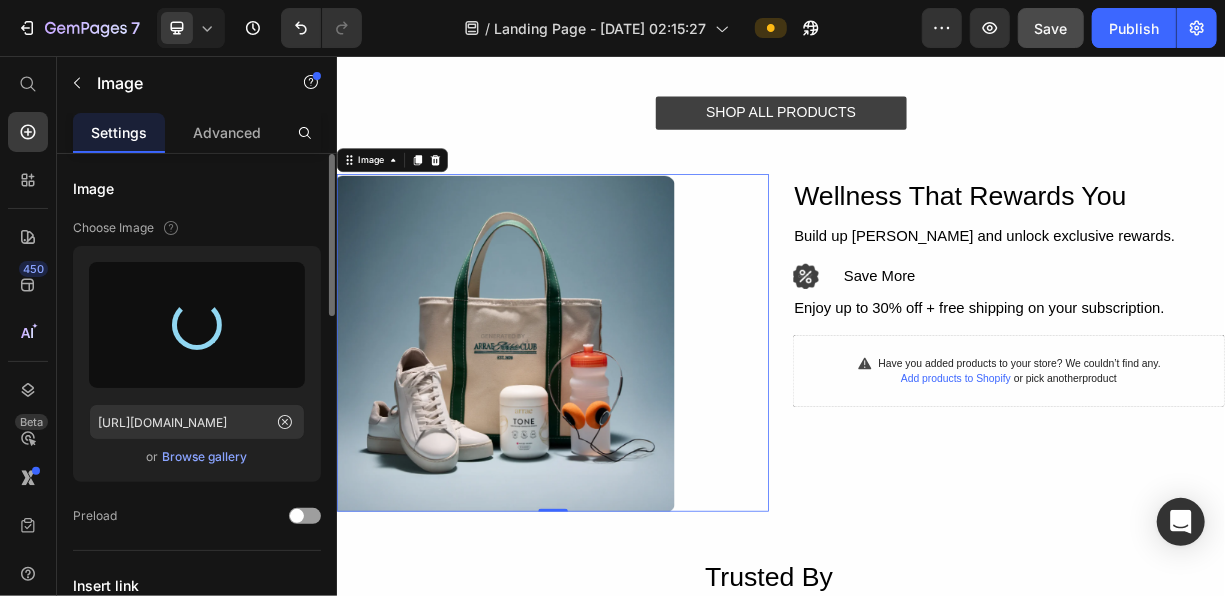 type on "[URL][DOMAIN_NAME]" 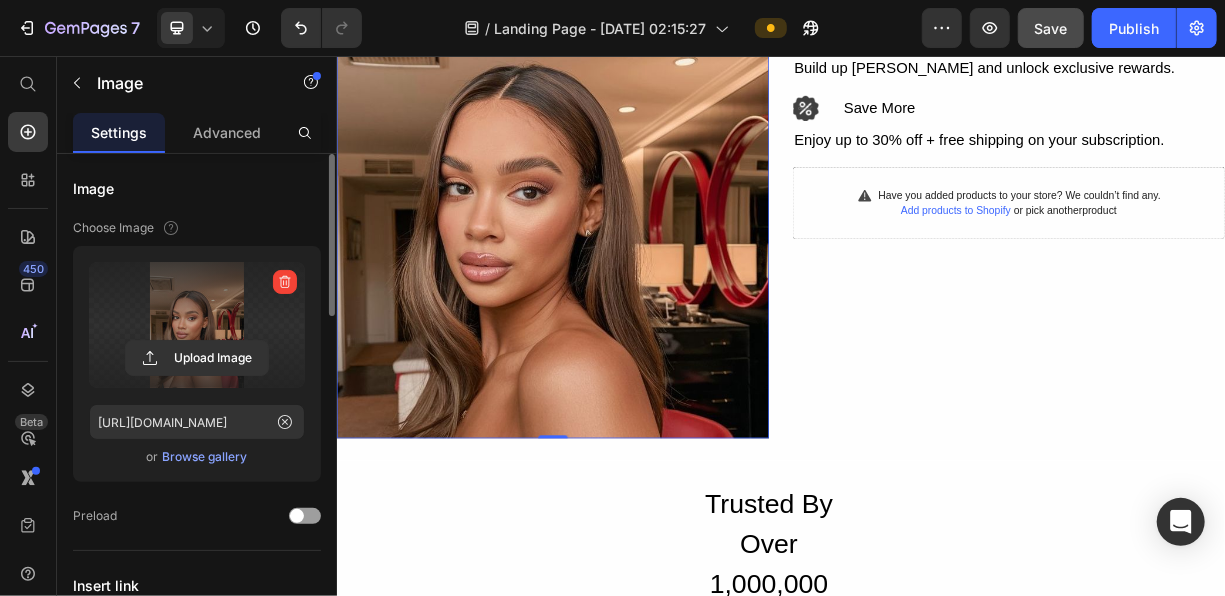 scroll, scrollTop: 1514, scrollLeft: 0, axis: vertical 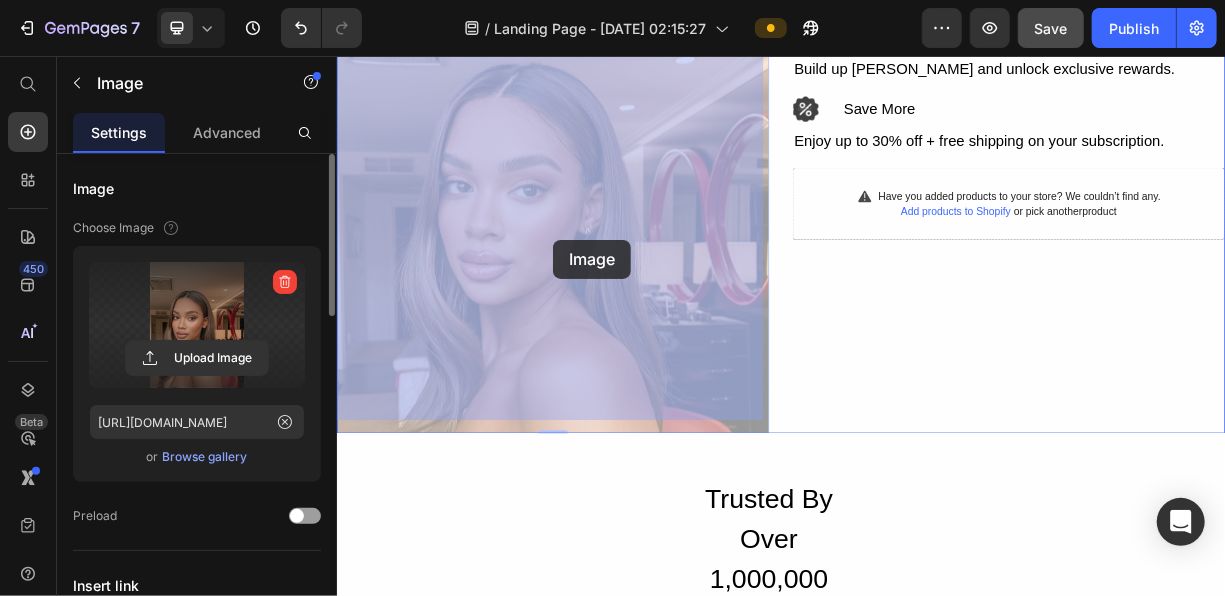 drag, startPoint x: 625, startPoint y: 538, endPoint x: 628, endPoint y: 303, distance: 235.01915 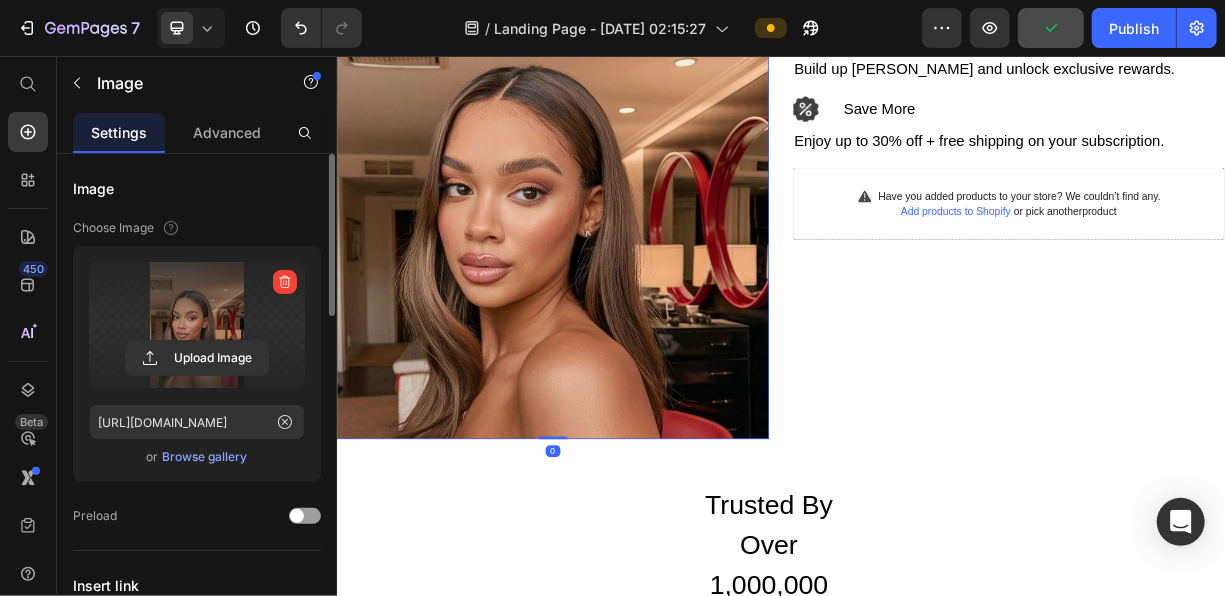 drag, startPoint x: 616, startPoint y: 544, endPoint x: 611, endPoint y: 442, distance: 102.122475 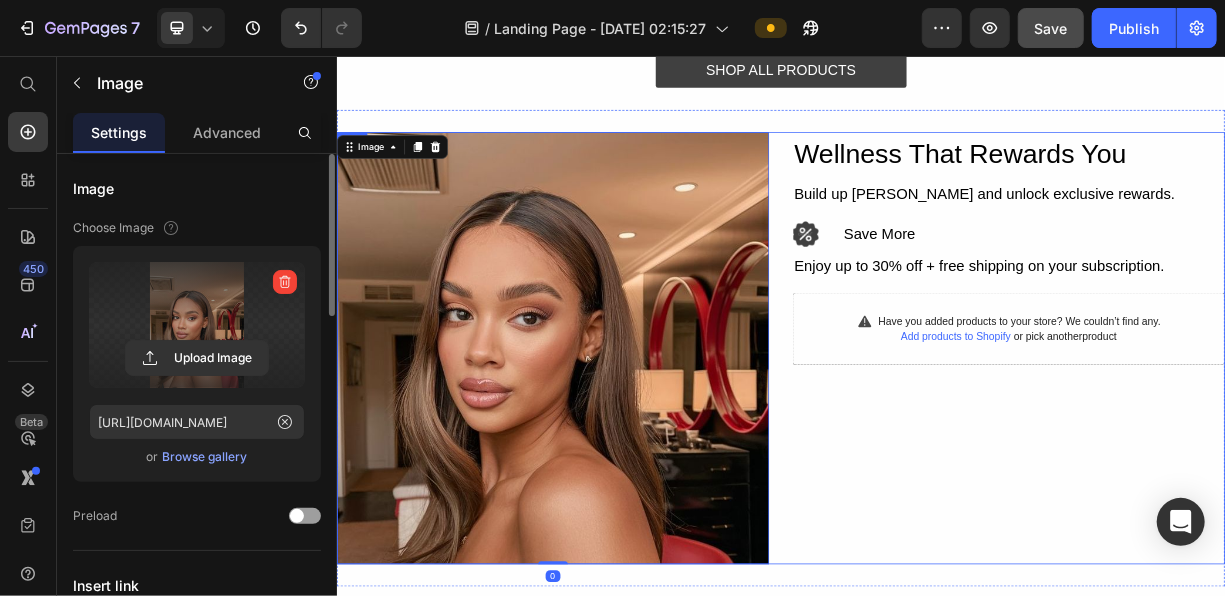 scroll, scrollTop: 1343, scrollLeft: 0, axis: vertical 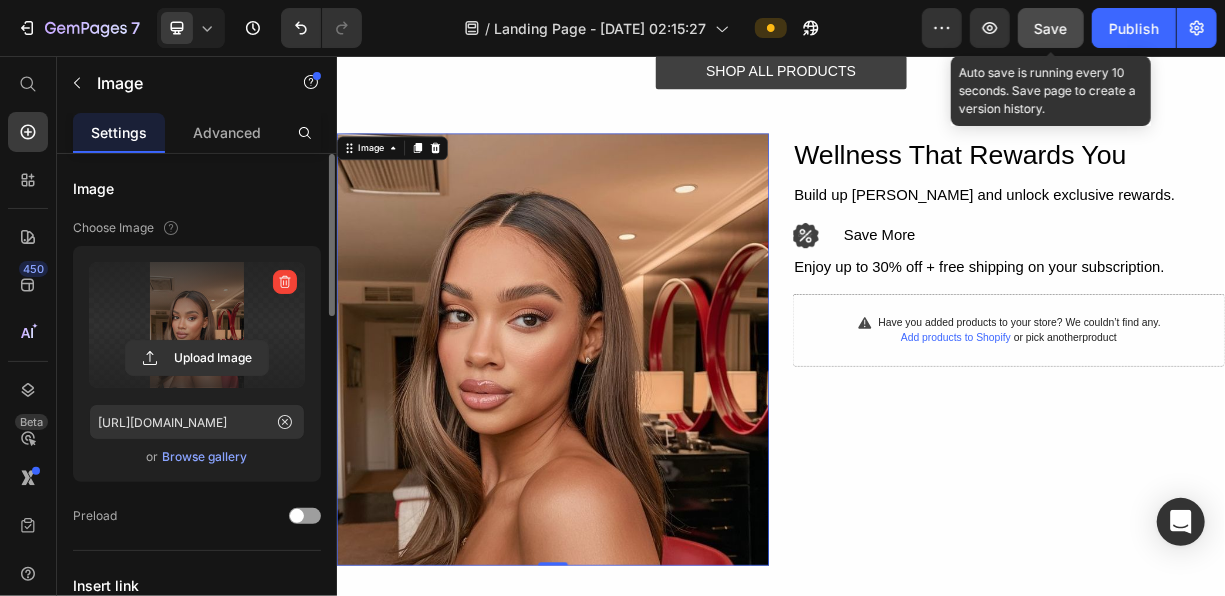 click on "Save" at bounding box center [1051, 28] 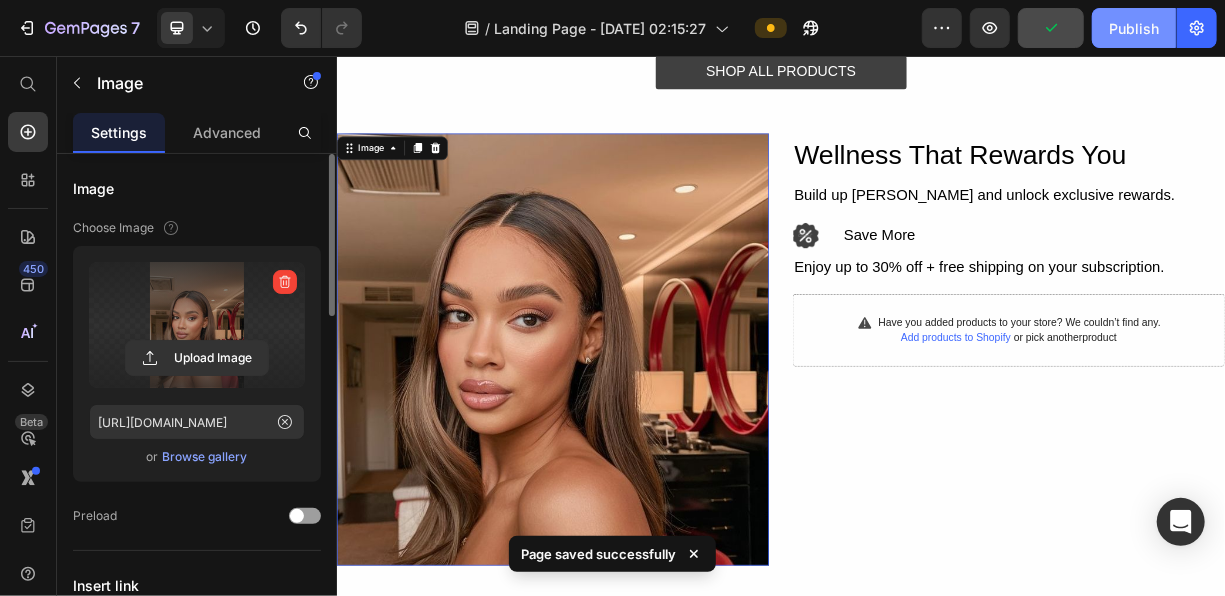click on "Publish" at bounding box center (1134, 28) 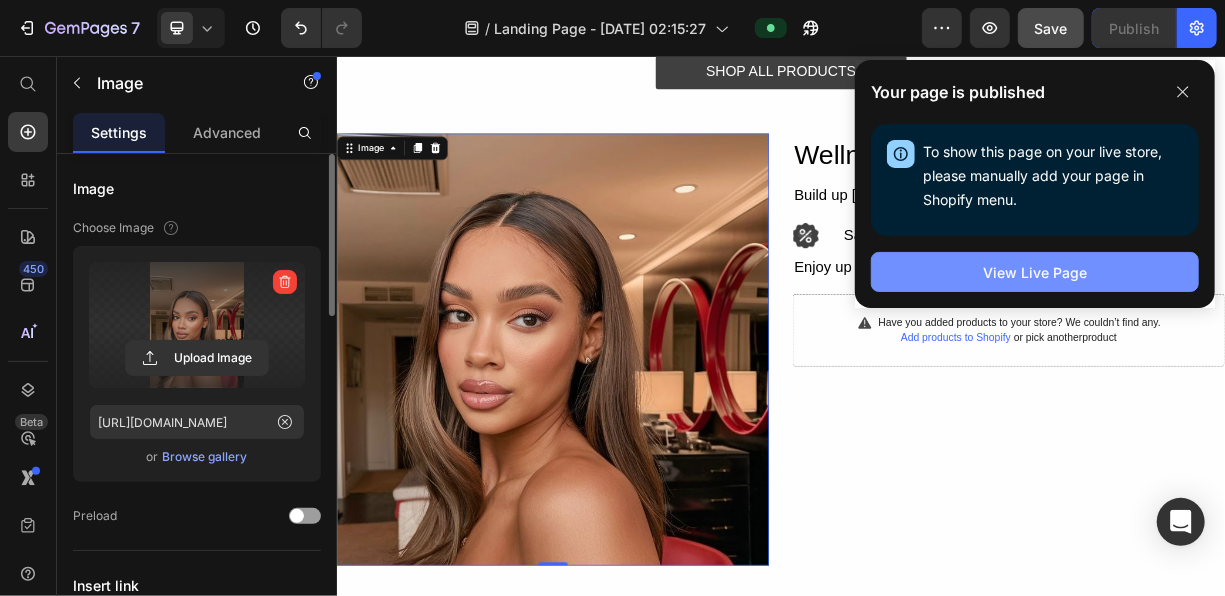click on "View Live Page" at bounding box center (1035, 272) 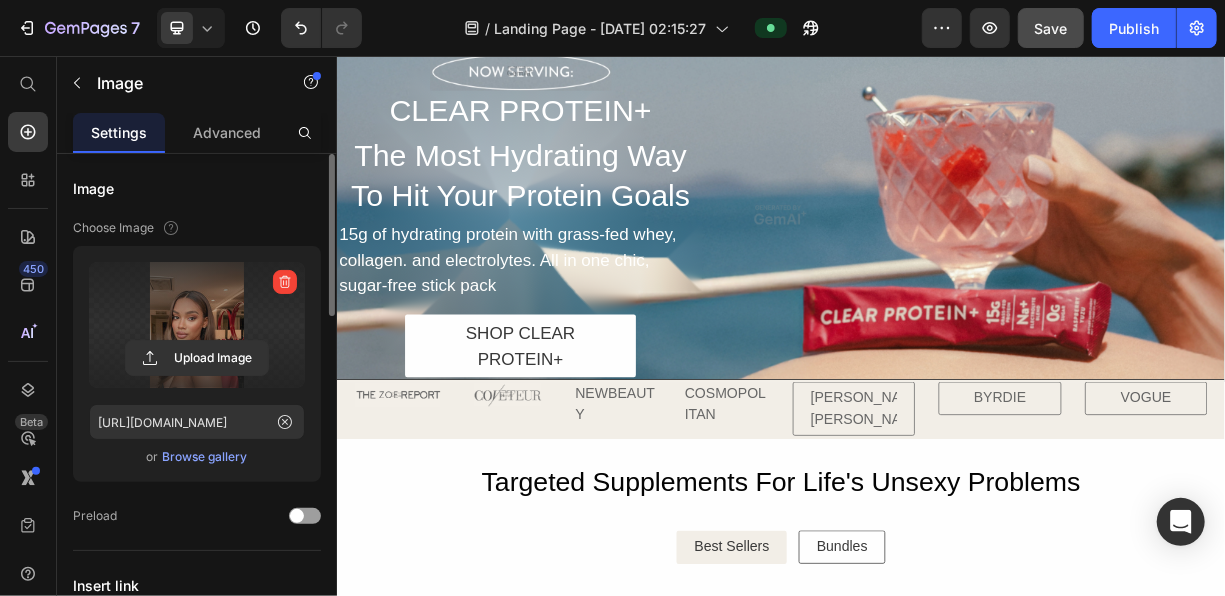 scroll, scrollTop: 0, scrollLeft: 0, axis: both 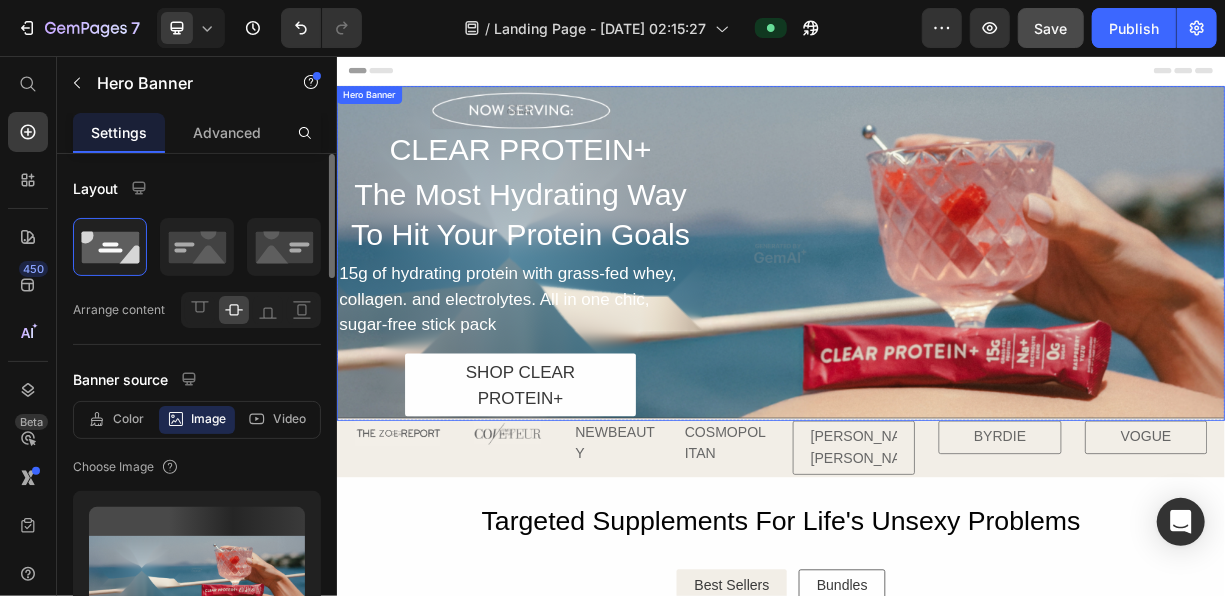 click on "Image CLEAR PROTEIN+ Heading The Most Hydrating Way To Hit Your Protein Goals Heading 15g of hydrating protein with grass-fed whey, collagen.  and electrolytes. All in one chic, sugar-free stick pack Text Block SHOP CLEAR PROTEIN+ Button Row" at bounding box center (936, 322) 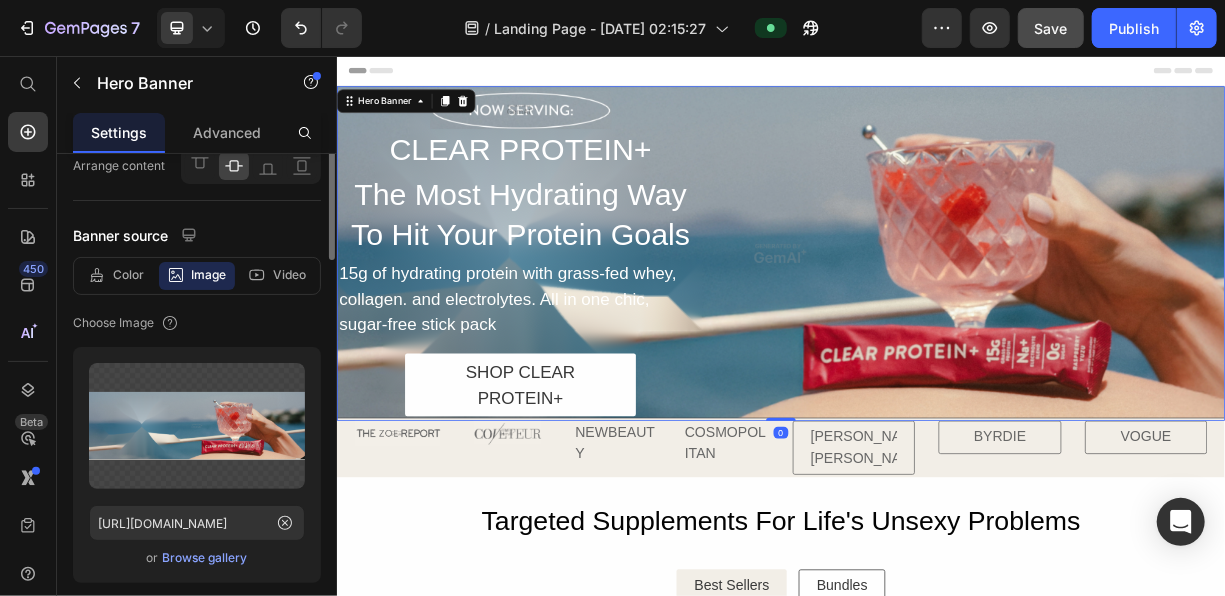 scroll, scrollTop: 147, scrollLeft: 0, axis: vertical 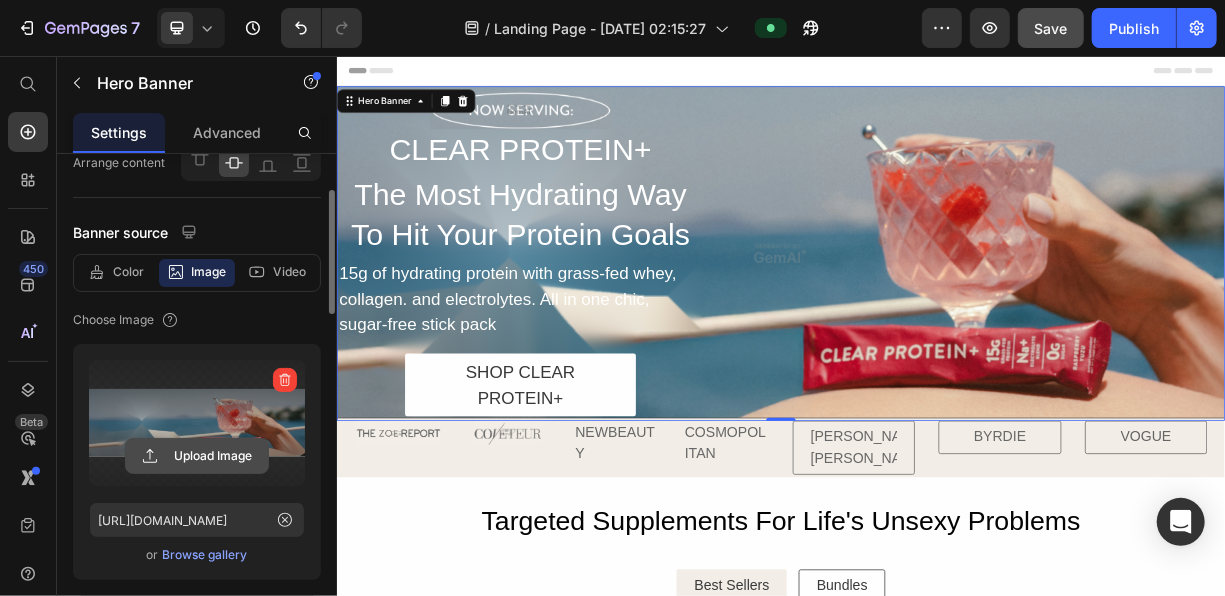 click 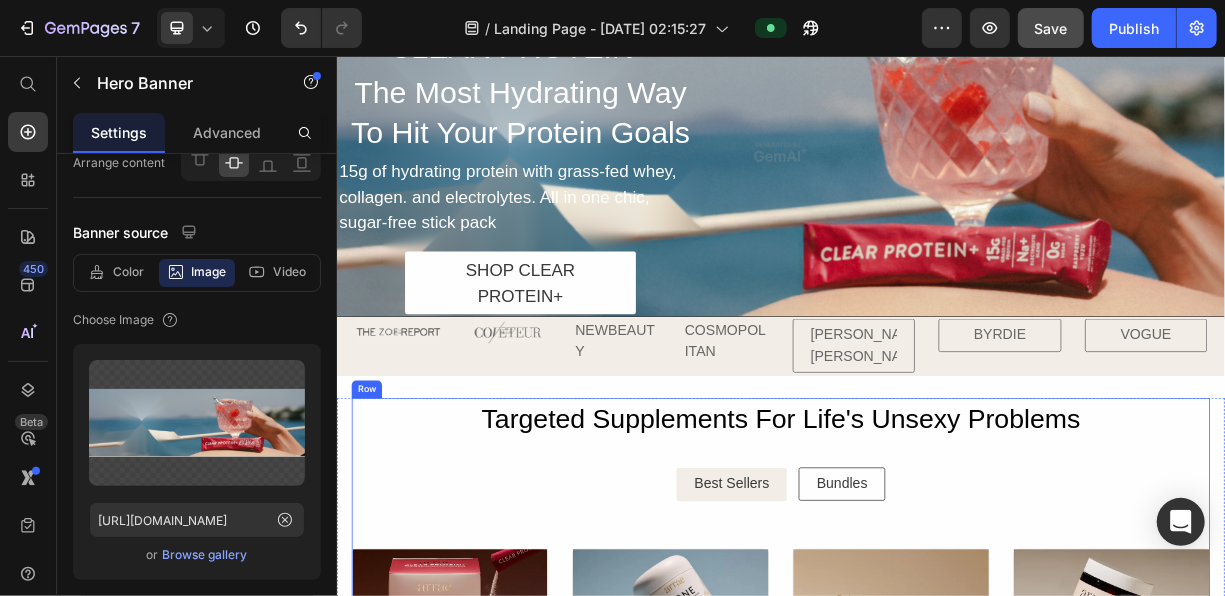 scroll, scrollTop: 0, scrollLeft: 0, axis: both 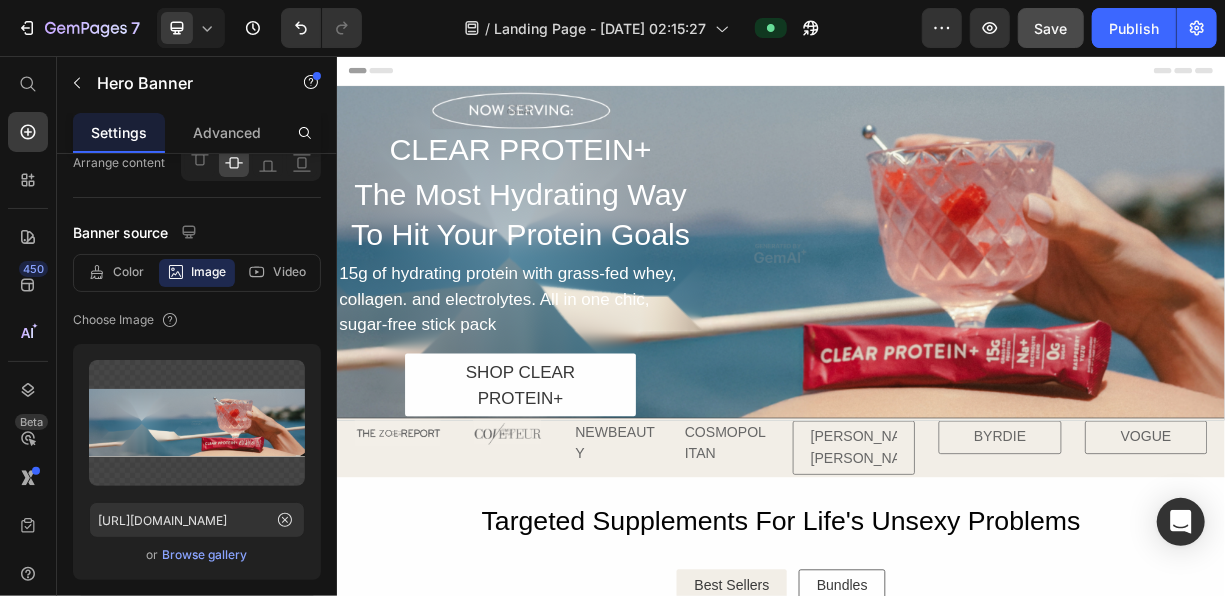 click on "Image CLEAR PROTEIN+ Heading The Most Hydrating Way To Hit Your Protein Goals Heading 15g of hydrating protein with grass-fed whey, collagen.  and electrolytes. All in one chic, sugar-free stick pack Text Block SHOP CLEAR PROTEIN+ Button Row" at bounding box center (936, 322) 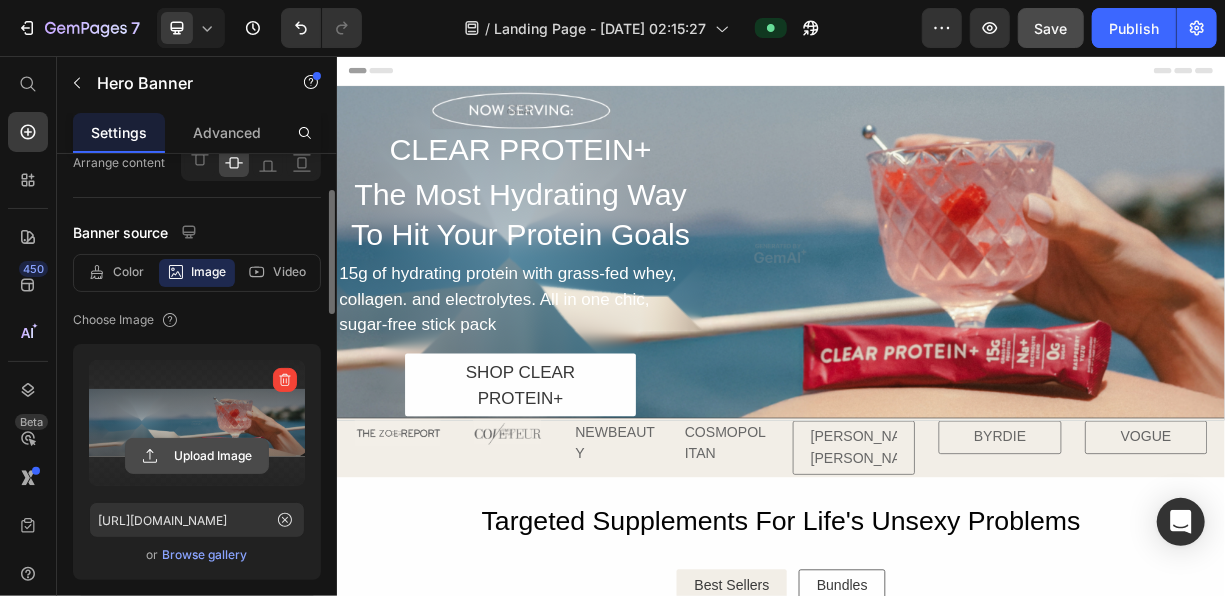 click 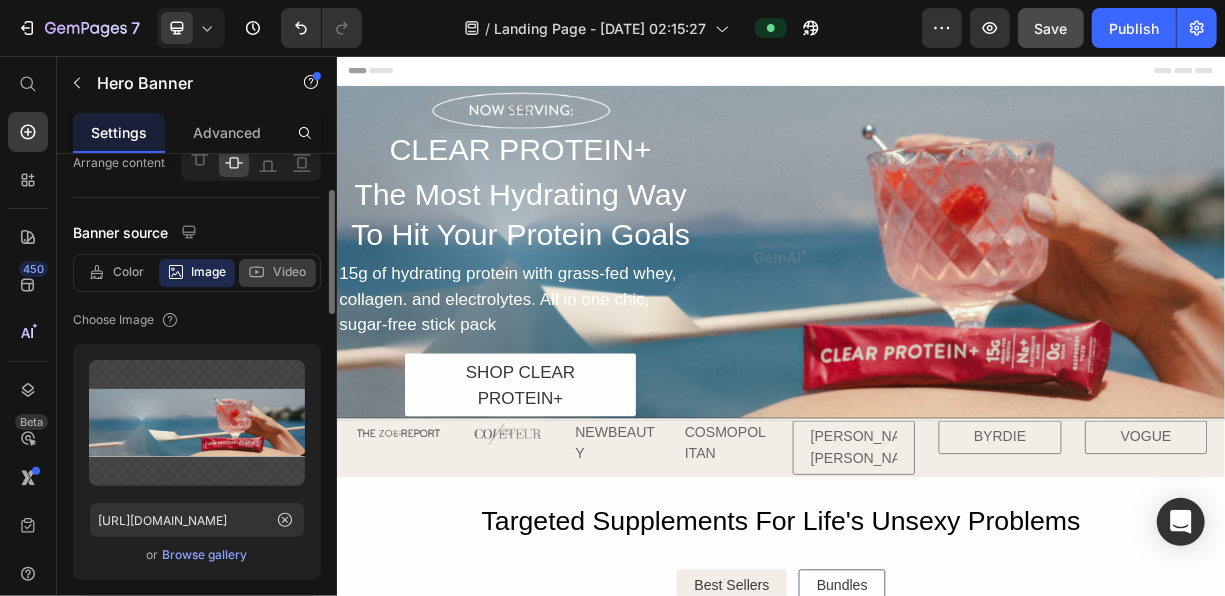 click on "Video" 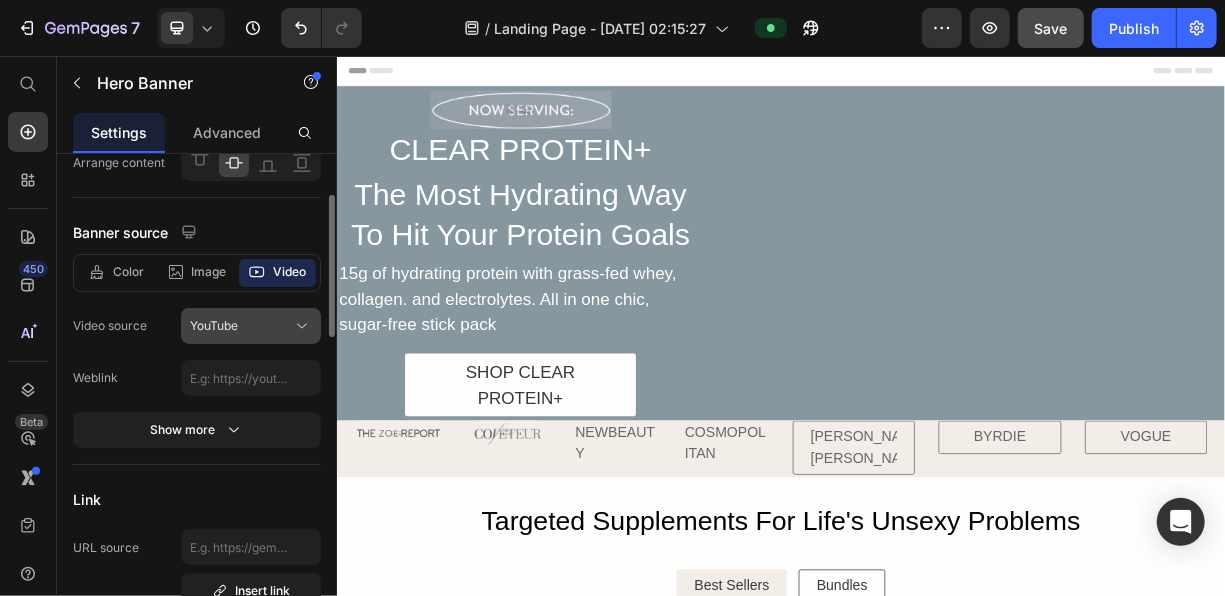 click on "YouTube" at bounding box center (251, 326) 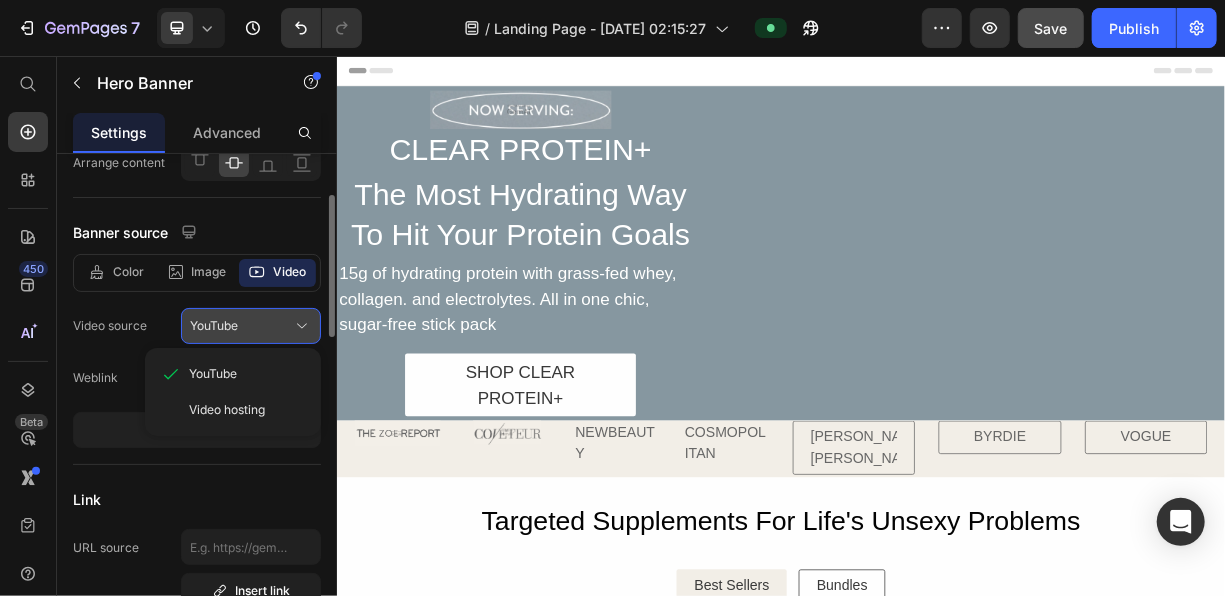 click on "YouTube" 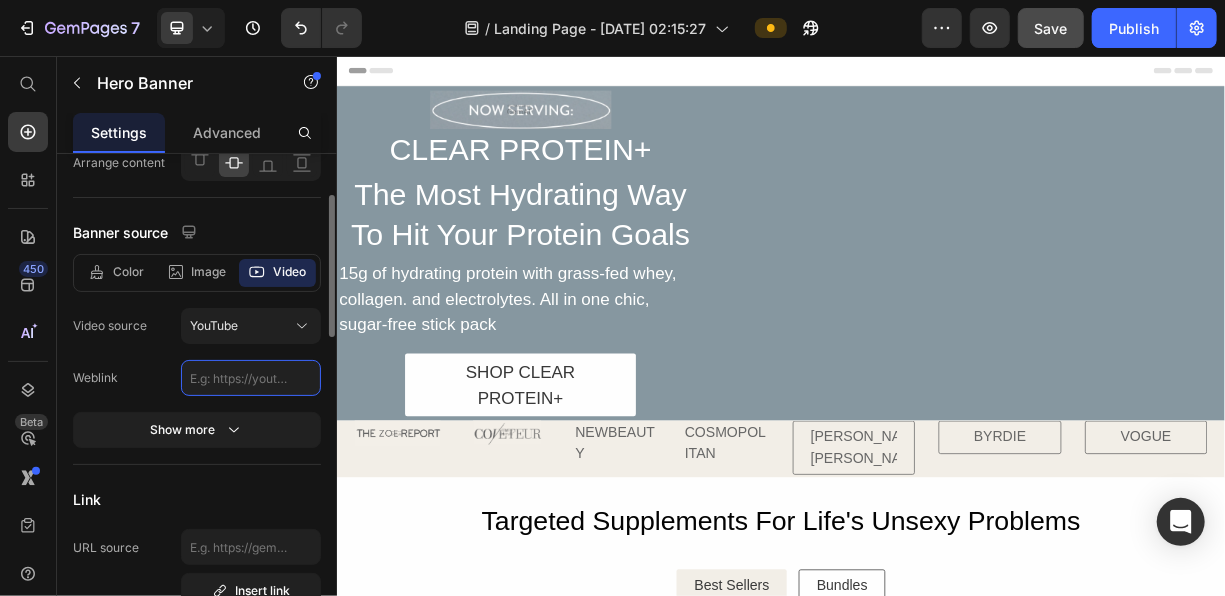 click 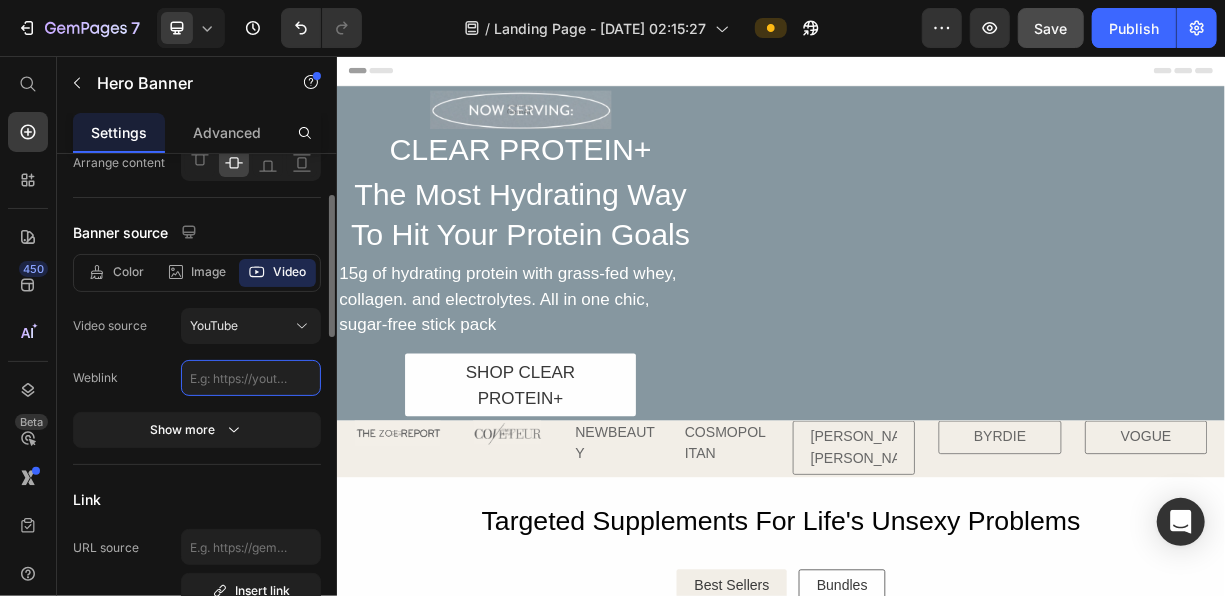 paste on "[URL][DOMAIN_NAME]" 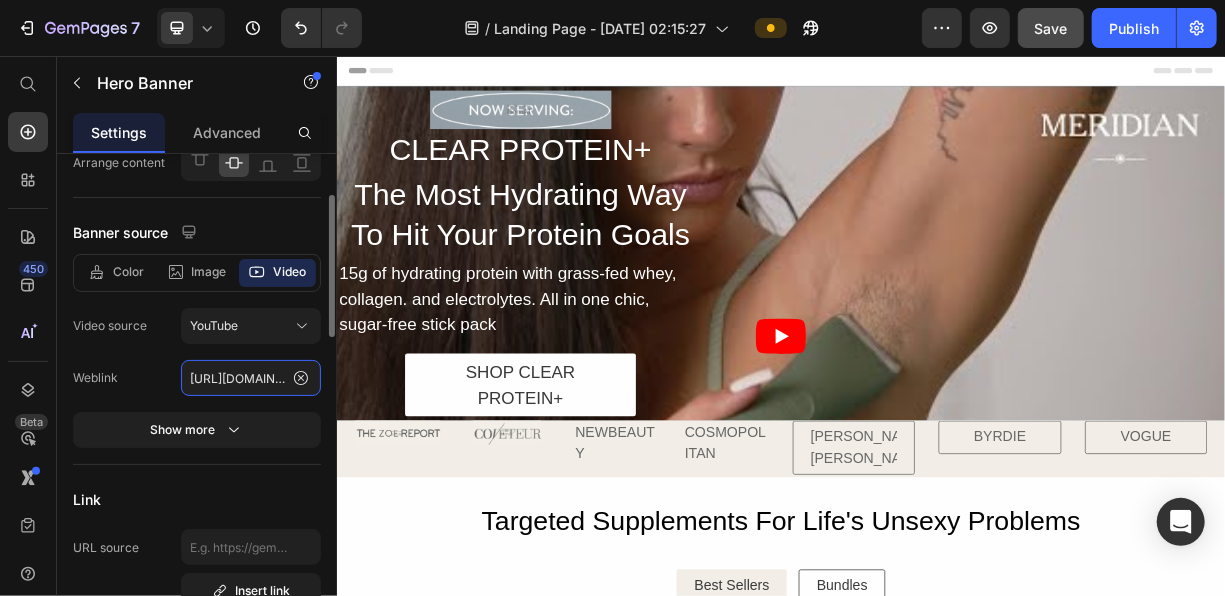 scroll, scrollTop: 0, scrollLeft: 201, axis: horizontal 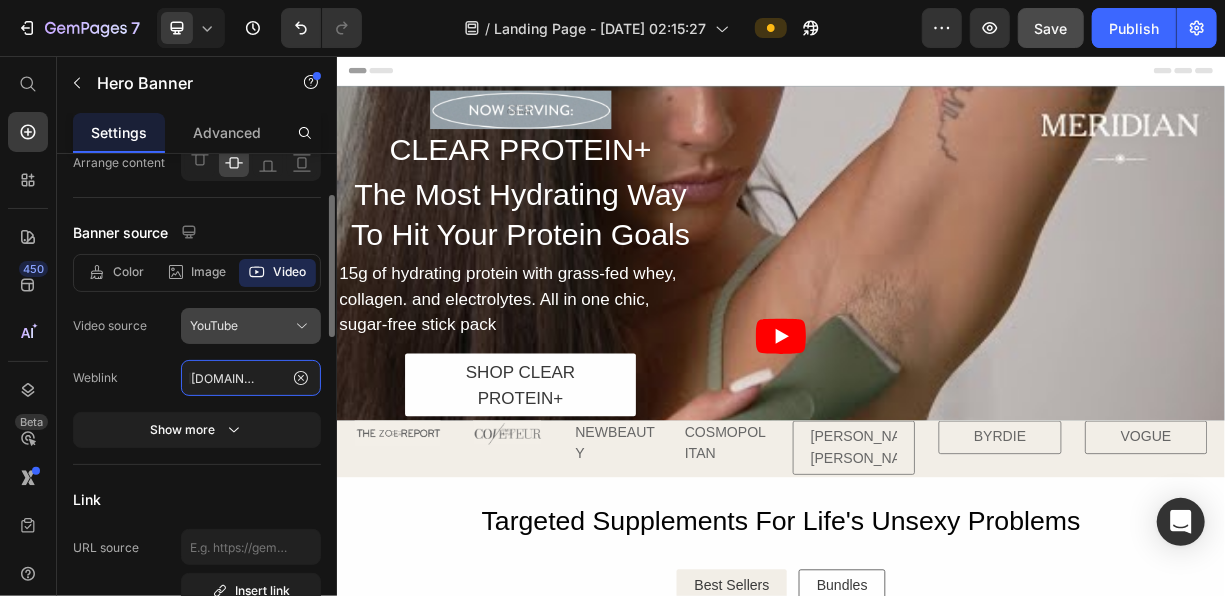 type on "[URL][DOMAIN_NAME]" 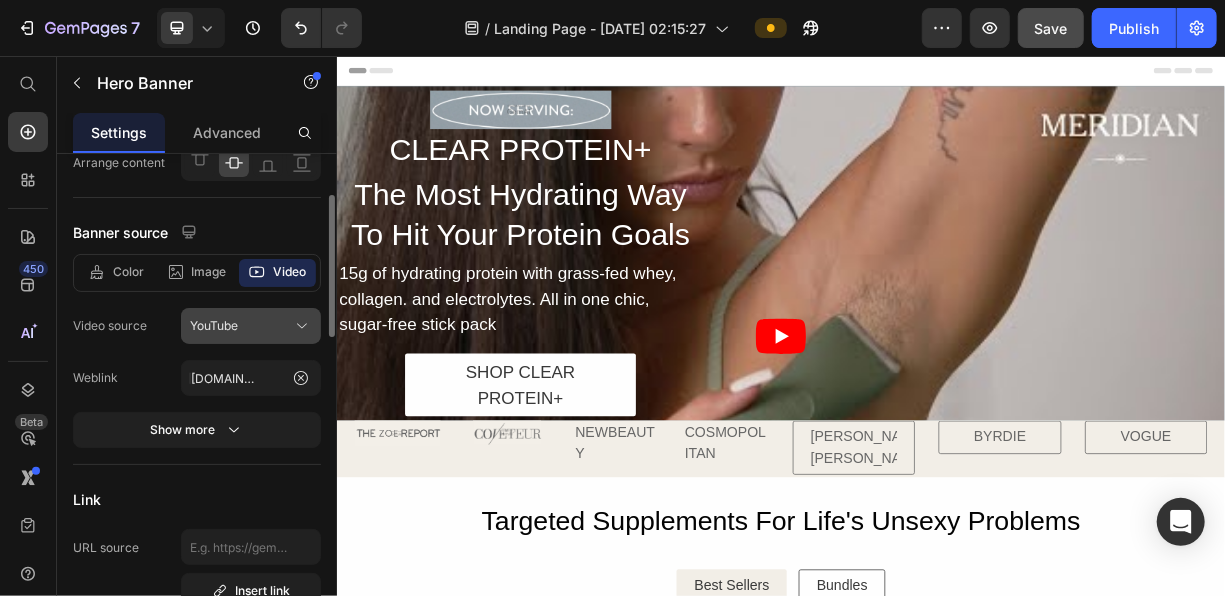 scroll, scrollTop: 0, scrollLeft: 0, axis: both 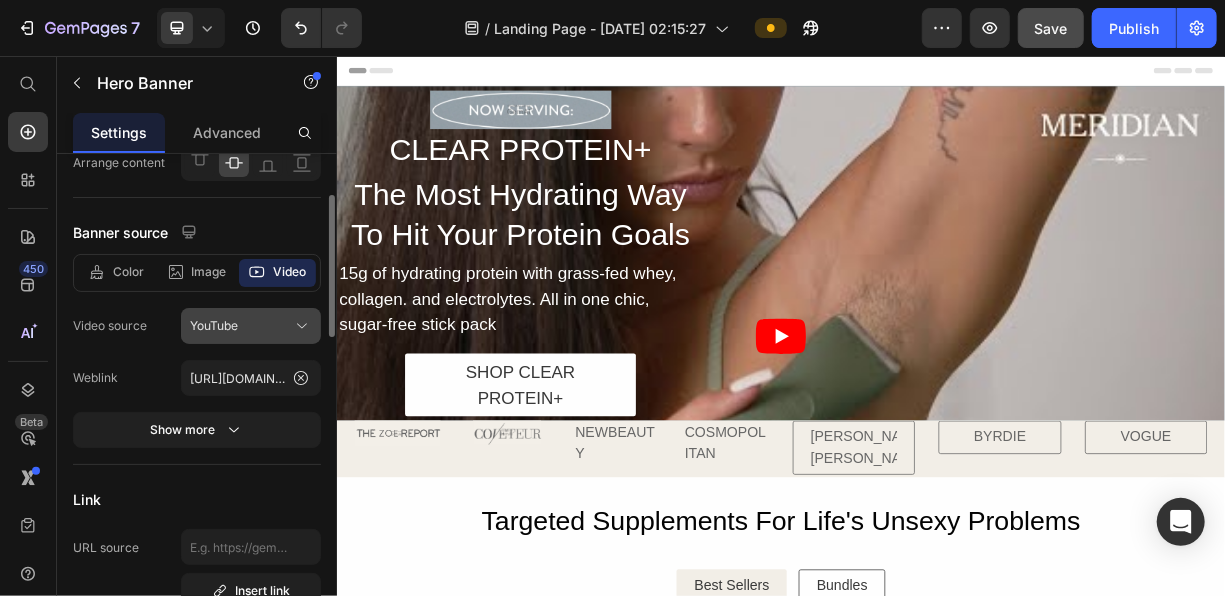 click 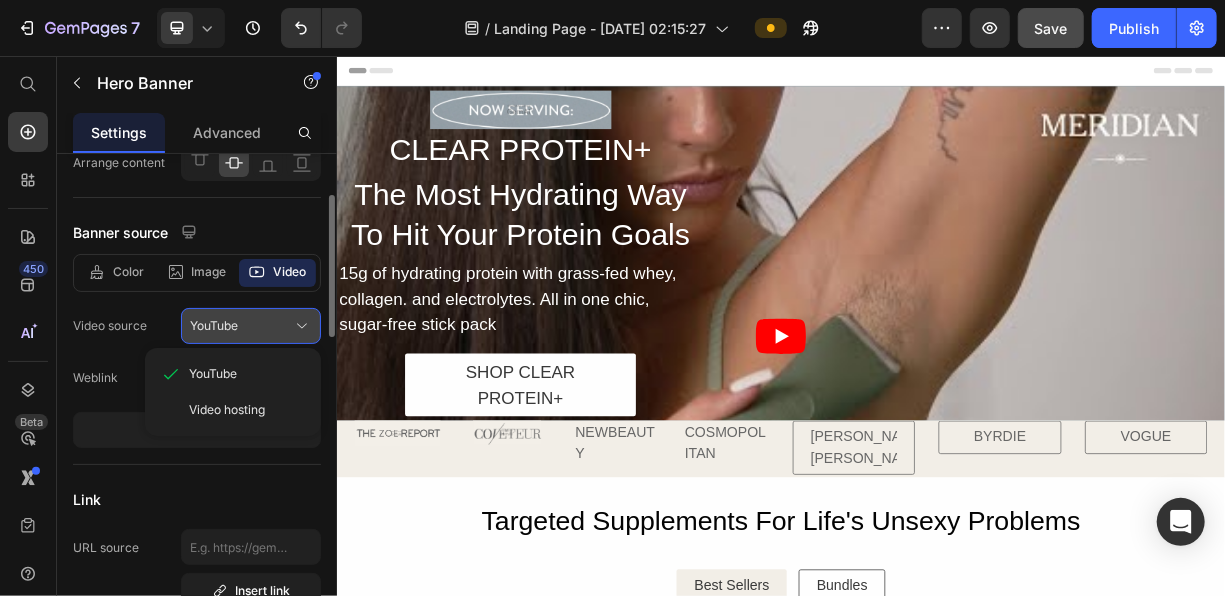 click 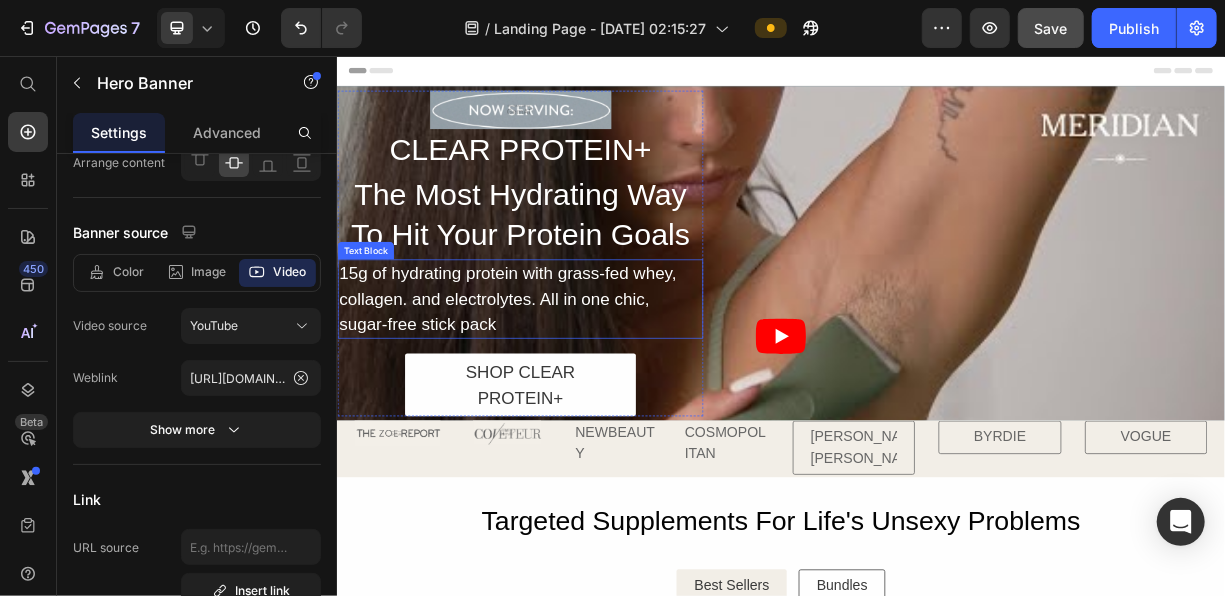 type 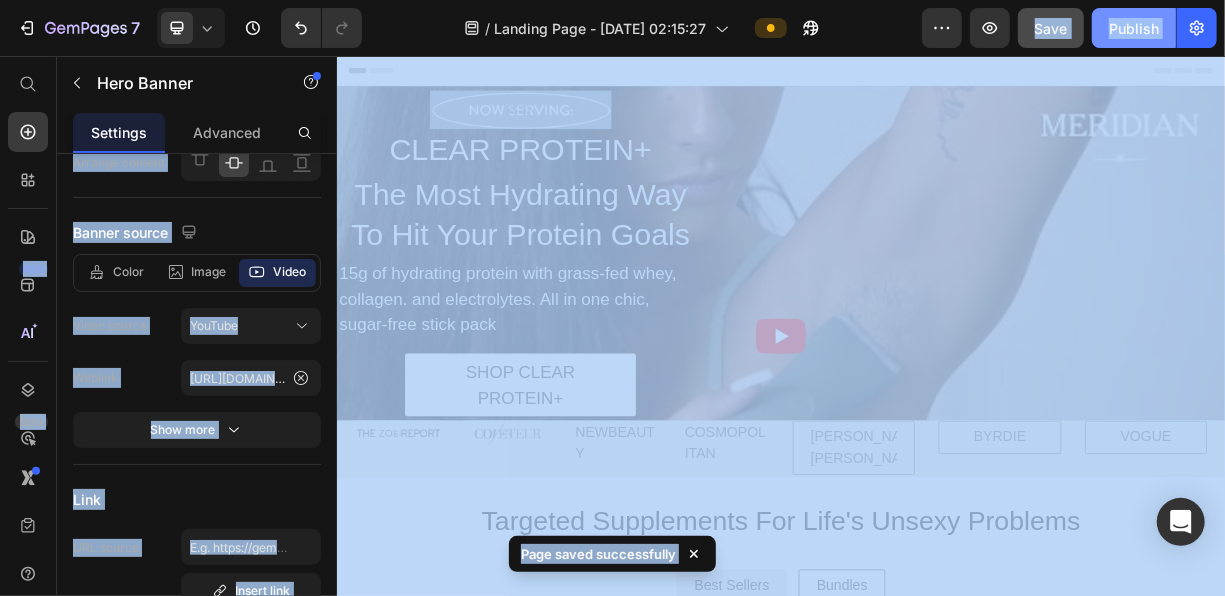 click on "Publish" at bounding box center [1134, 28] 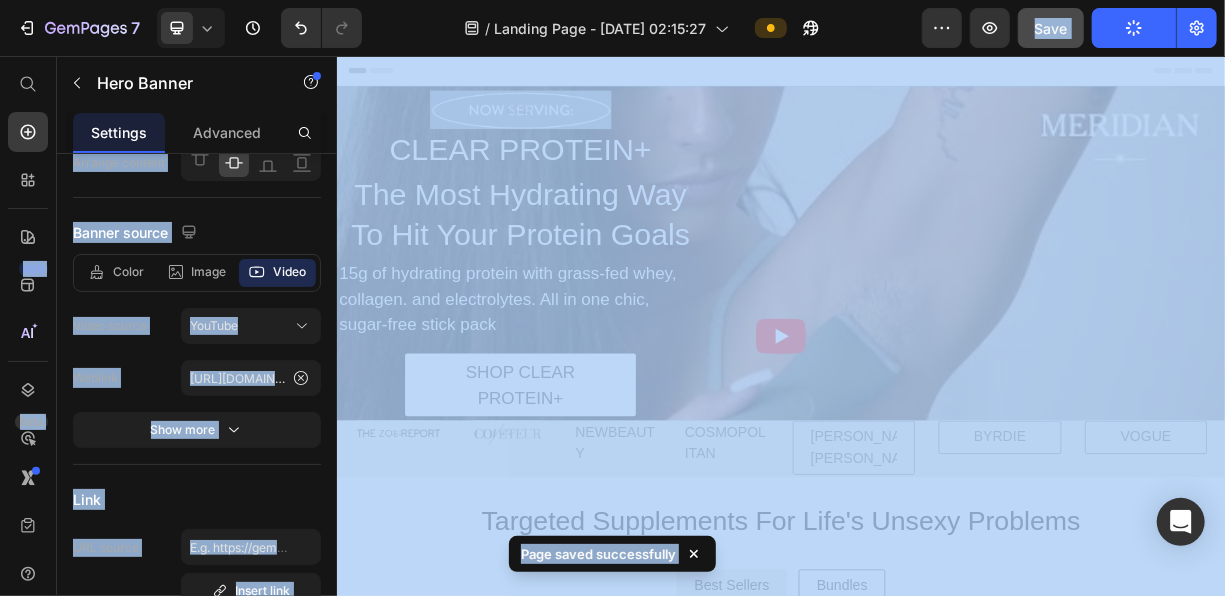click on "/  Landing Page - [DATE] 02:15:27" 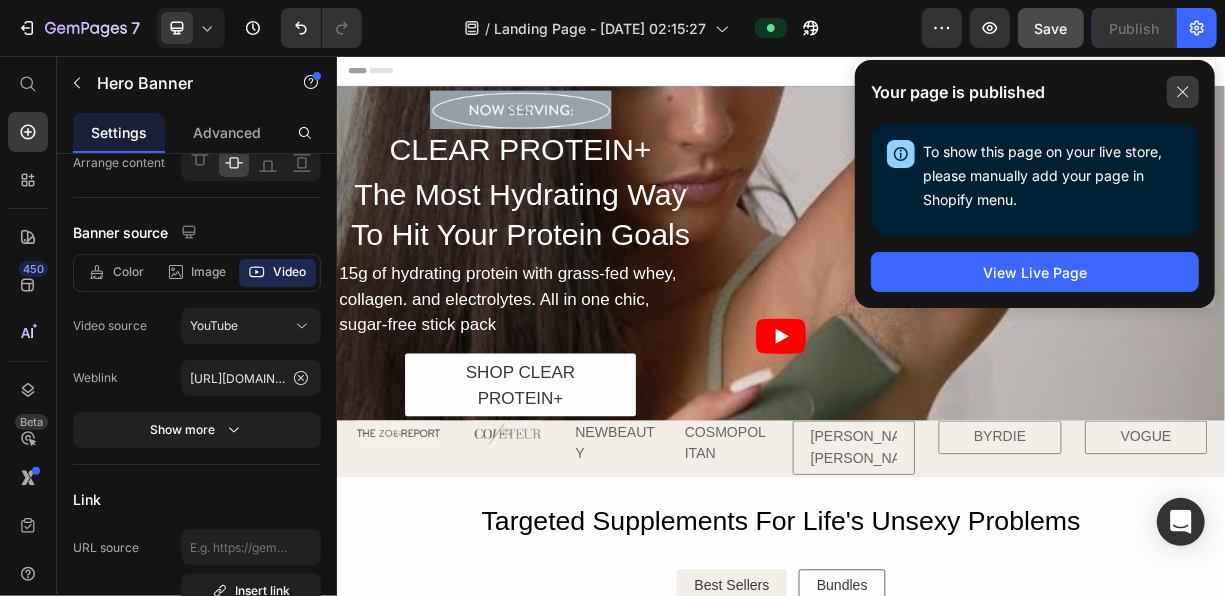 click 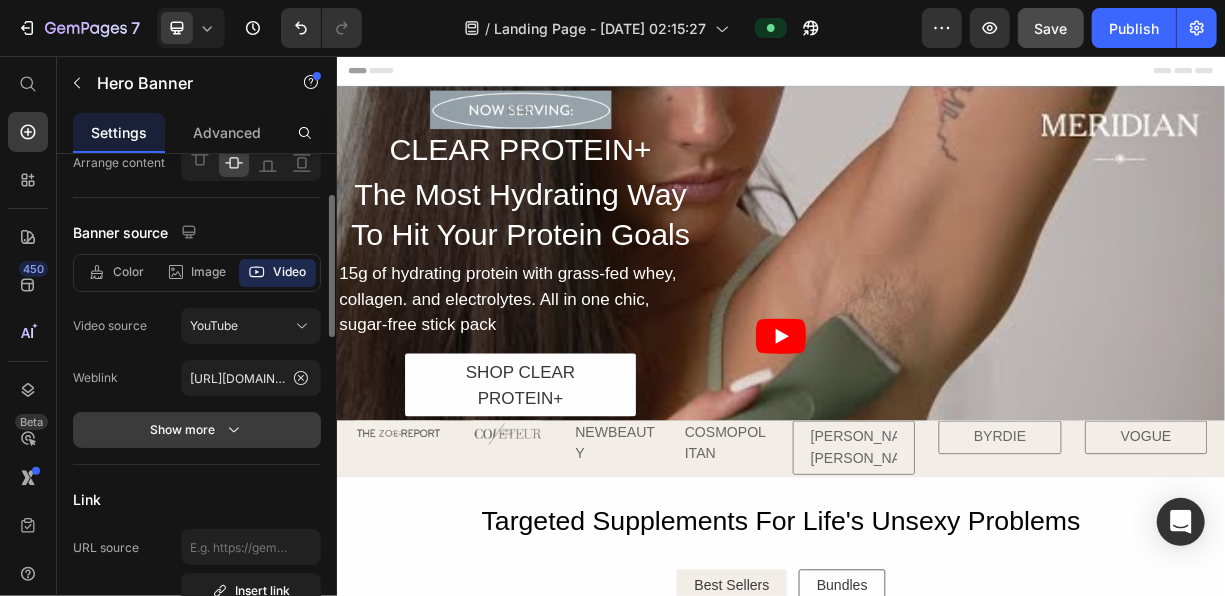 click on "Show more" at bounding box center (197, 430) 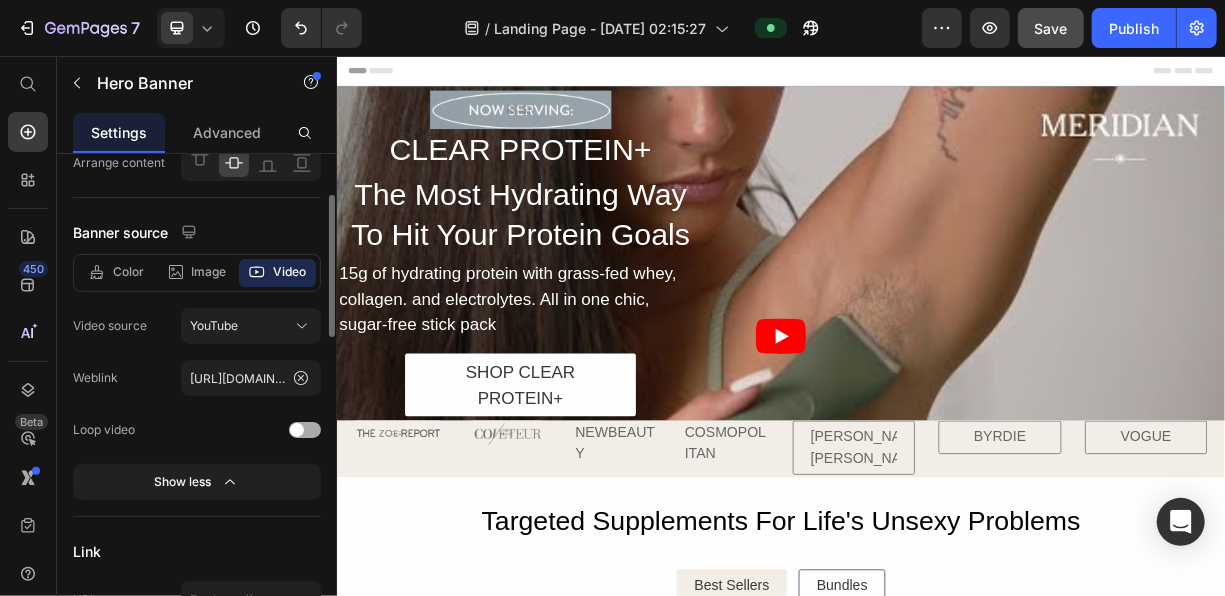click at bounding box center (305, 430) 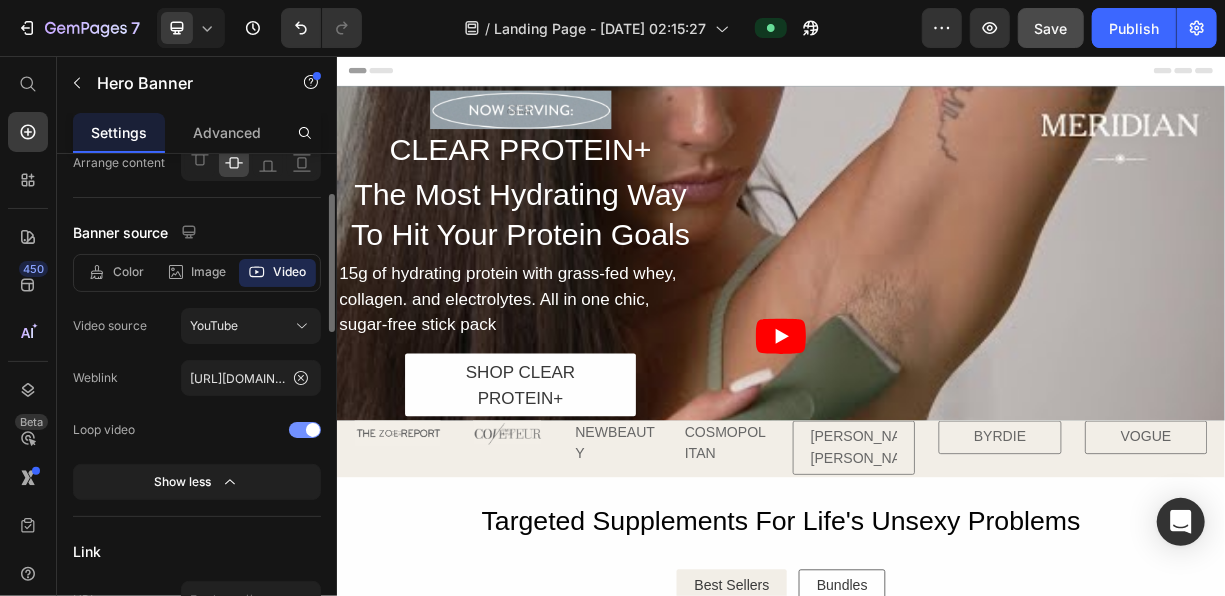 click at bounding box center [305, 430] 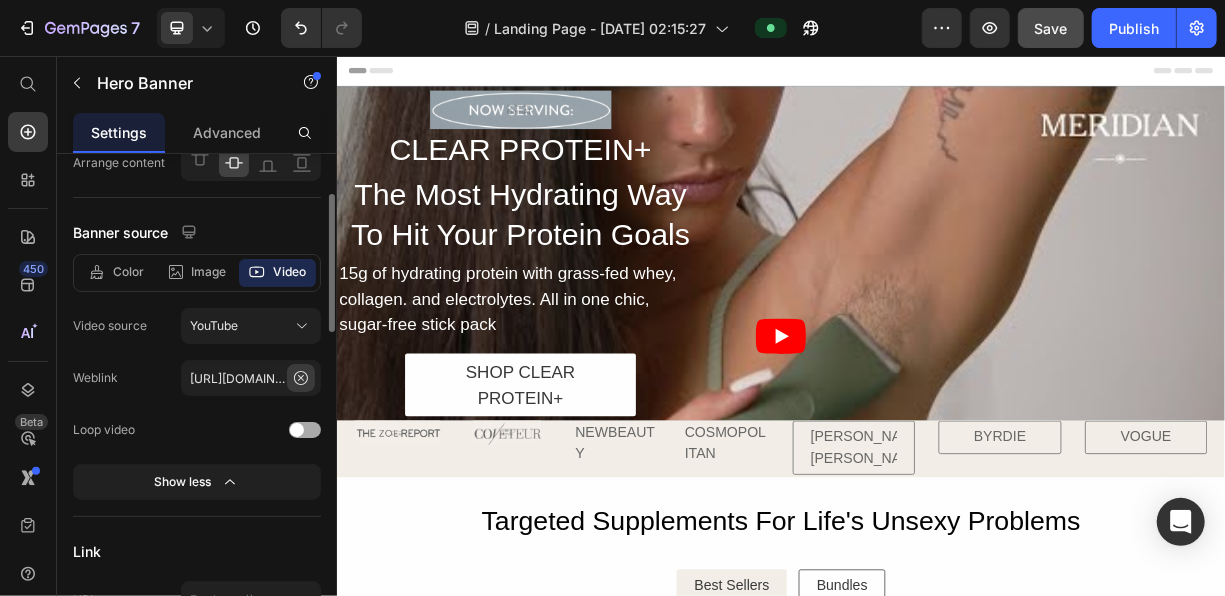 click 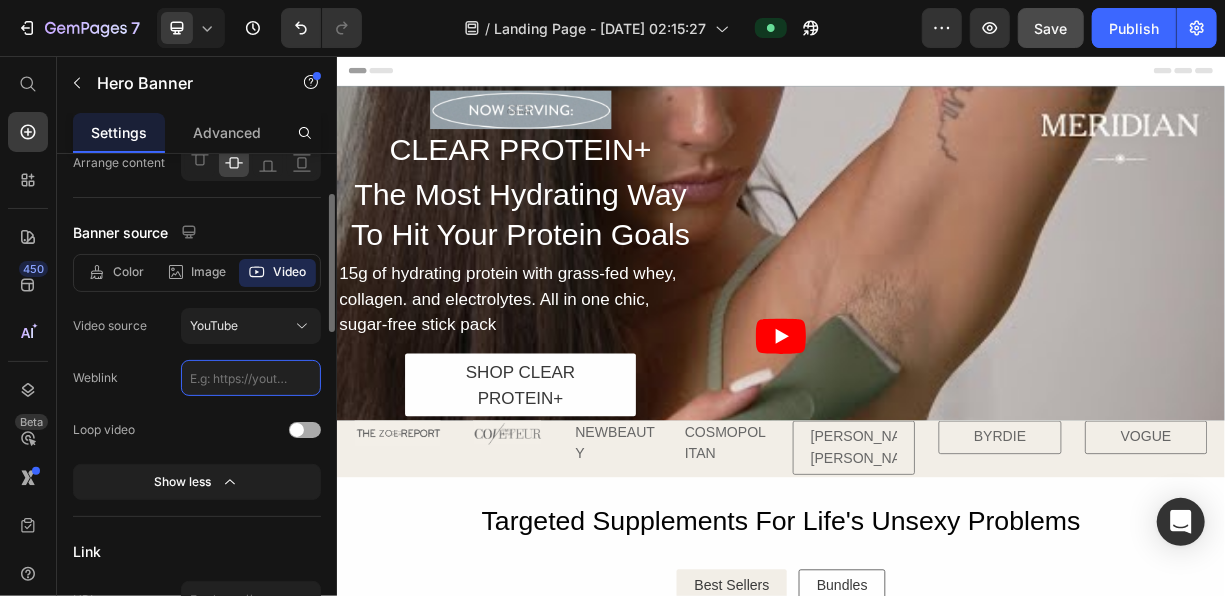 scroll, scrollTop: 0, scrollLeft: 0, axis: both 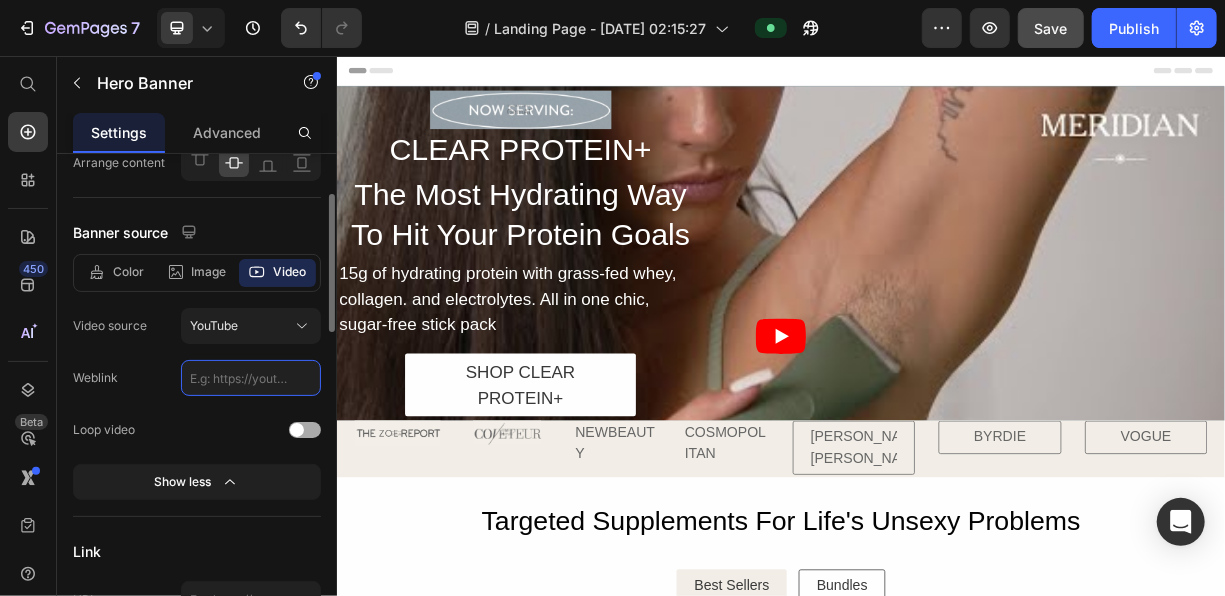 paste on "[URL][DOMAIN_NAME]" 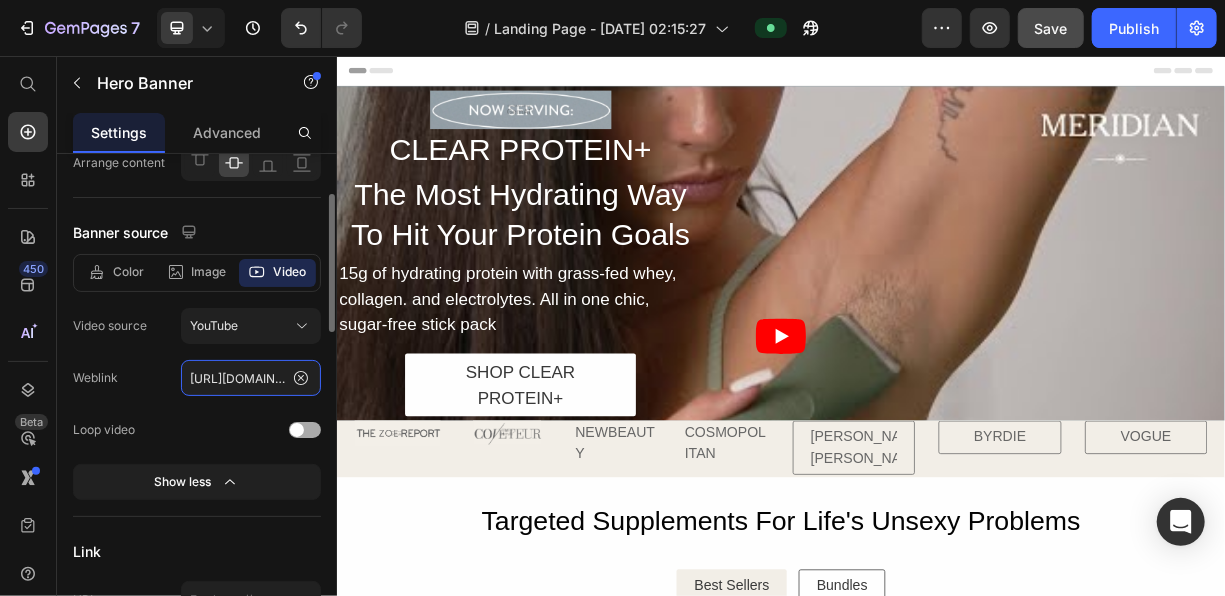 scroll, scrollTop: 0, scrollLeft: 201, axis: horizontal 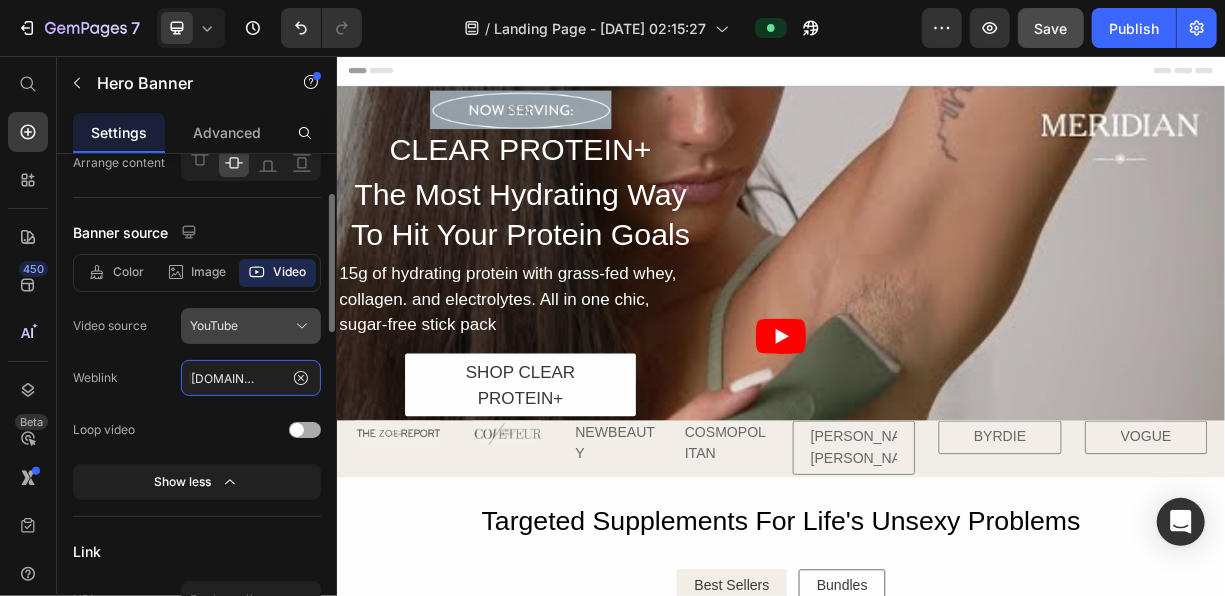 type on "[URL][DOMAIN_NAME]" 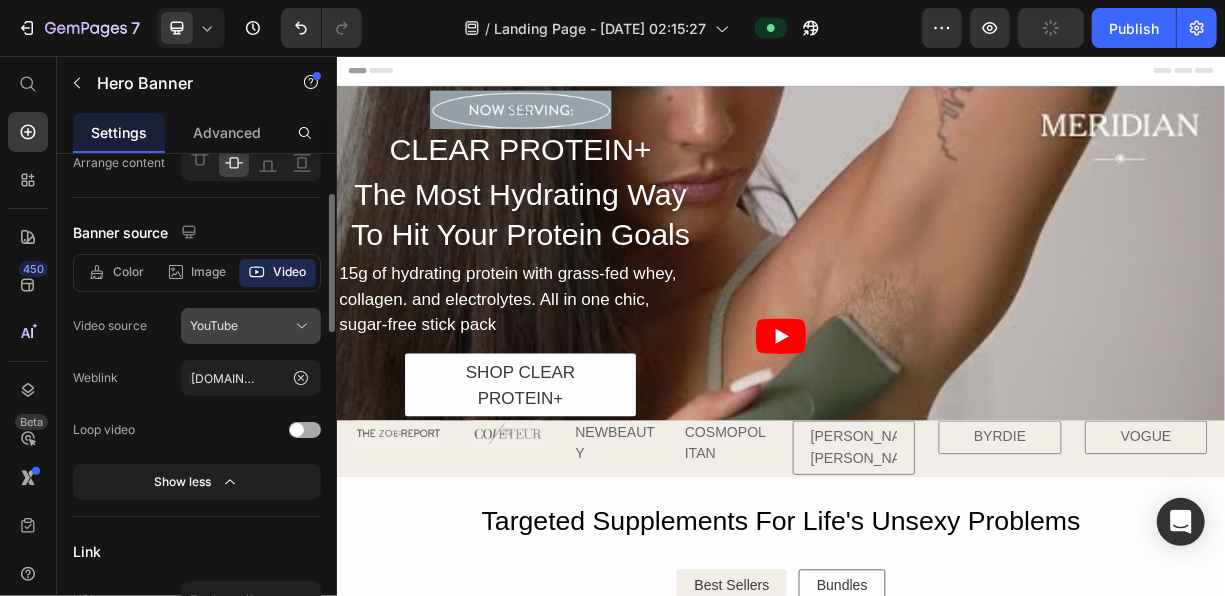 scroll, scrollTop: 0, scrollLeft: 0, axis: both 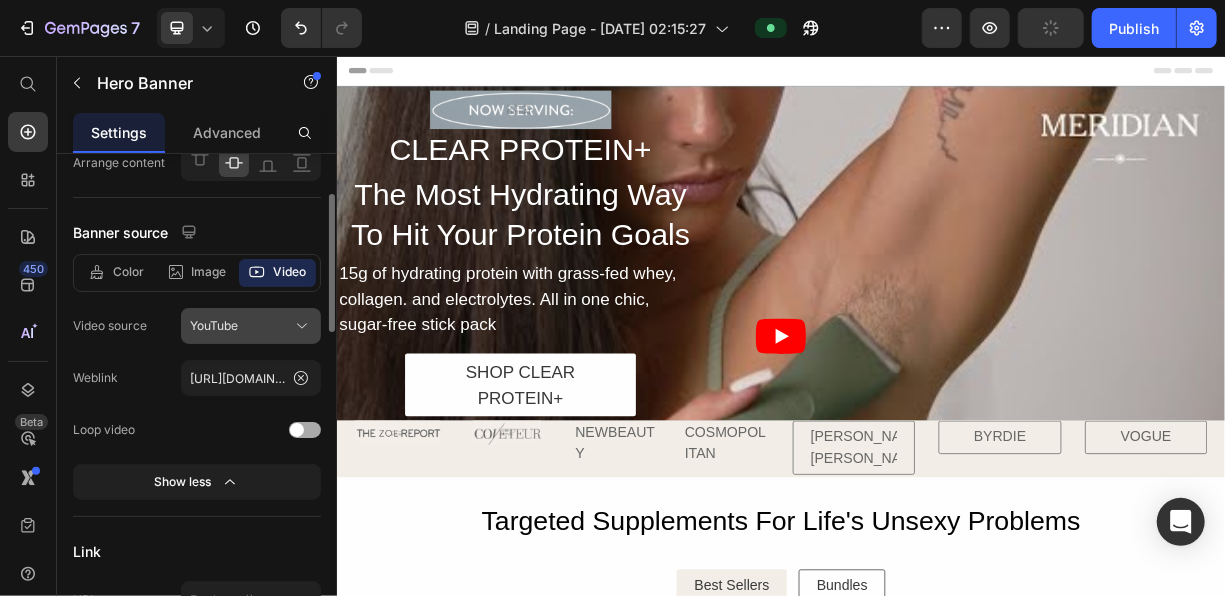 click on "YouTube" 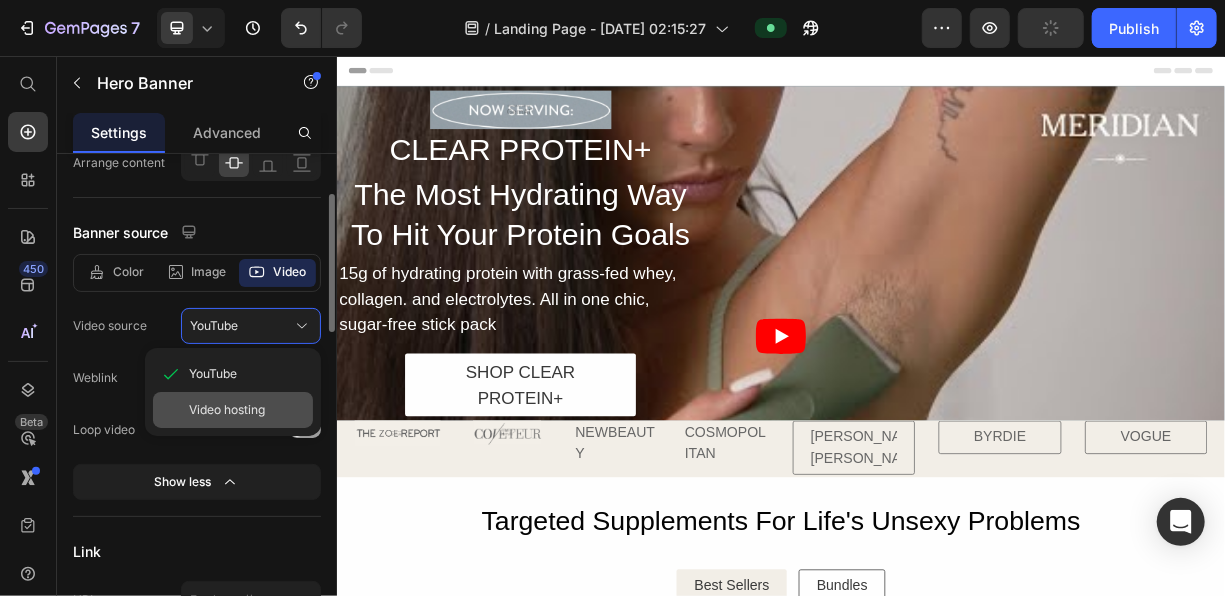 click on "Video hosting" at bounding box center (227, 410) 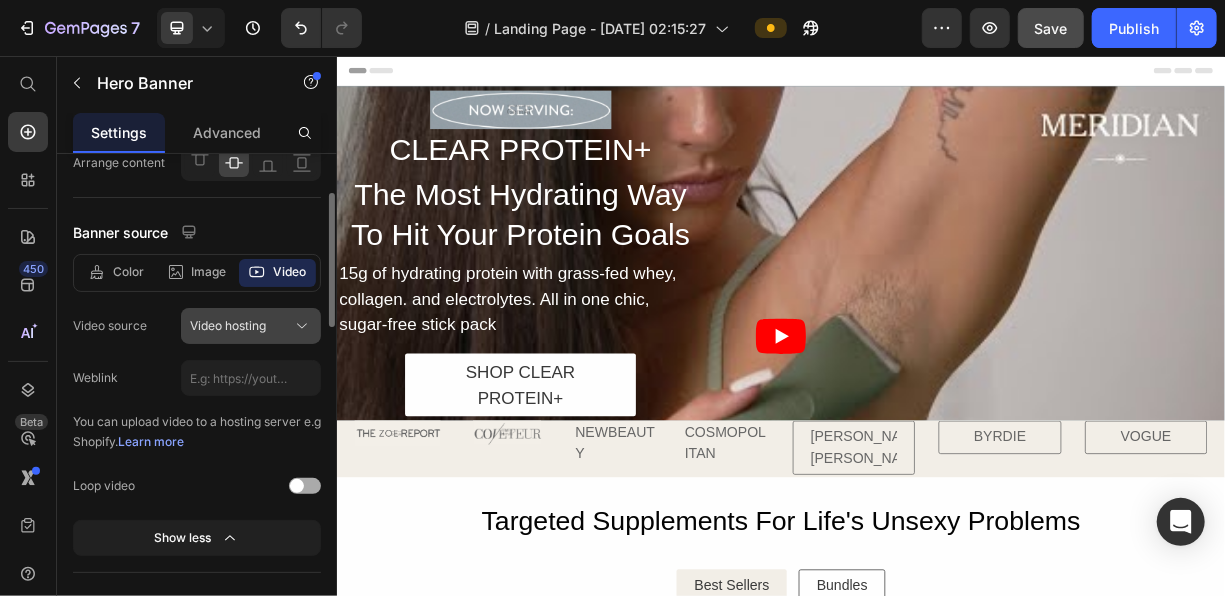 click on "Video hosting" 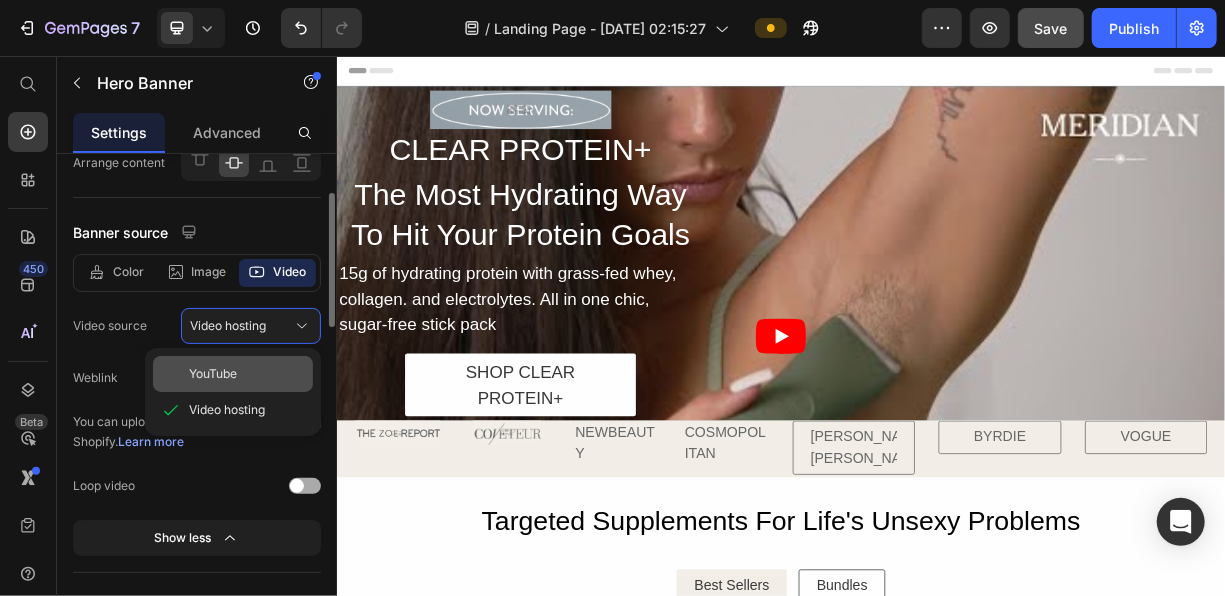 click on "YouTube" 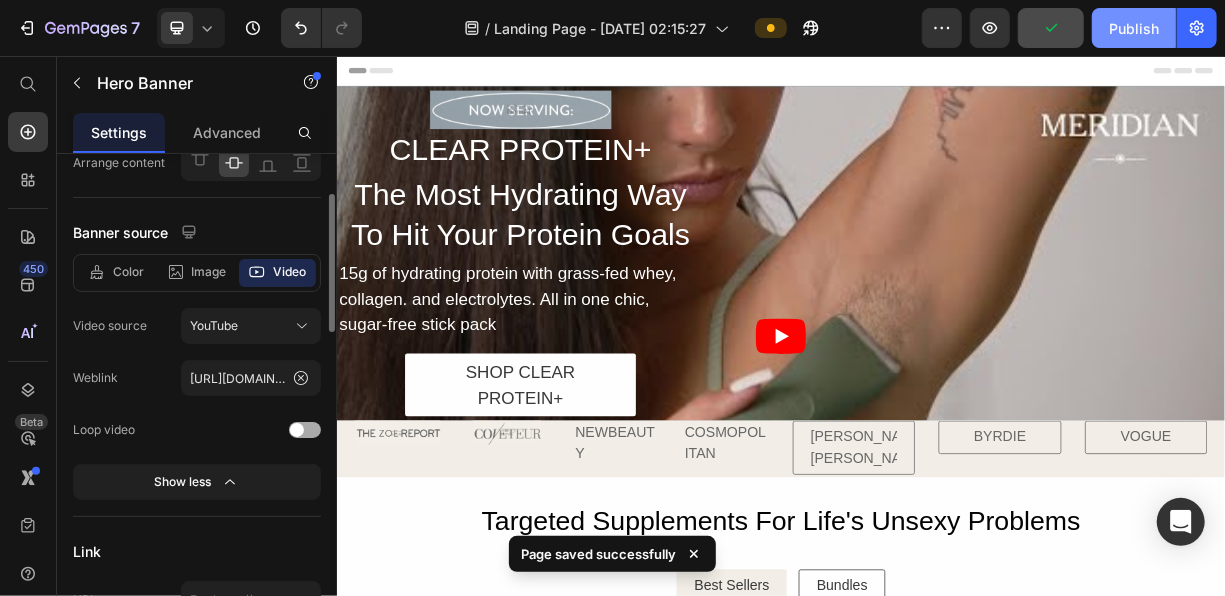 click on "Publish" at bounding box center (1134, 28) 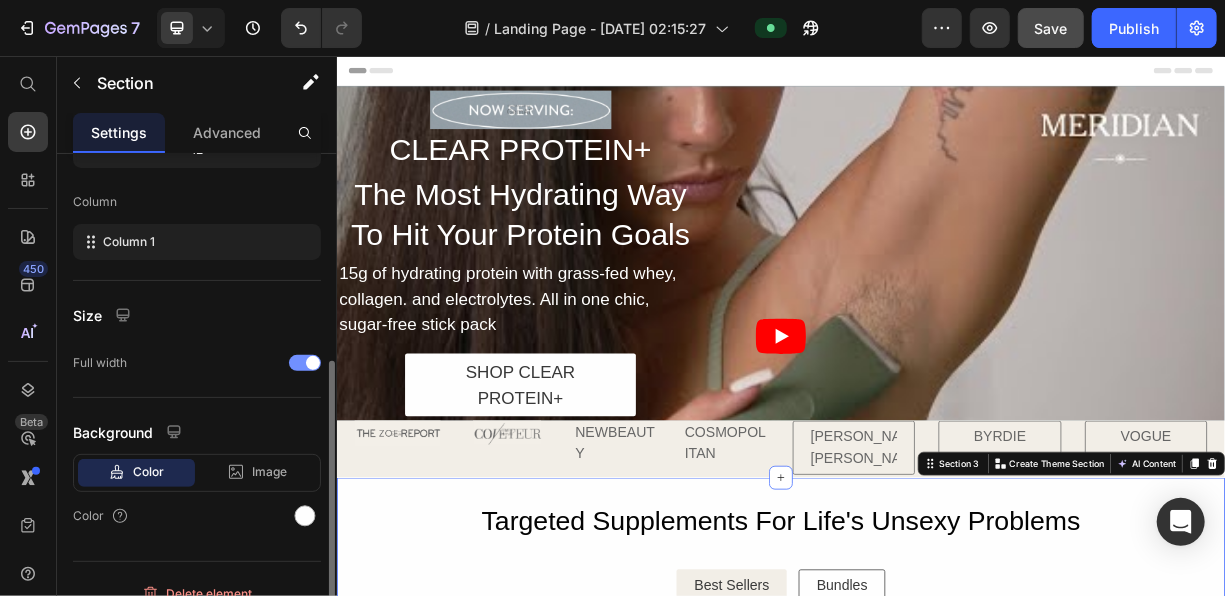 scroll, scrollTop: 307, scrollLeft: 0, axis: vertical 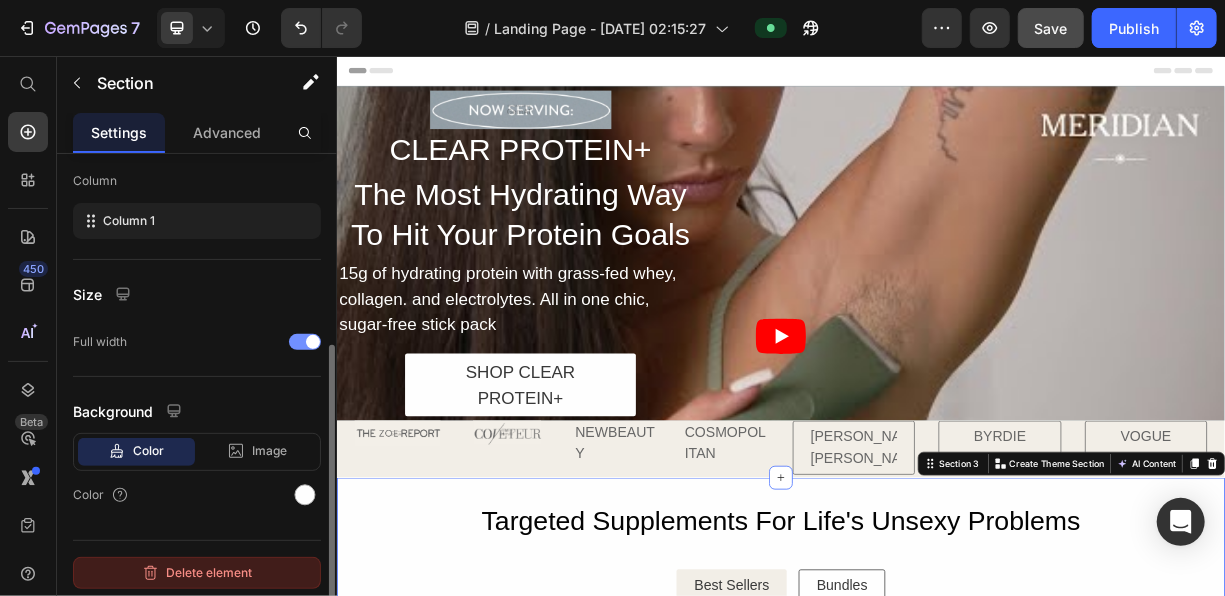 click on "Delete element" at bounding box center [197, 573] 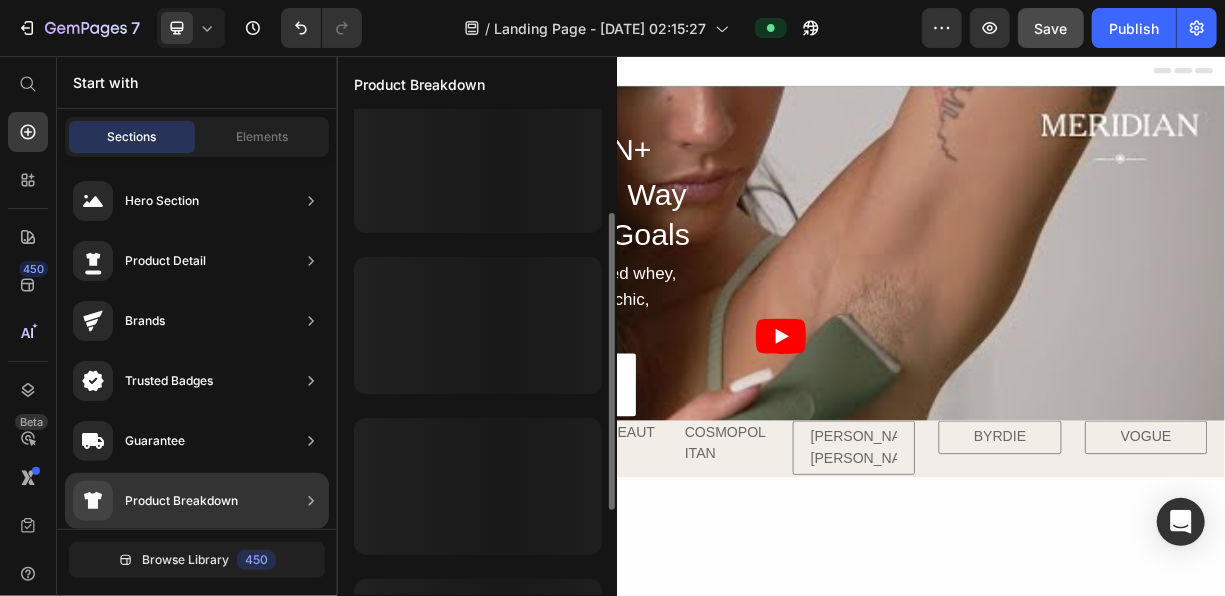 scroll, scrollTop: 182, scrollLeft: 0, axis: vertical 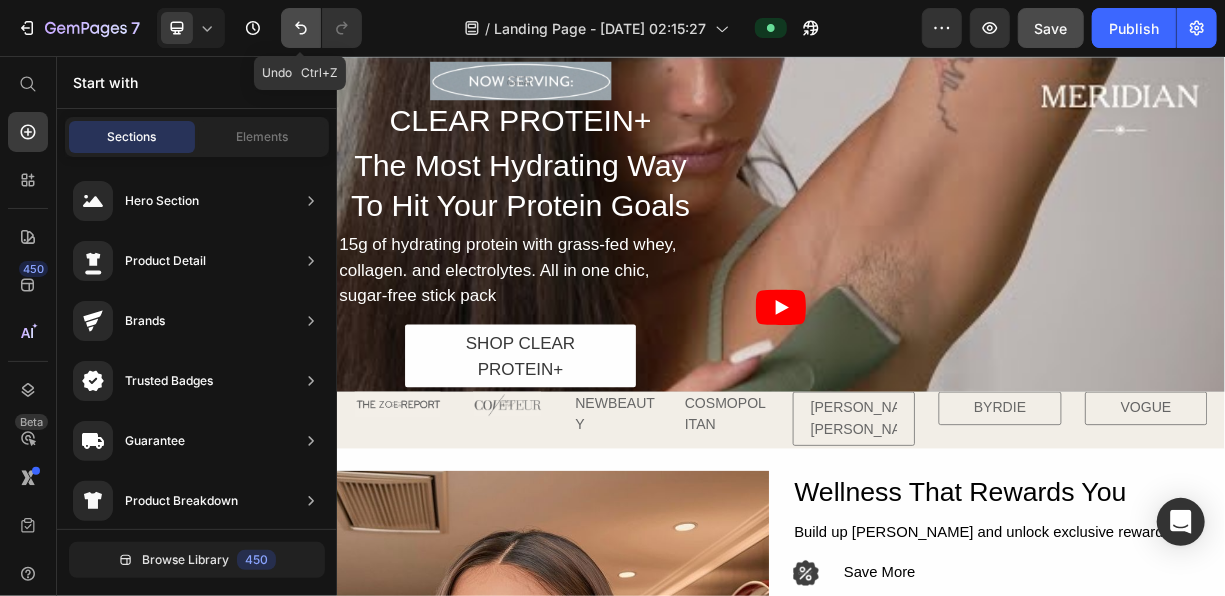 click 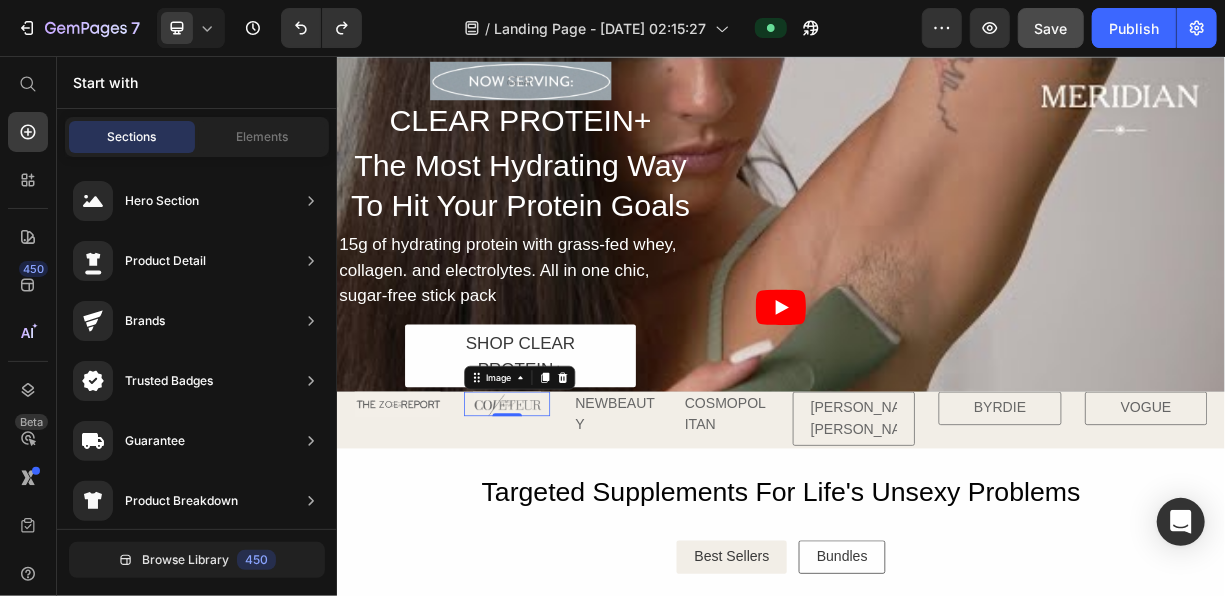 click at bounding box center (566, 525) 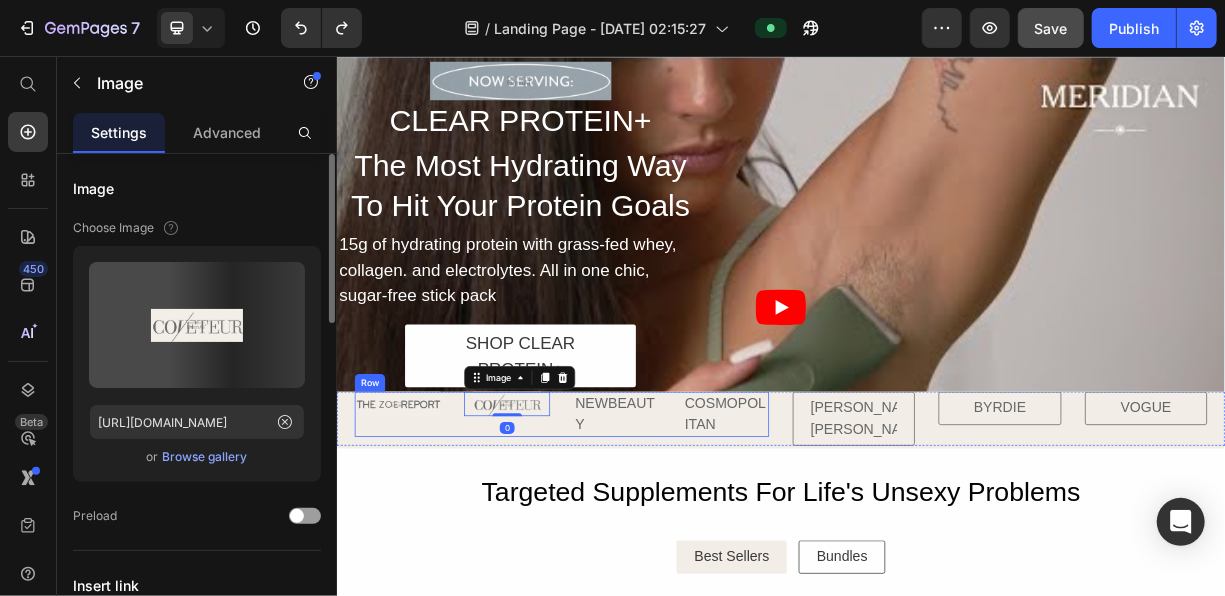 click on "Image Image   0 NEWBEAUTY Text Block COSMOPOLITAN Text Block Row" at bounding box center [640, 539] 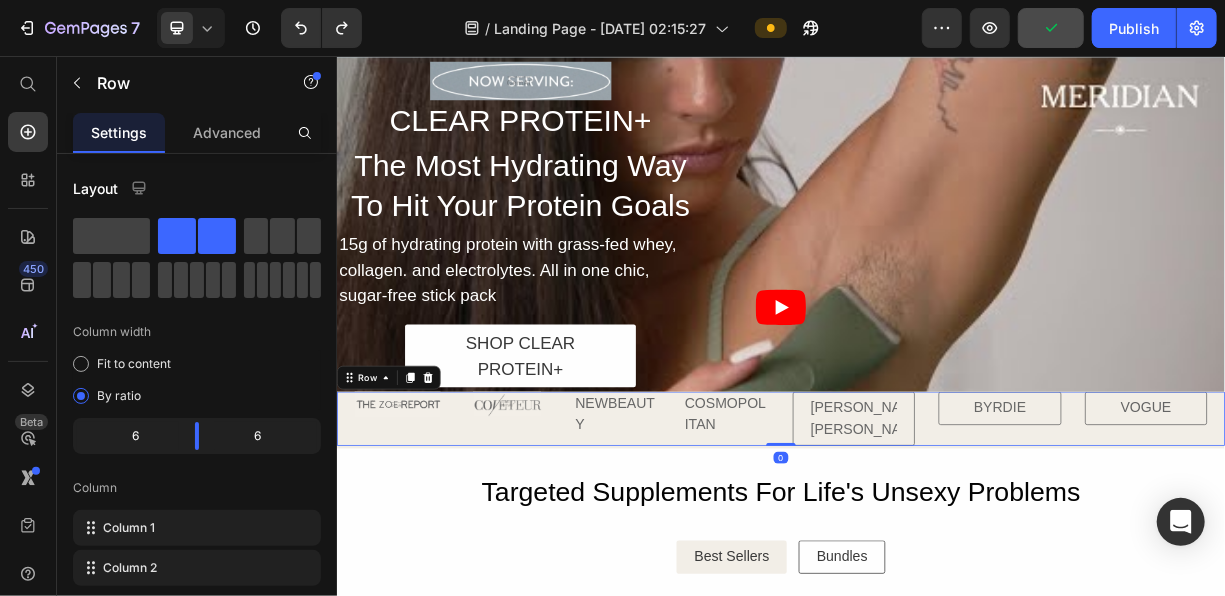 click on "Image Image NEWBEAUTY Text Block COSMOPOLITAN Text Block Row [PERSON_NAME] [PERSON_NAME] [PERSON_NAME] Button VOGUE Button Row Row   0" at bounding box center (936, 545) 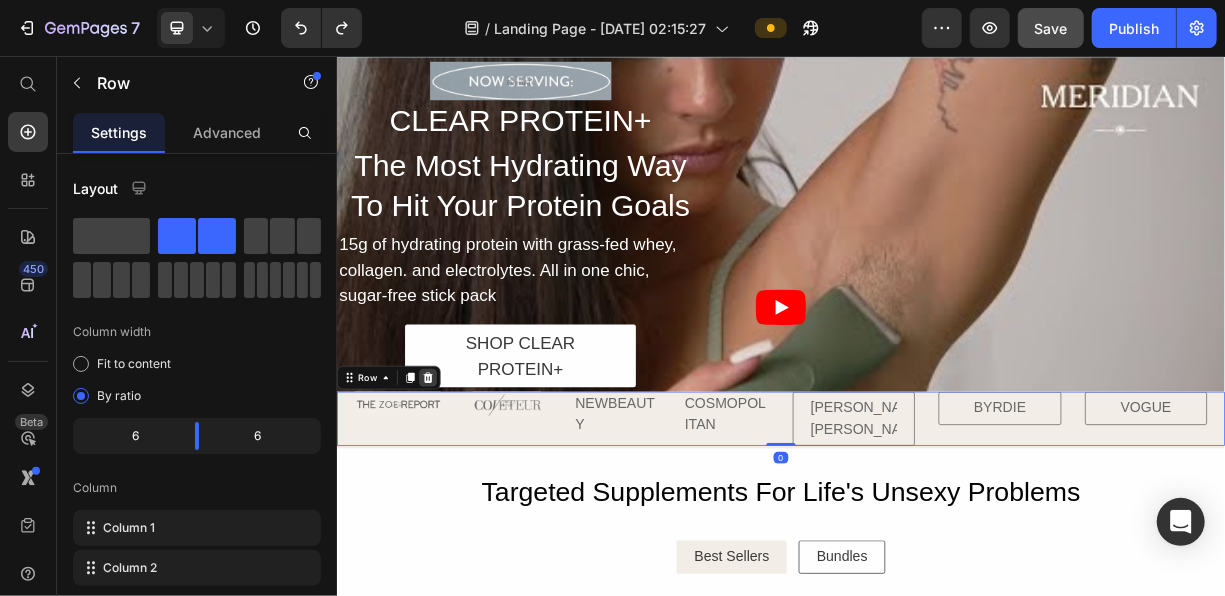 click 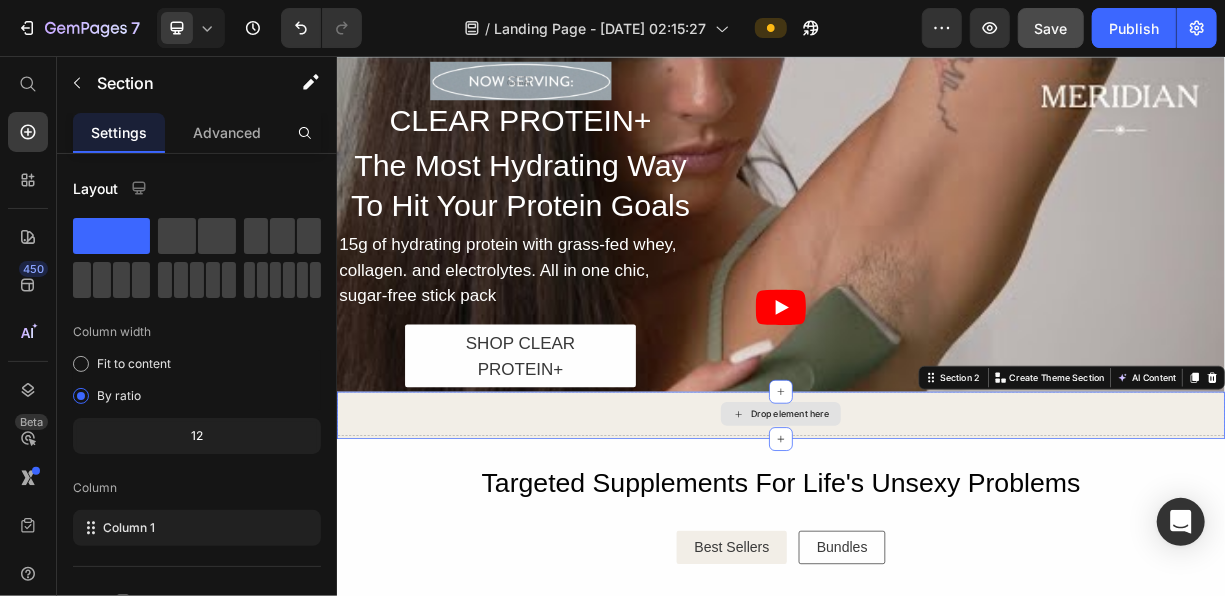 click on "Drop element here" at bounding box center [936, 539] 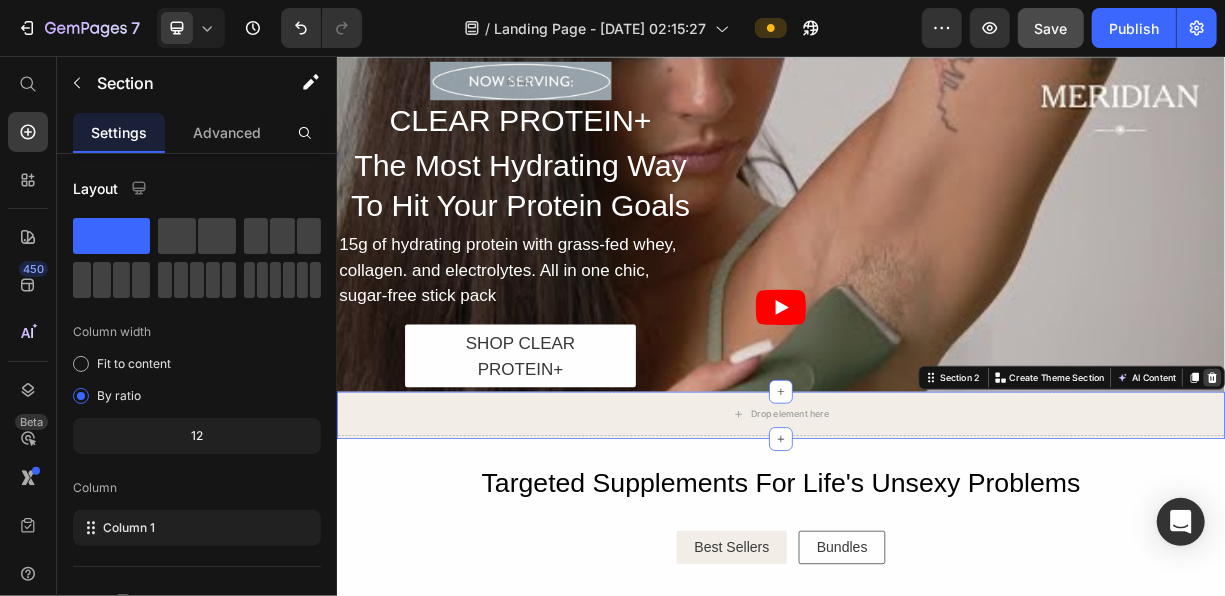 click 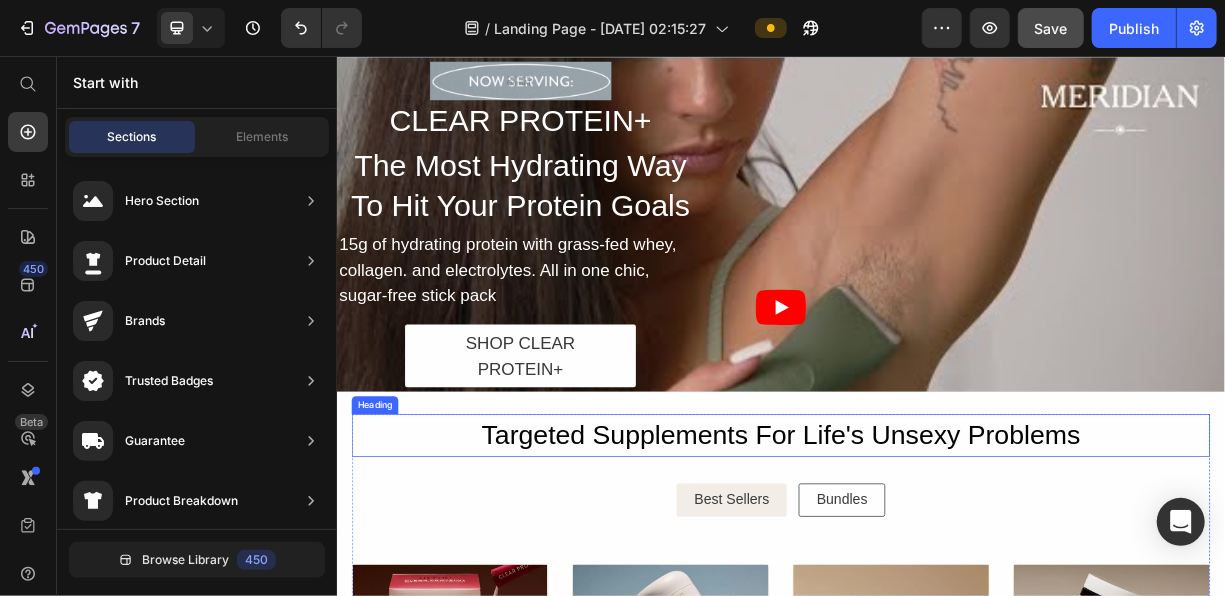 scroll, scrollTop: 0, scrollLeft: 0, axis: both 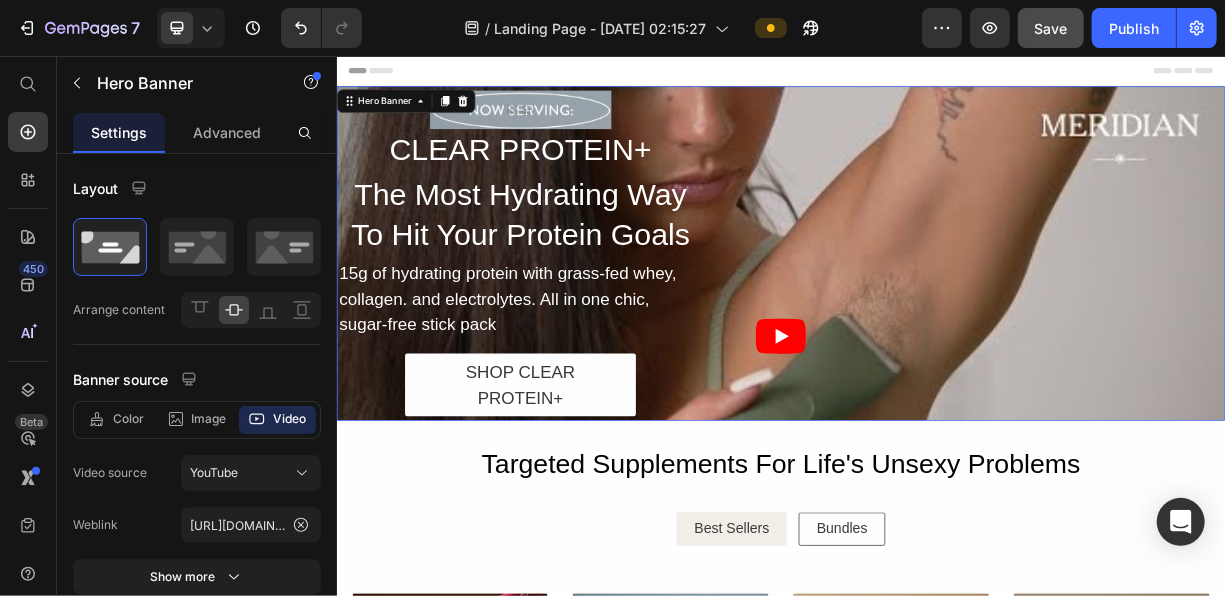 click on "Image CLEAR PROTEIN+ Heading The Most Hydrating Way To Hit Your Protein Goals Heading 15g of hydrating protein with grass-fed whey, collagen.  and electrolytes. All in one chic, sugar-free stick pack Text Block SHOP CLEAR PROTEIN+ Button Row" at bounding box center (936, 322) 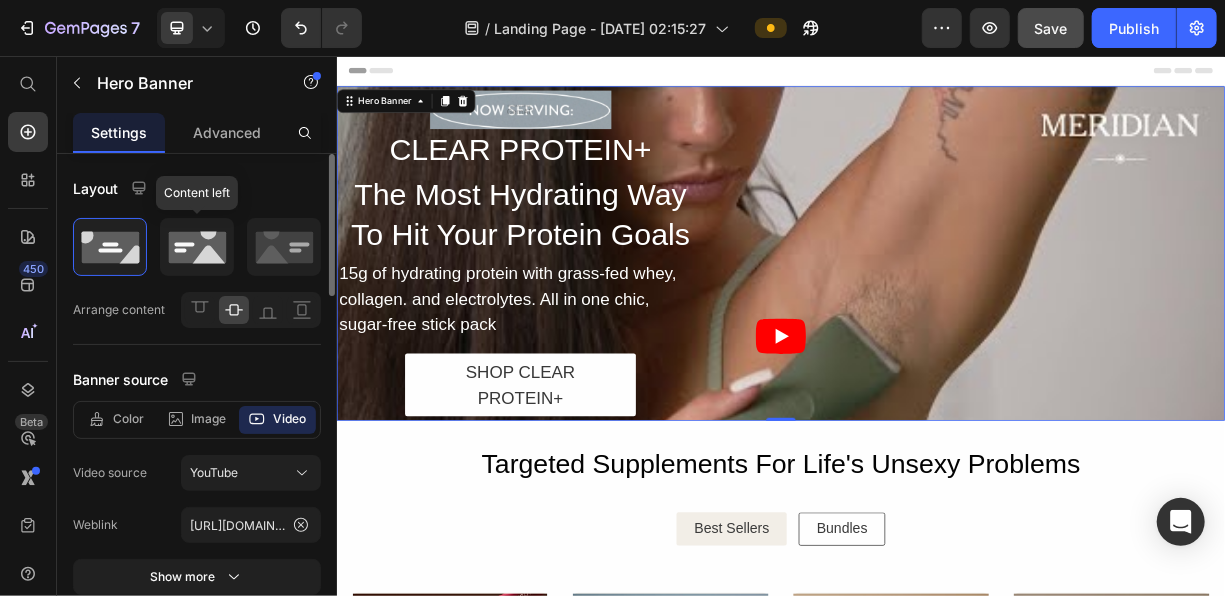 click 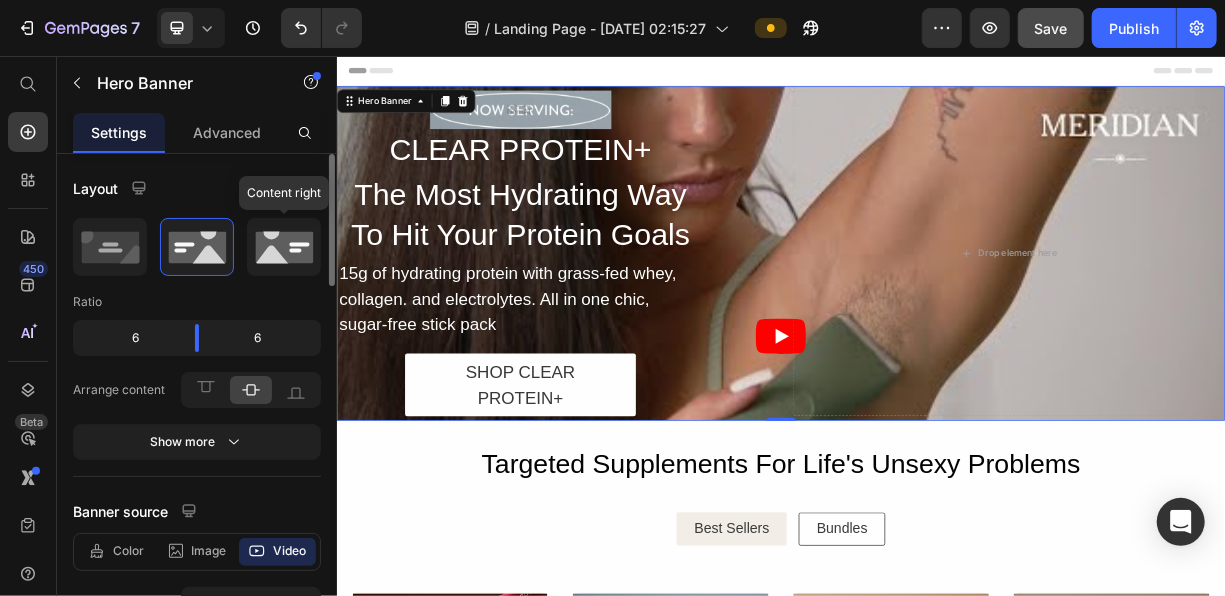 click 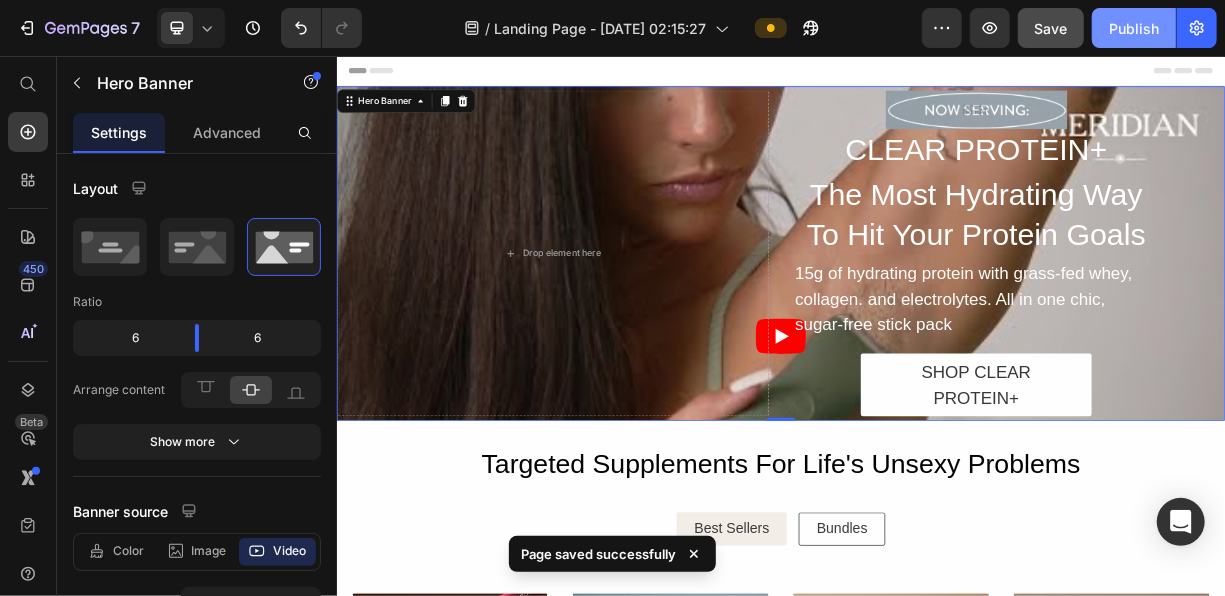 click on "Publish" at bounding box center [1134, 28] 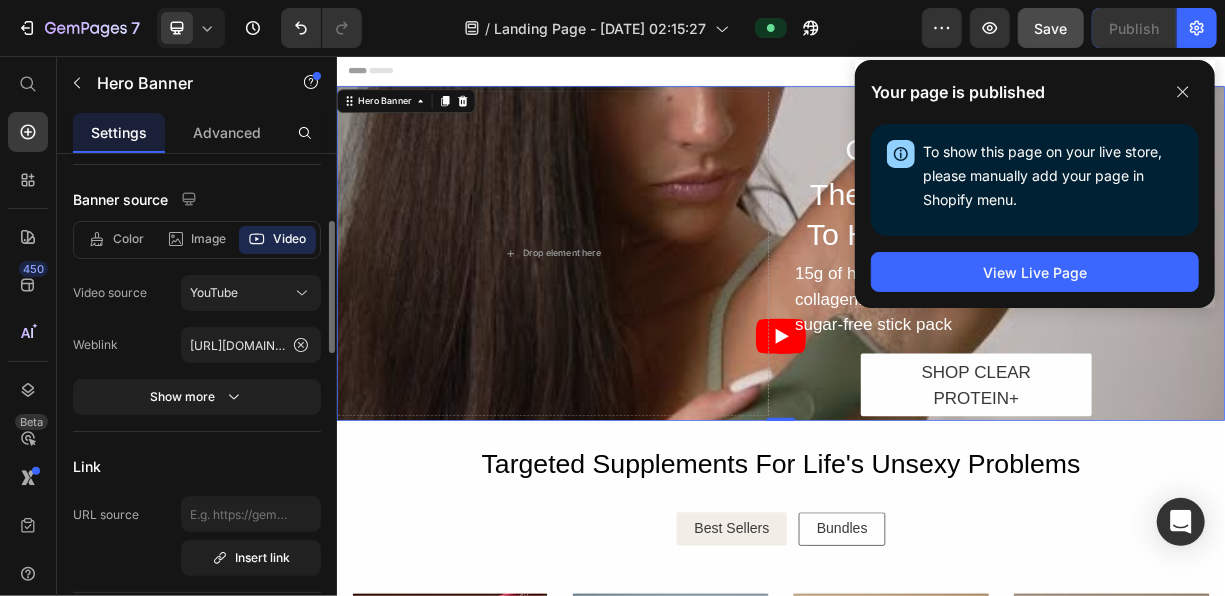 scroll, scrollTop: 321, scrollLeft: 0, axis: vertical 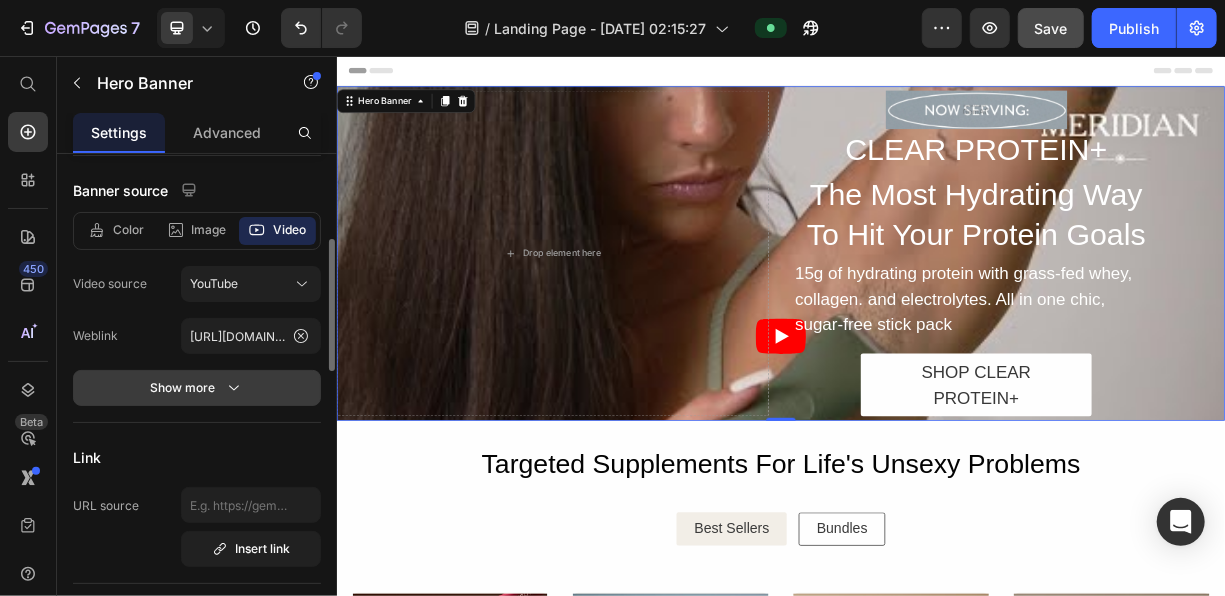 click on "Show more" at bounding box center [197, 388] 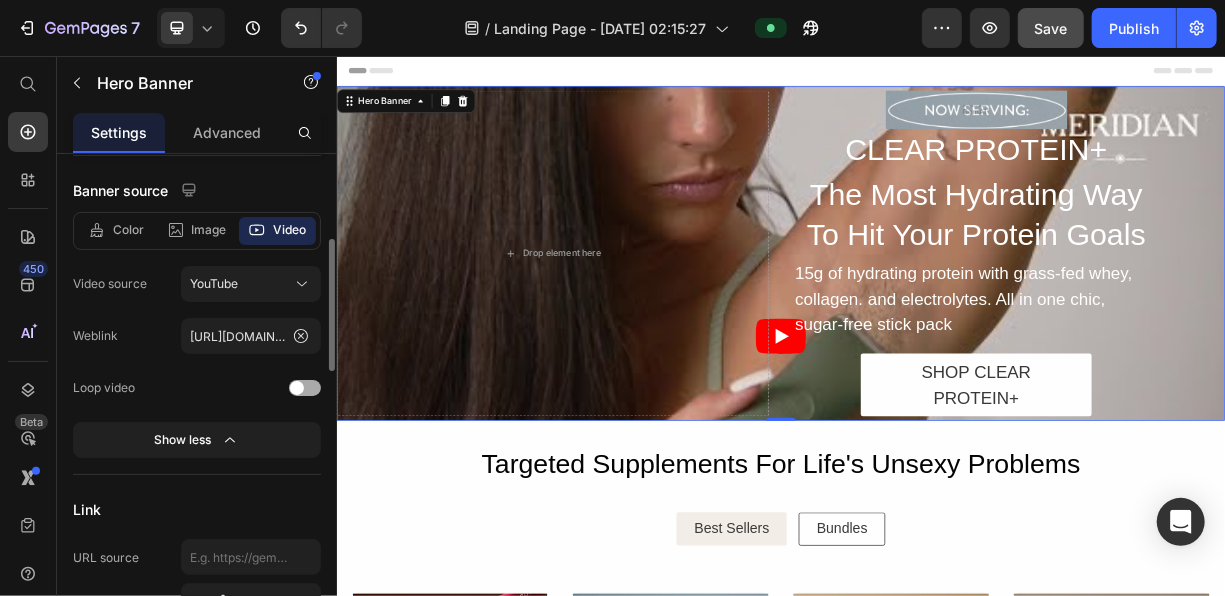 click on "Loop video" at bounding box center [197, 388] 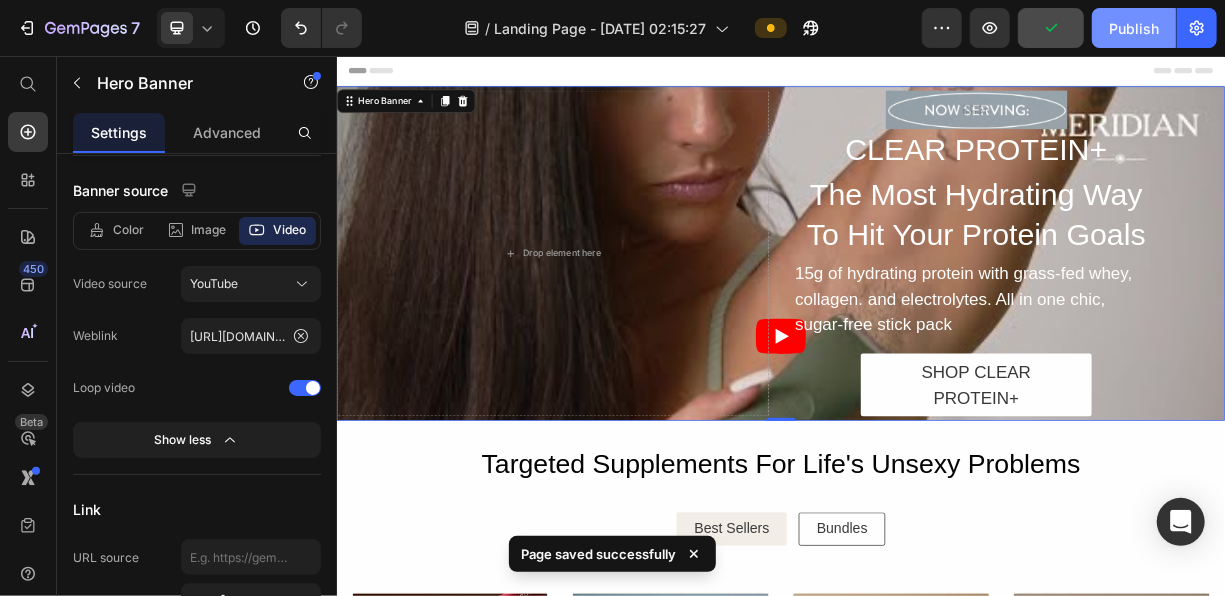 click on "Publish" at bounding box center [1134, 28] 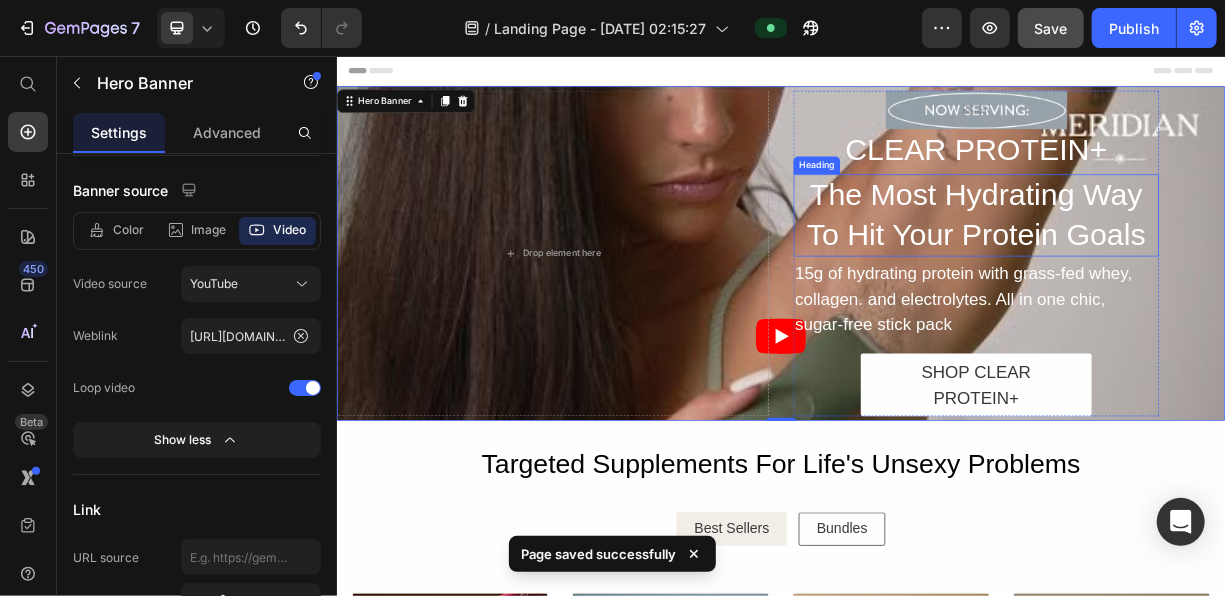 type 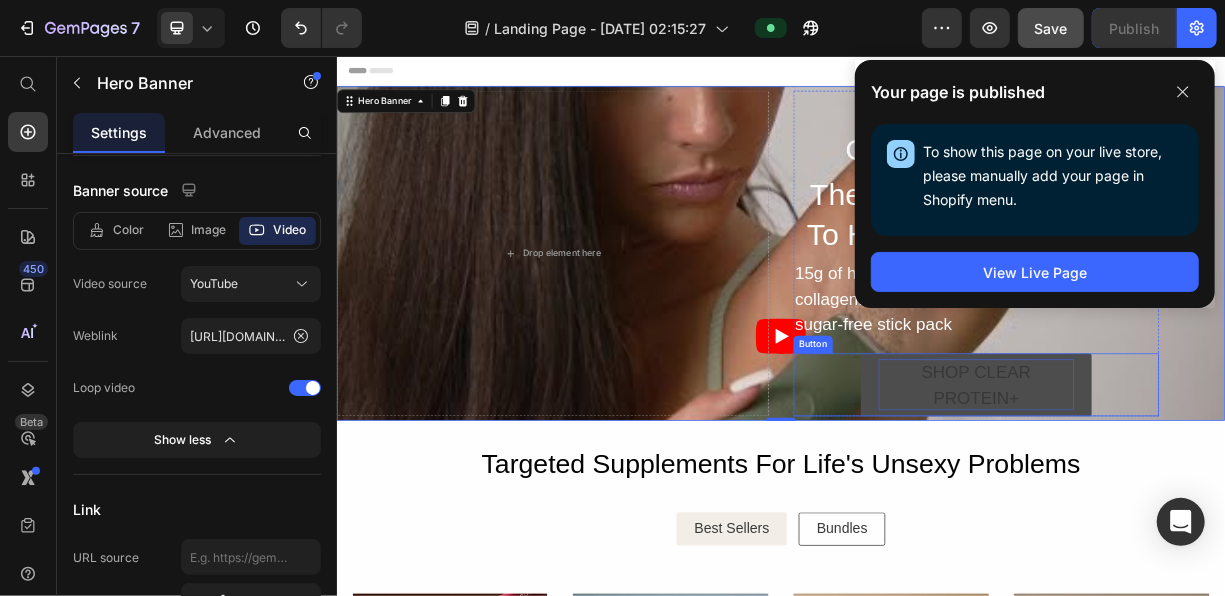 click on "SHOP CLEAR PROTEIN+" at bounding box center (1200, 499) 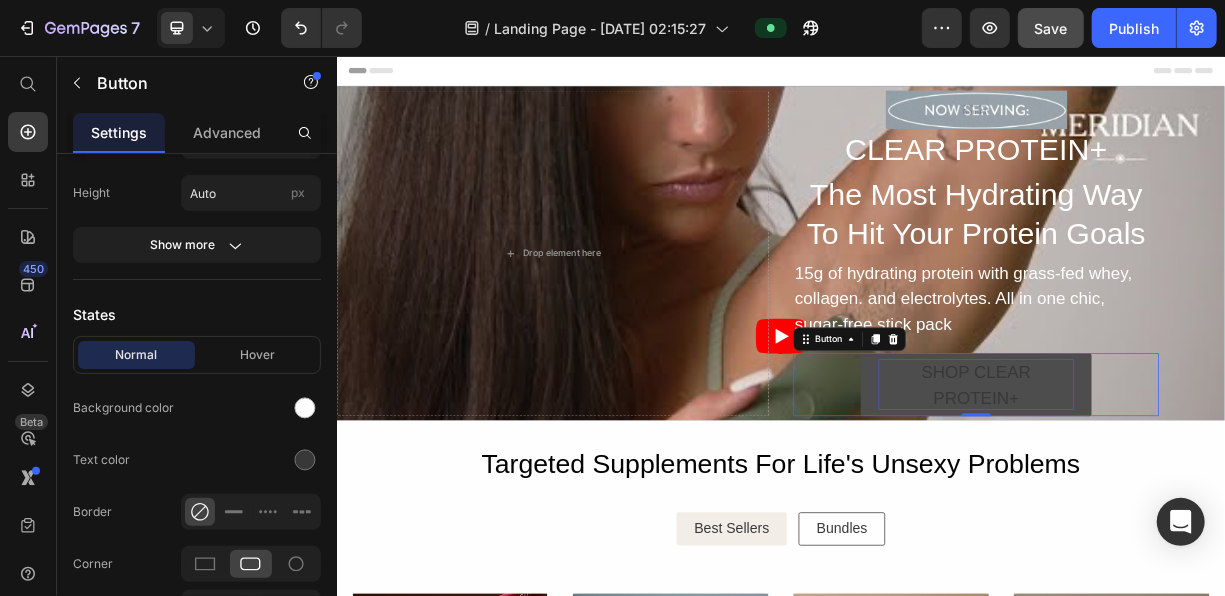 scroll, scrollTop: 0, scrollLeft: 0, axis: both 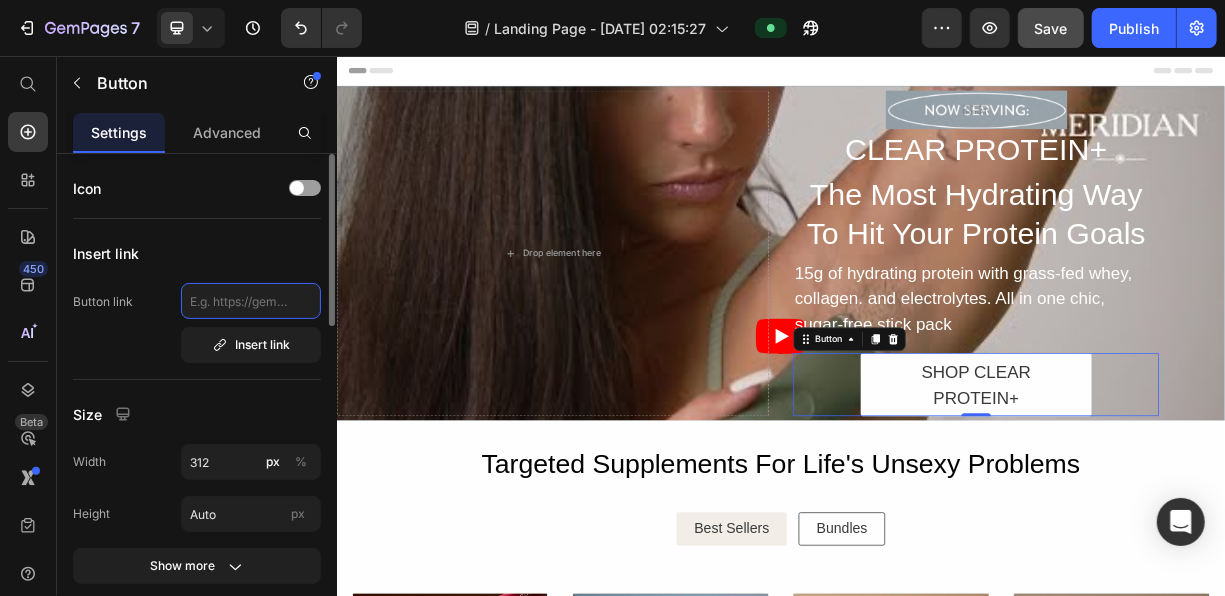 click 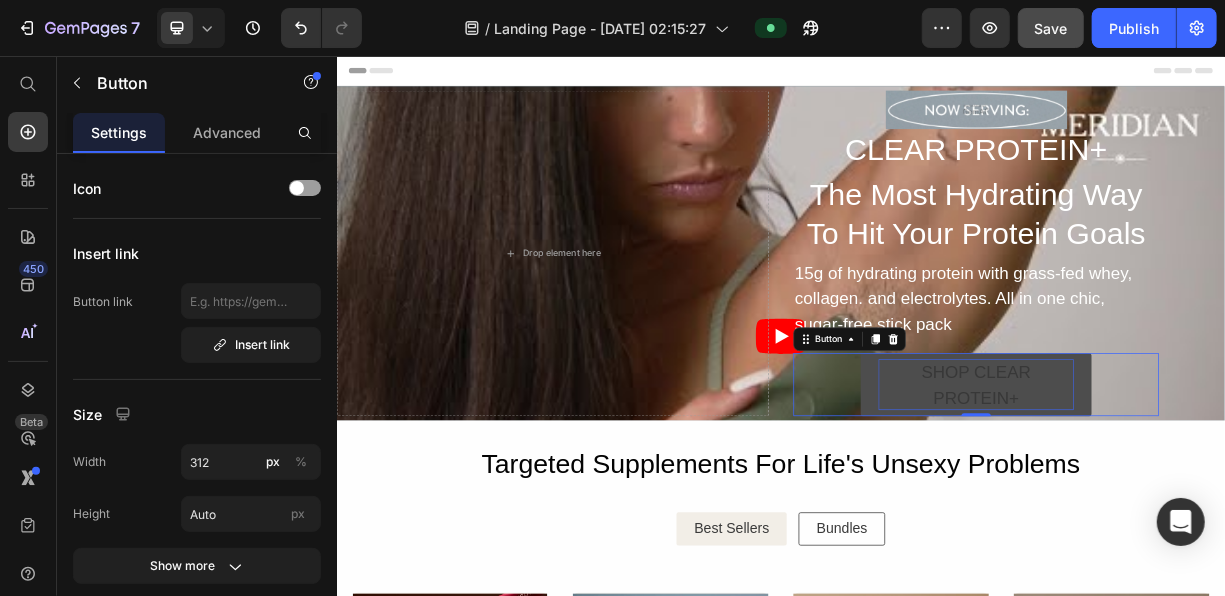 click on "SHOP CLEAR PROTEIN+" at bounding box center [1200, 499] 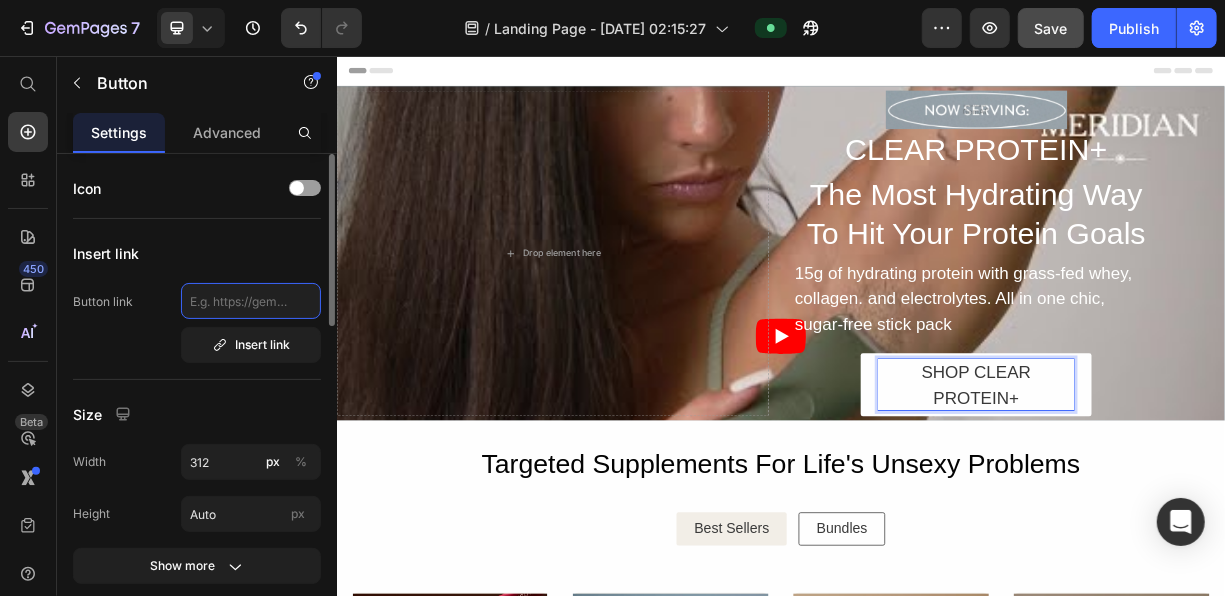 click 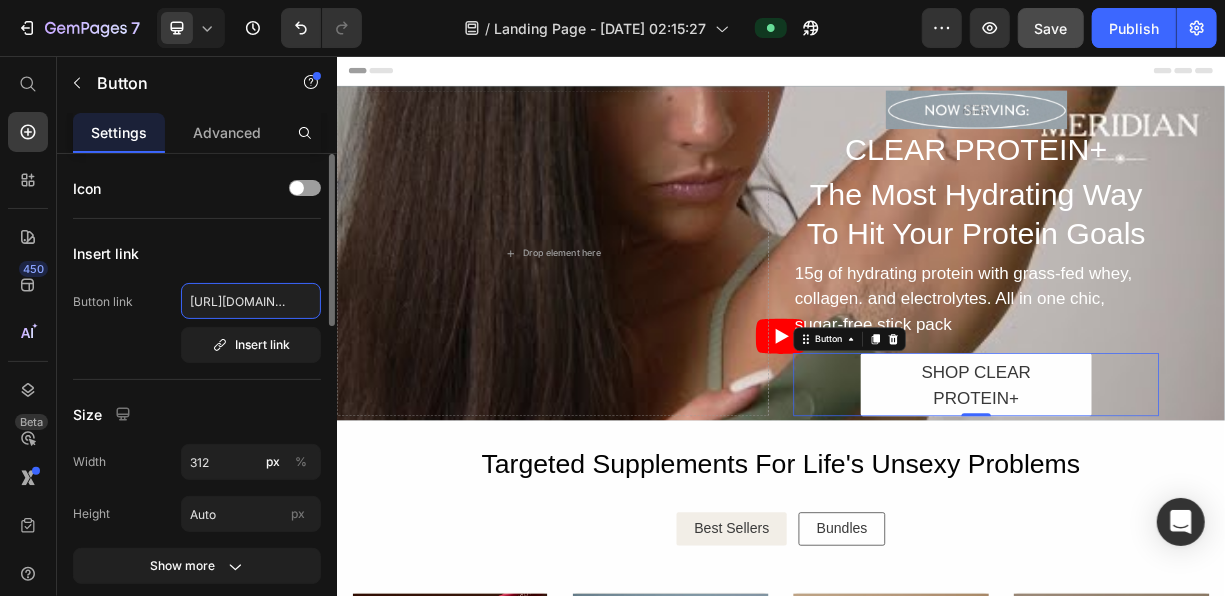 scroll, scrollTop: 0, scrollLeft: 121, axis: horizontal 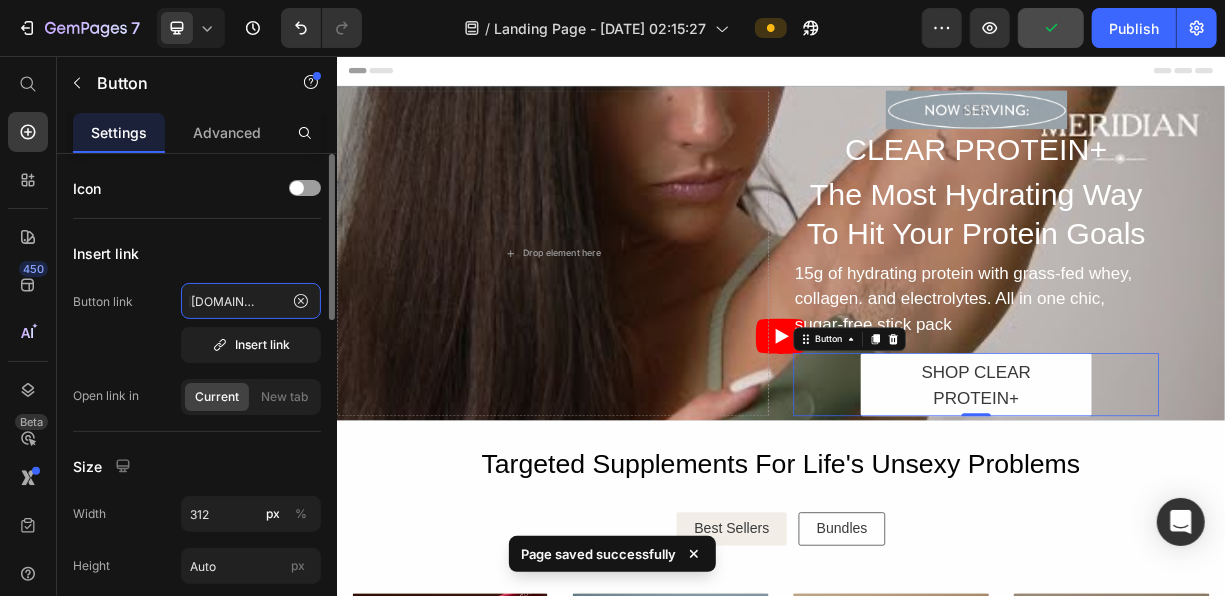 type on "[URL][DOMAIN_NAME]" 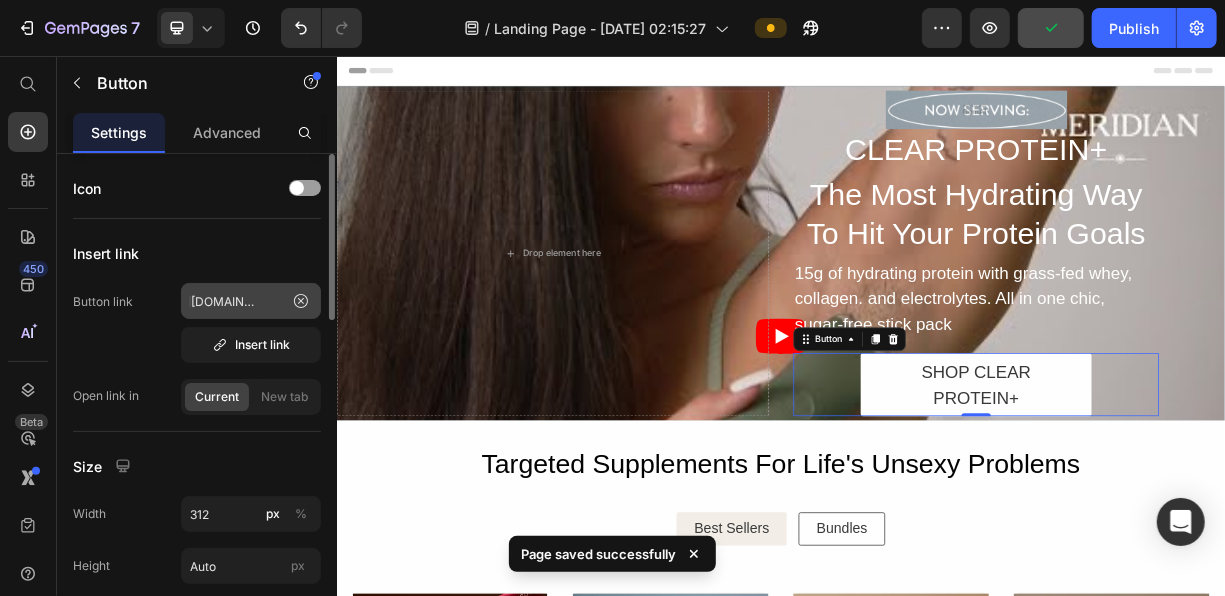 scroll, scrollTop: 0, scrollLeft: 0, axis: both 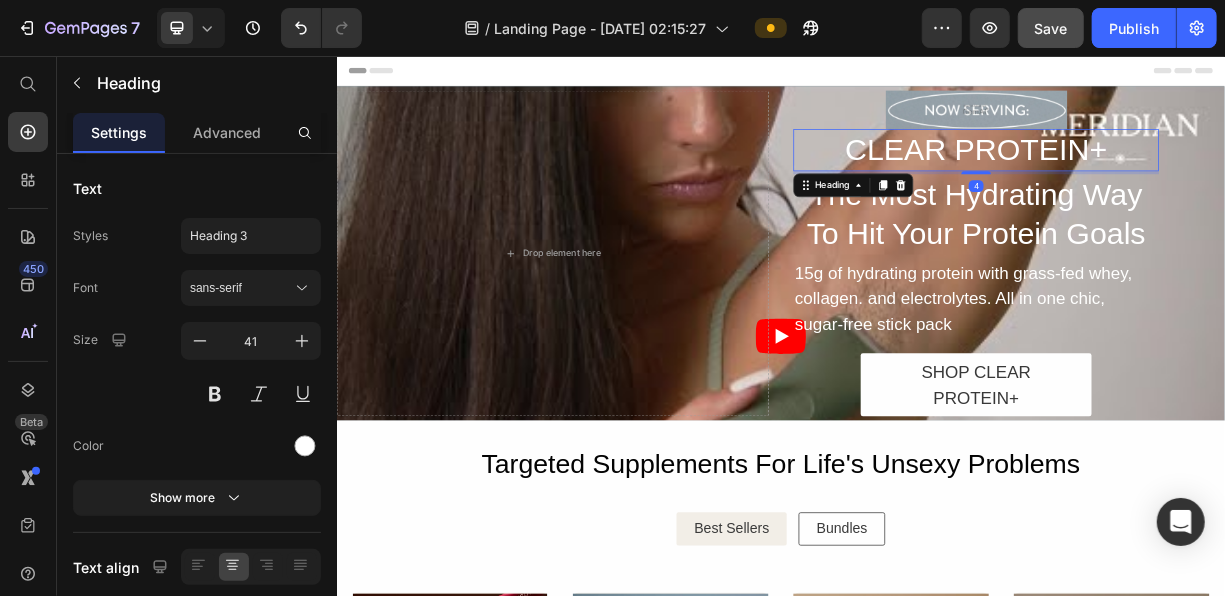 click on "CLEAR PROTEIN+" at bounding box center [1200, 182] 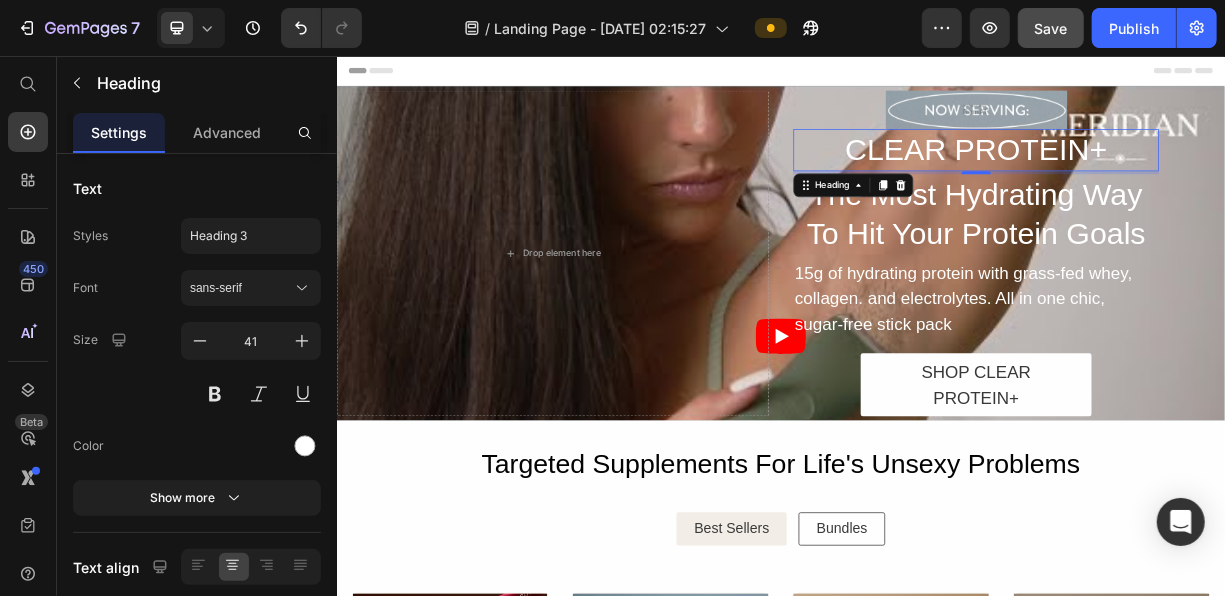 click on "CLEAR PROTEIN+" at bounding box center (1200, 182) 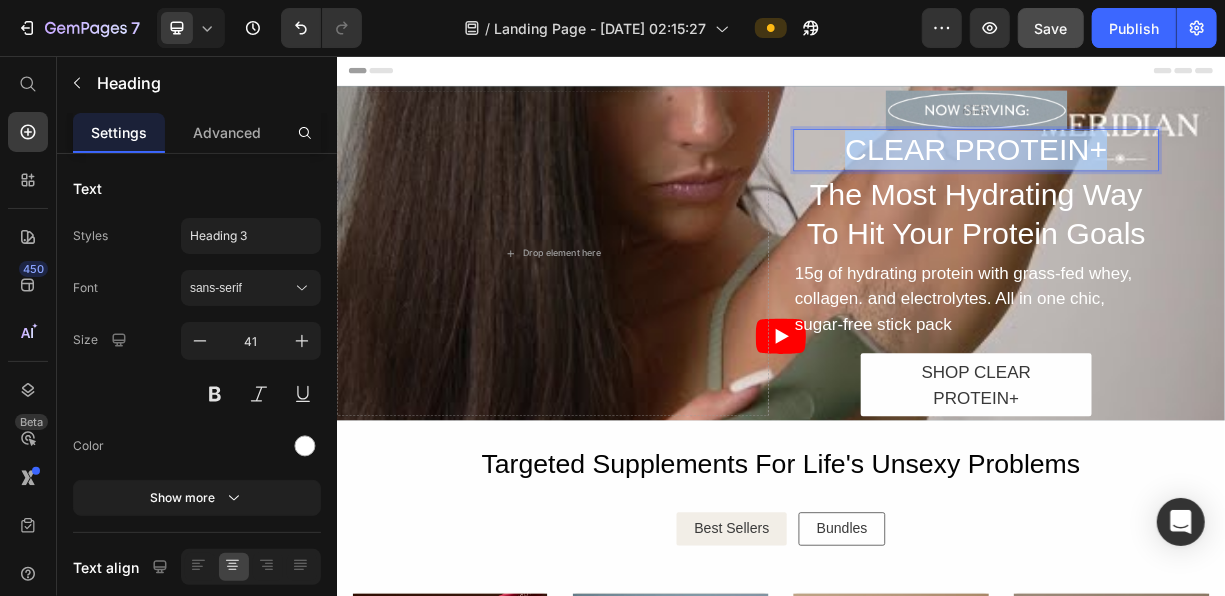 drag, startPoint x: 1371, startPoint y: 180, endPoint x: 1015, endPoint y: 169, distance: 356.1699 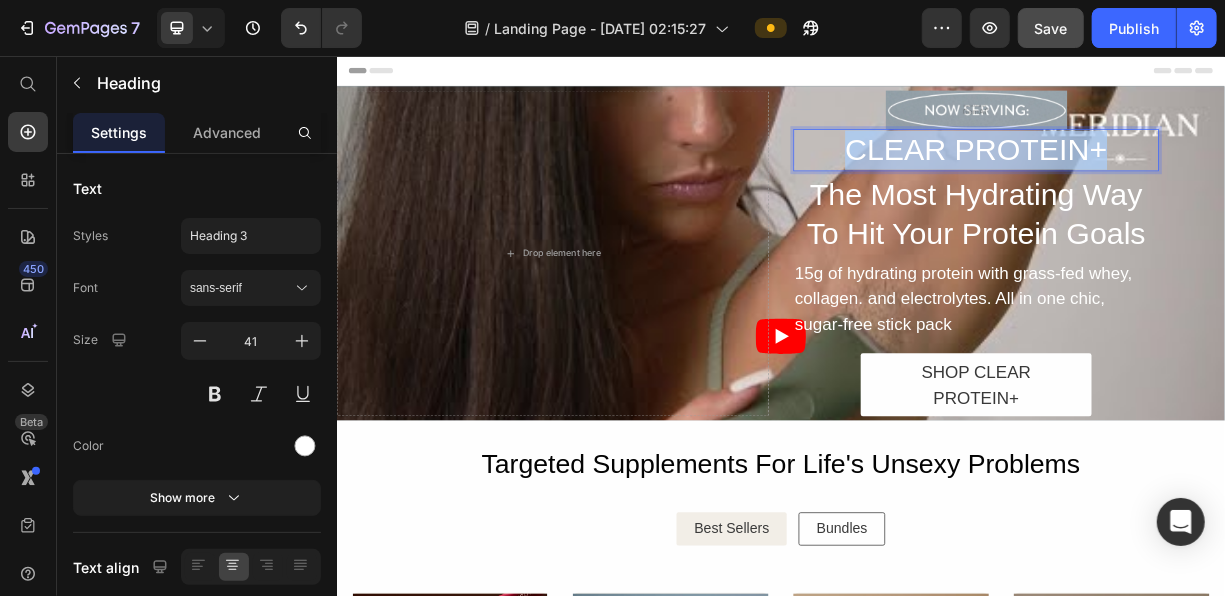 click on "CLEAR PROTEIN+" at bounding box center (1200, 182) 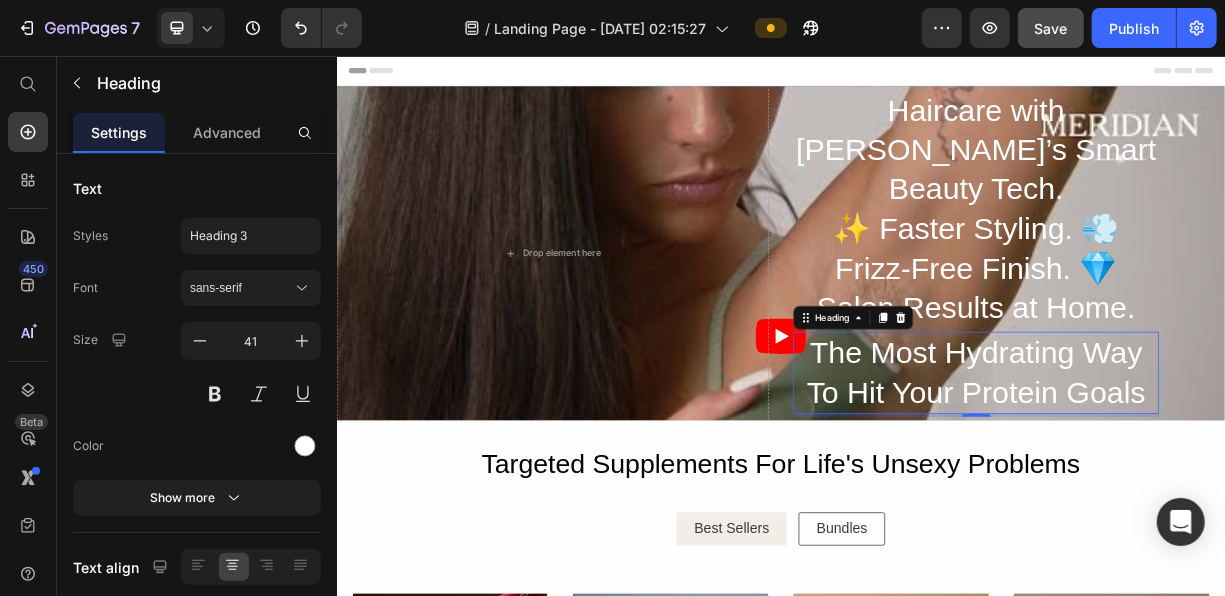 click on "The Most Hydrating Way To Hit Your Protein Goals" at bounding box center (1200, 483) 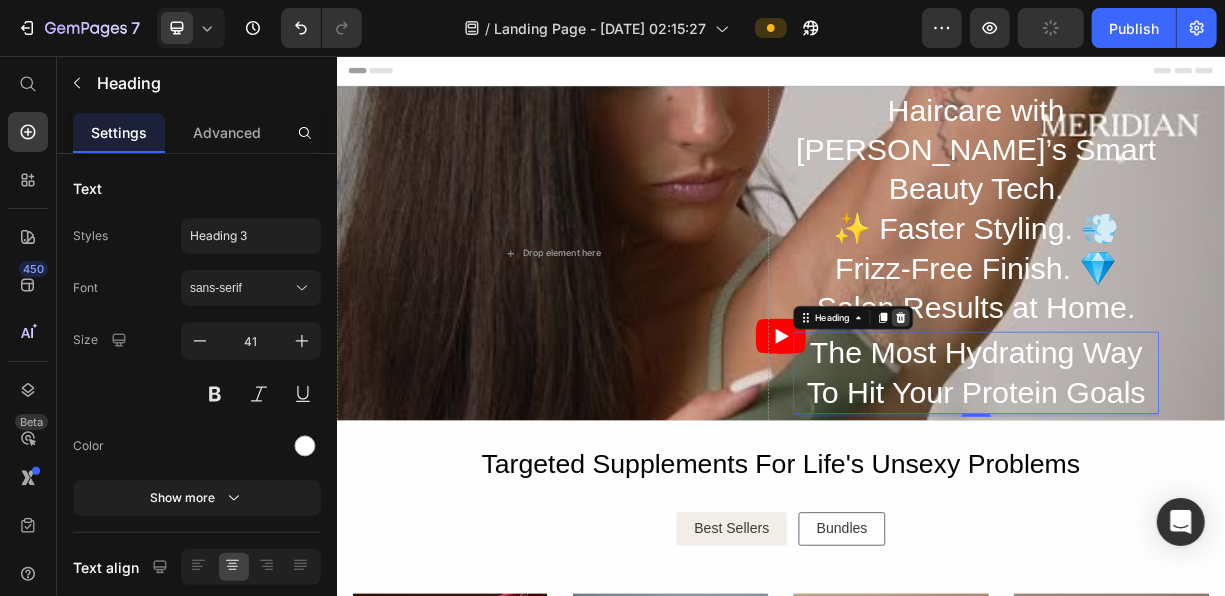 click 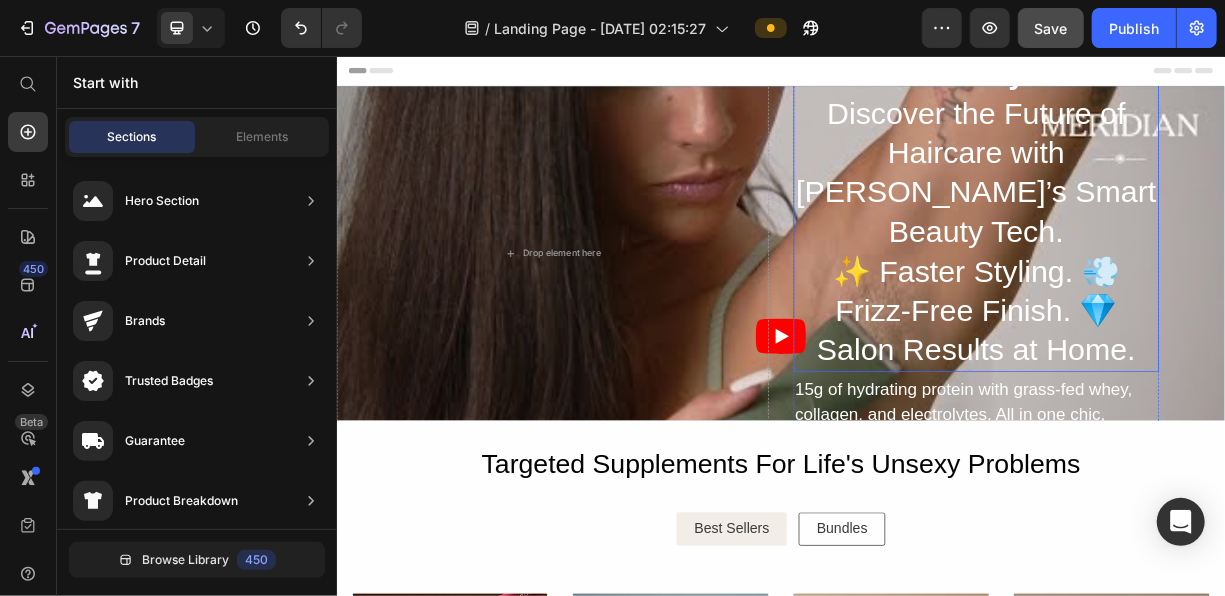 click on "⁠⁠⁠⁠⁠⁠⁠ Say Goodbye to Bad Hair Days. Discover the Future of Haircare with [PERSON_NAME]’s Smart Beauty Tech. ✨ Faster Styling. 💨 Frizz-Free Finish. 💎 Salon Results at Home." at bounding box center [1200, 240] 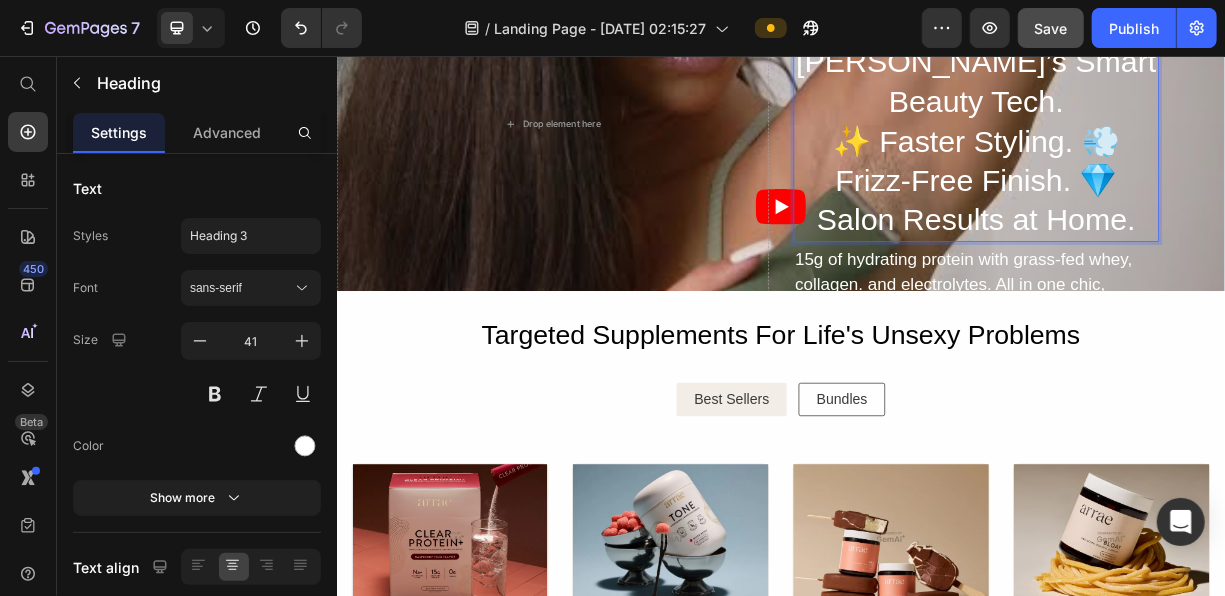 scroll, scrollTop: 0, scrollLeft: 0, axis: both 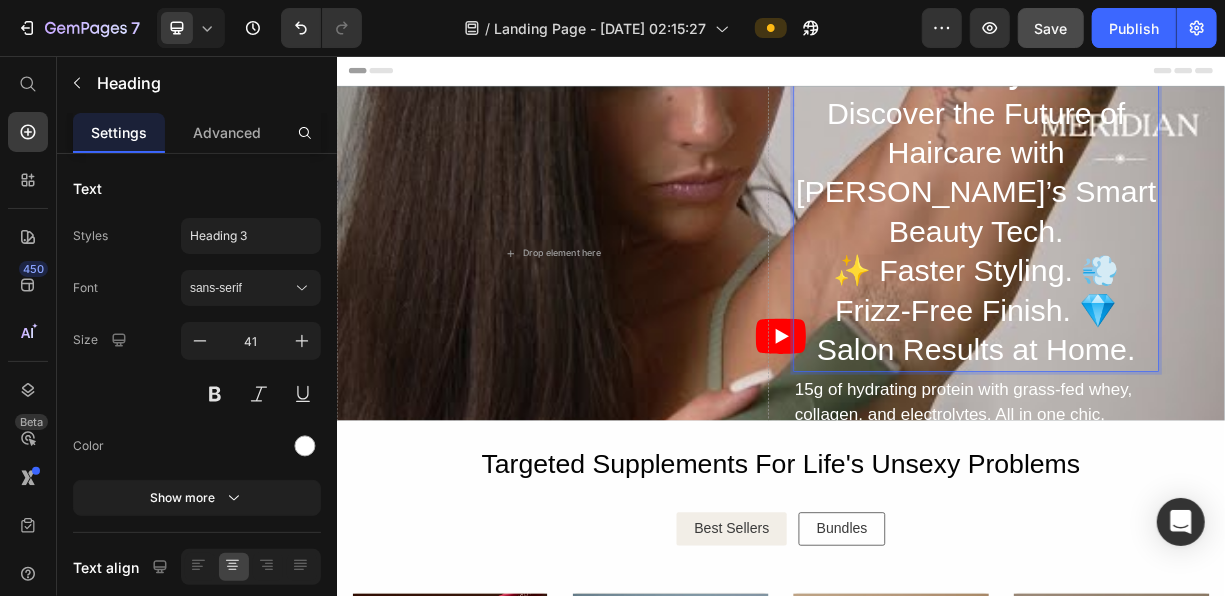 click on "Say Goodbye to Bad Hair Days. Discover the Future of Haircare with [PERSON_NAME]’s Smart Beauty Tech. ✨ Faster Styling. 💨 Frizz-Free Finish. 💎 Salon Results at Home." at bounding box center [1200, 240] 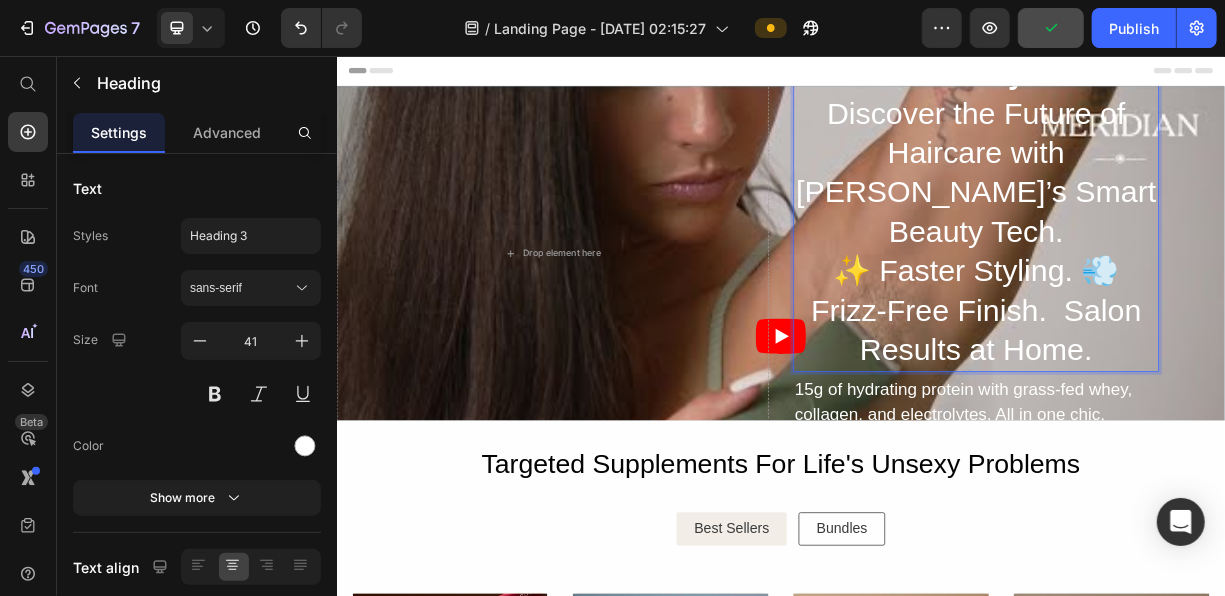 click on "Say Goodbye to Bad Hair Days. Discover the Future of Haircare with [PERSON_NAME]’s Smart Beauty Tech. ✨ Faster Styling. 💨 Frizz-Free Finish.  Salon Results at Home." at bounding box center (1200, 240) 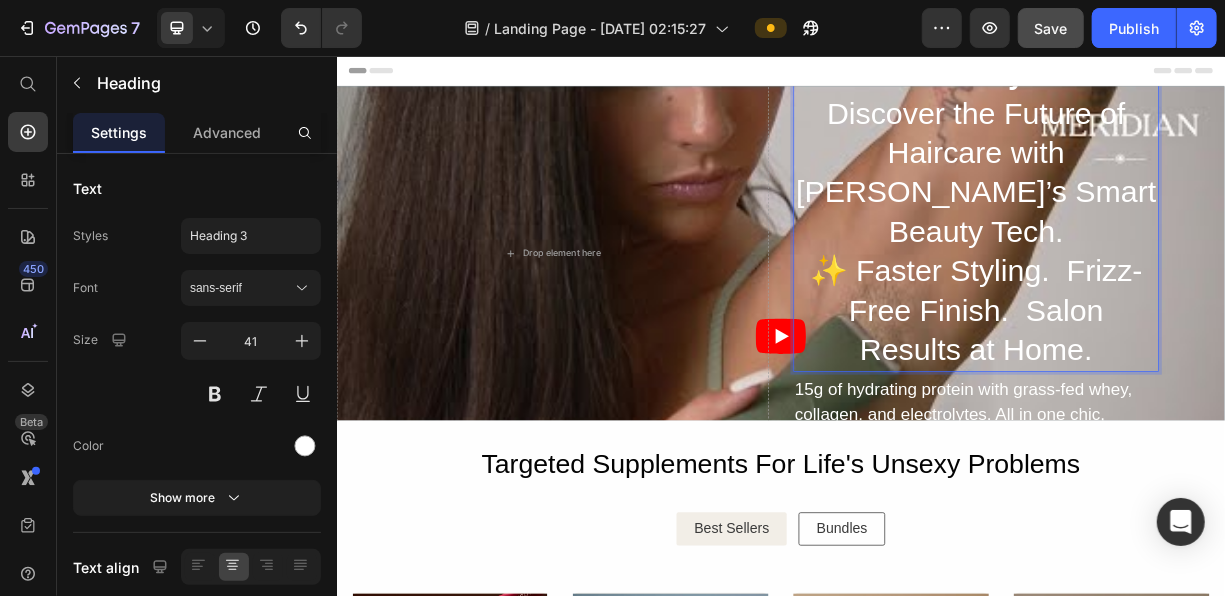 click on "Say Goodbye to Bad Hair Days. Discover the Future of Haircare with [PERSON_NAME]’s Smart Beauty Tech. ✨ Faster Styling.  Frizz-Free Finish.  Salon Results at Home." at bounding box center [1200, 240] 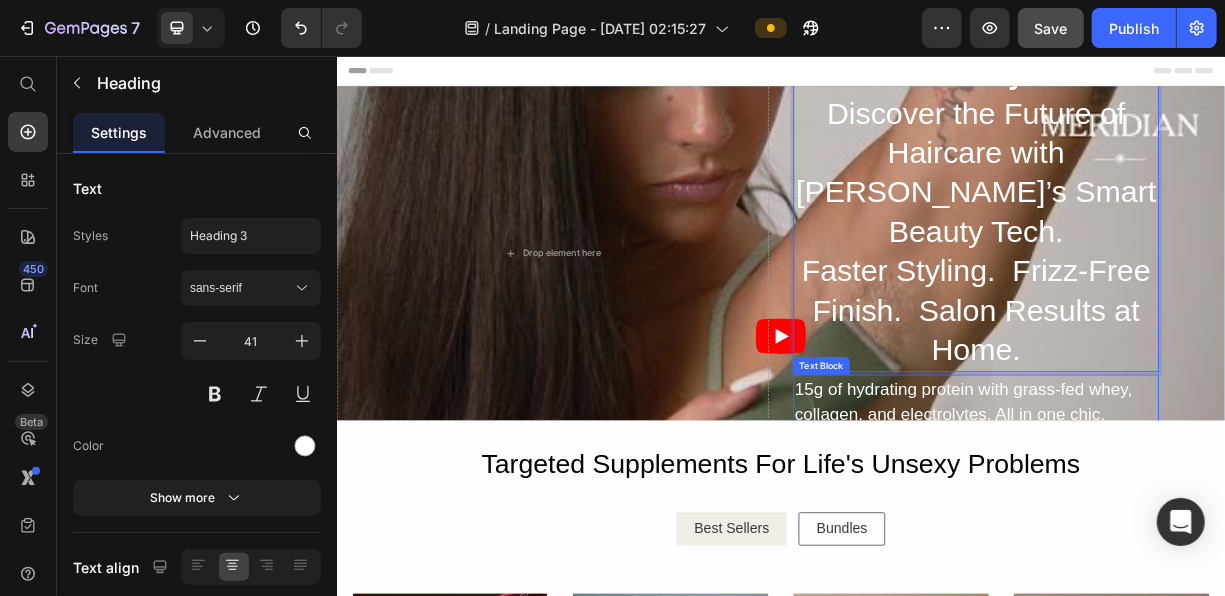 click on "15g of hydrating protein with grass-fed whey, collagen.  and electrolytes. All in one chic, sugar-free stick pack" at bounding box center (1200, 540) 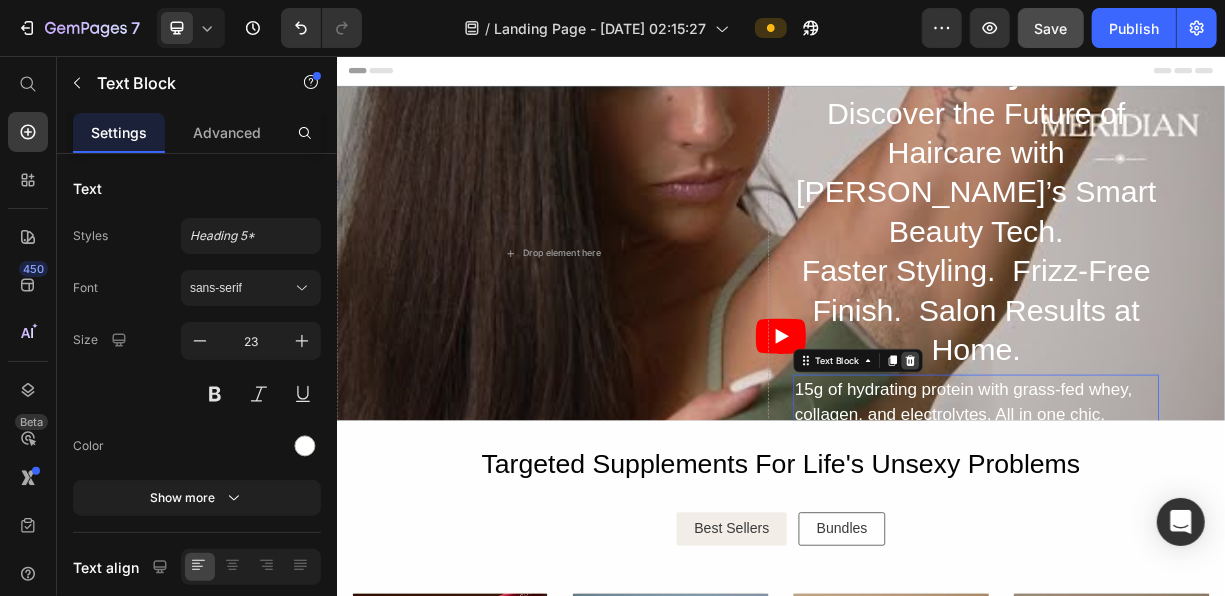 click 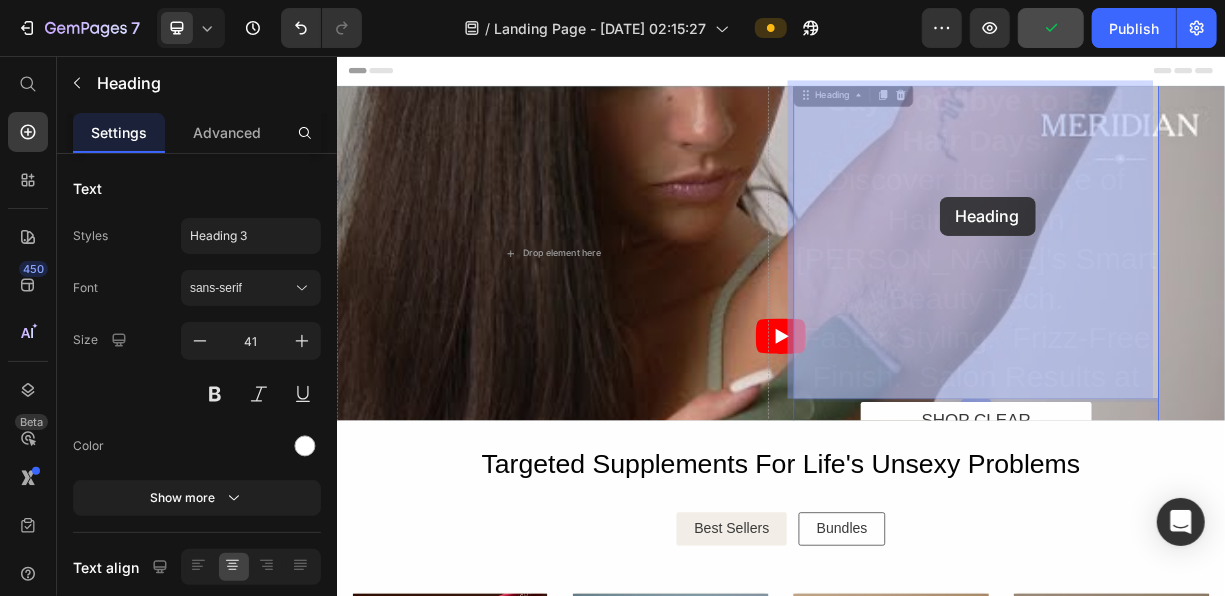 drag, startPoint x: 1270, startPoint y: 464, endPoint x: 1115, endPoint y: 178, distance: 325.3014 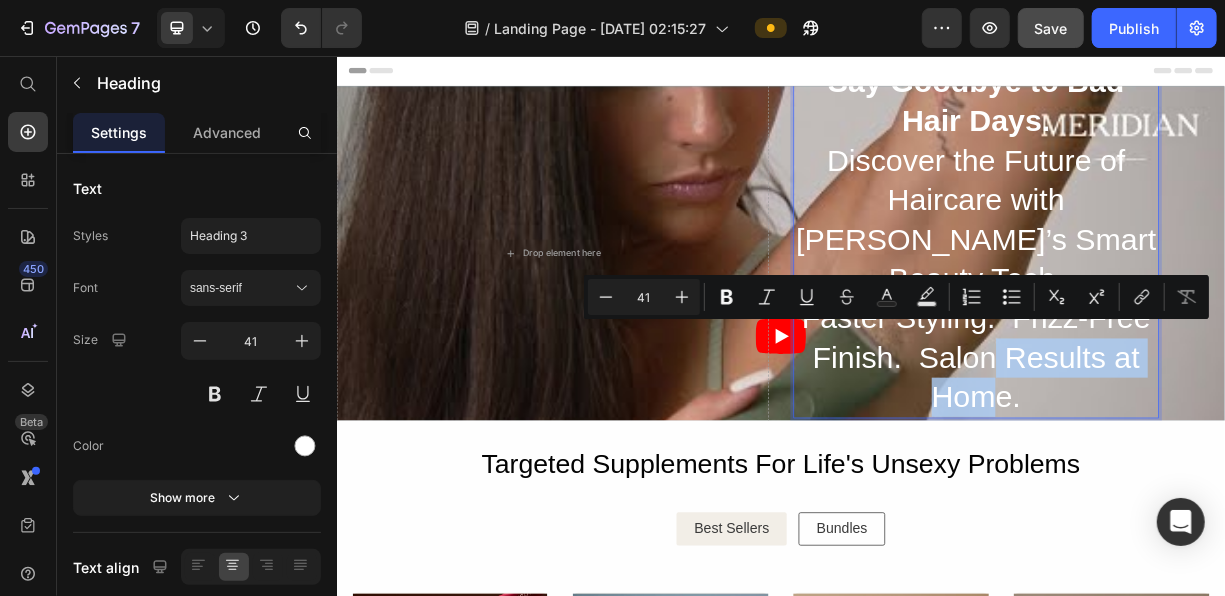 drag, startPoint x: 1190, startPoint y: 515, endPoint x: 1195, endPoint y: 446, distance: 69.18092 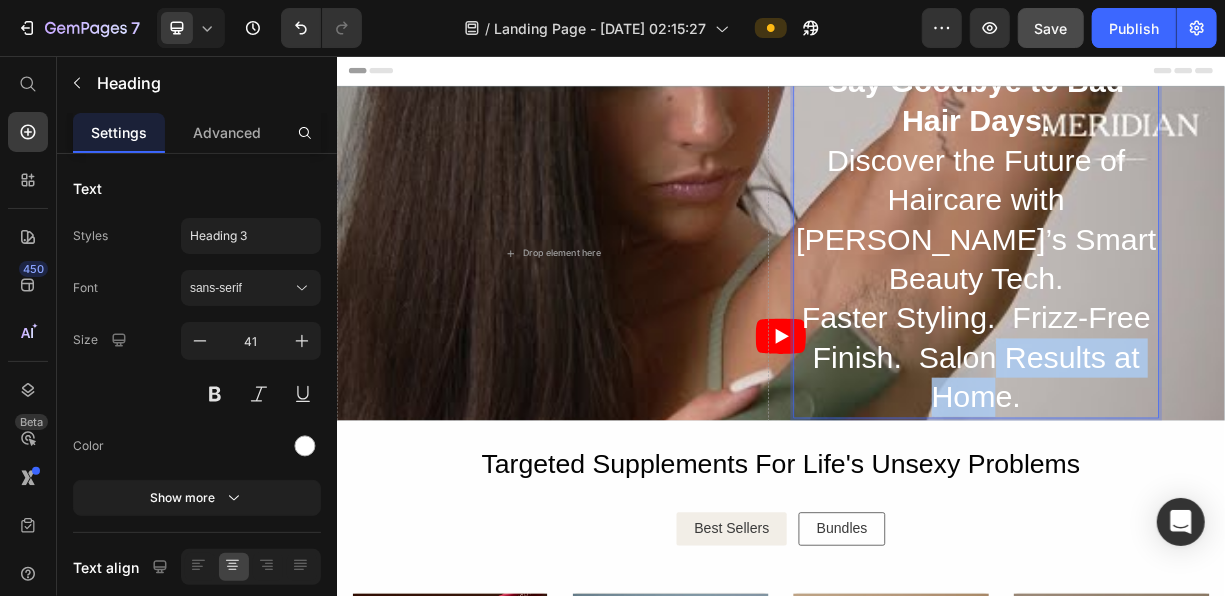 drag, startPoint x: 1247, startPoint y: 484, endPoint x: 1084, endPoint y: 256, distance: 280.27307 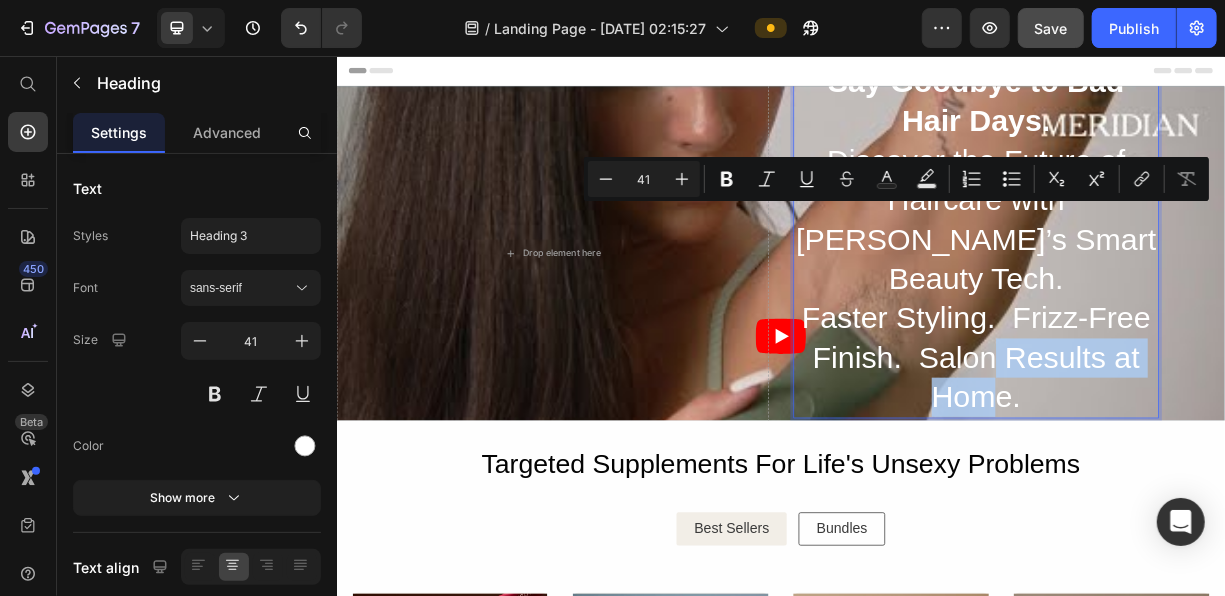 click on "Say Goodbye to Bad Hair Days. Discover the Future of Haircare with [PERSON_NAME]’s Smart Beauty Tech.  Faster Styling.  Frizz-Free Finish.  Salon Results at Home." at bounding box center [1200, 304] 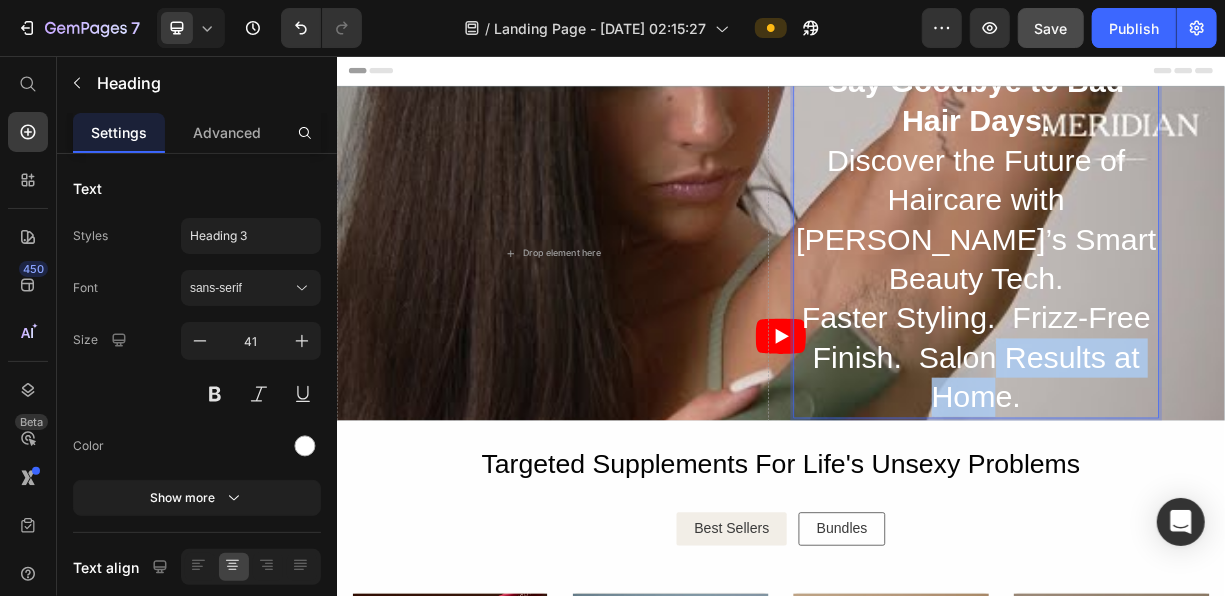 drag, startPoint x: 1272, startPoint y: 482, endPoint x: 1115, endPoint y: 195, distance: 327.13605 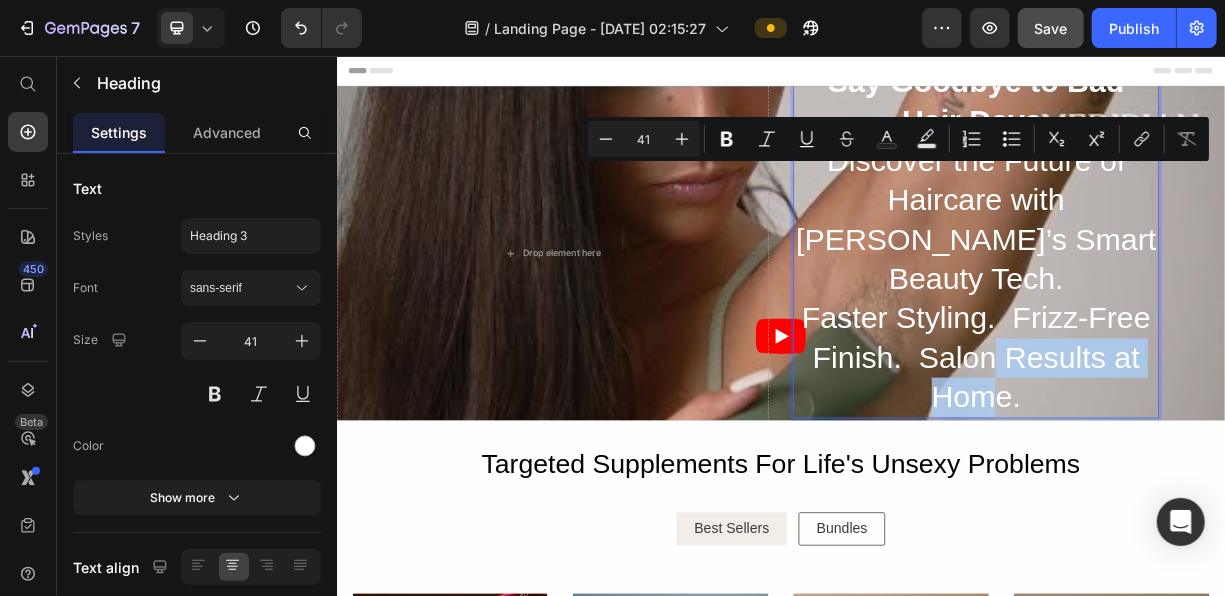 click on "Say Goodbye to Bad Hair Days. Discover the Future of Haircare with [PERSON_NAME]’s Smart Beauty Tech.  Faster Styling.  Frizz-Free Finish.  Salon Results at Home." at bounding box center [1200, 304] 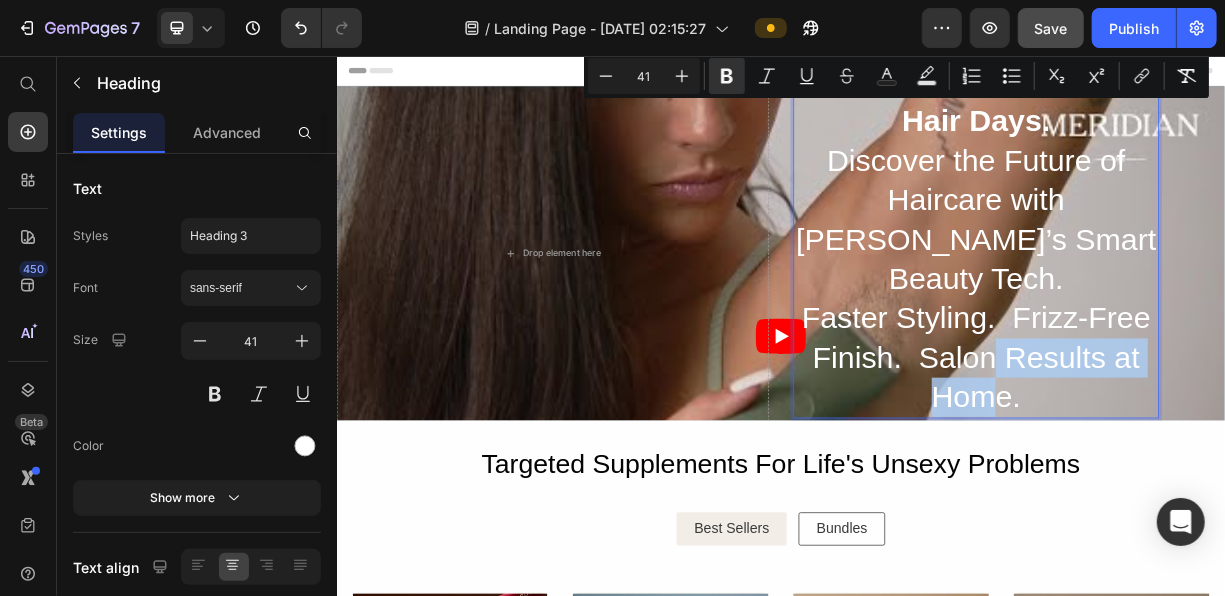 drag, startPoint x: 1294, startPoint y: 497, endPoint x: 969, endPoint y: 89, distance: 521.6215 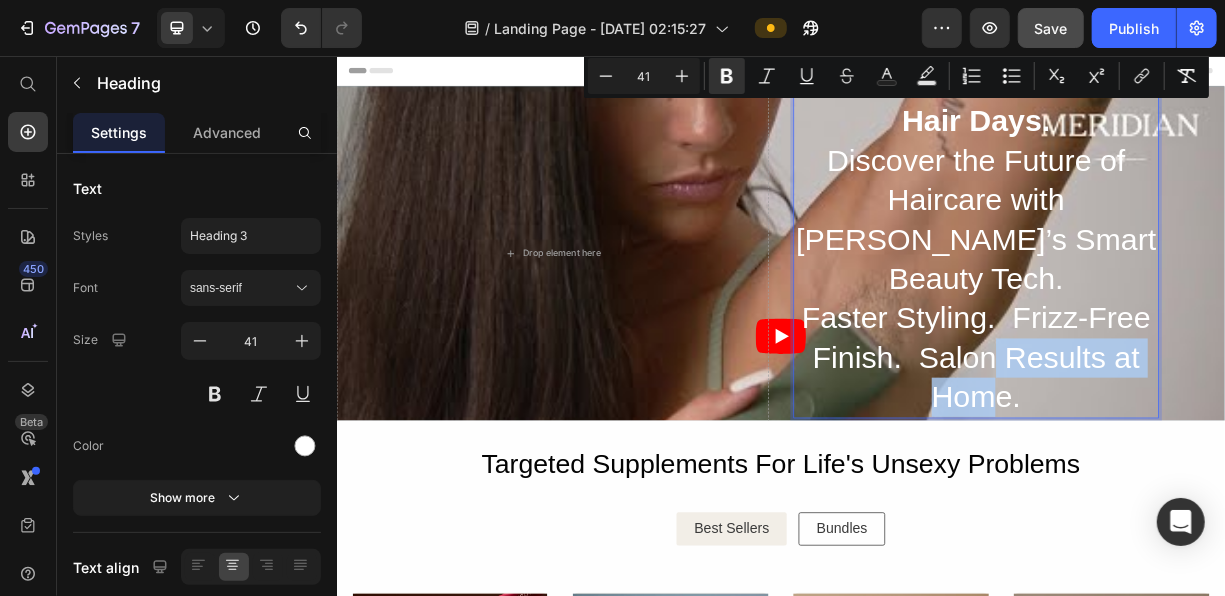 click on "Header Image Say Goodbye to Bad Hair Days. Discover the Future of Haircare with [PERSON_NAME]’s Smart Beauty Tech.  Faster Styling.  Frizz-Free Finish.  Salon Results at Home. Heading   4 SHOP CLEAR PROTEIN+ Button Row
Drop element here Hero Banner Section 1 Targeted Supplements For Life's Unsexy Problems Heading Best Sellers Button Bundles Button Row Image Image Clear Protein+ Heading Protein, collagen, electrolytes all in  one stick pack Text Block SHOP PROTEIN Button Row Image Image Tone Heading Get toned with body composition & creatine gummies Text Block SHOPTONE Button Row Image Image MB-1 Heading Natural [MEDICAL_DATA] with the. #1 faux-zempic* Text Block SHOP MB-1 Button Row Image *****1749 Reviews Text Block Bloat Heading Eliminate [MEDICAL_DATA] and discomfort in. under1 hour* Text Block SHOP BLOAT Button Row Row Row SHOP ALL PRODUCTS Button Row Section 2 Root Start with Sections from sidebar Add sections Add elements Start with Generating from URL or image Add section Choose templates" at bounding box center [936, 2049] 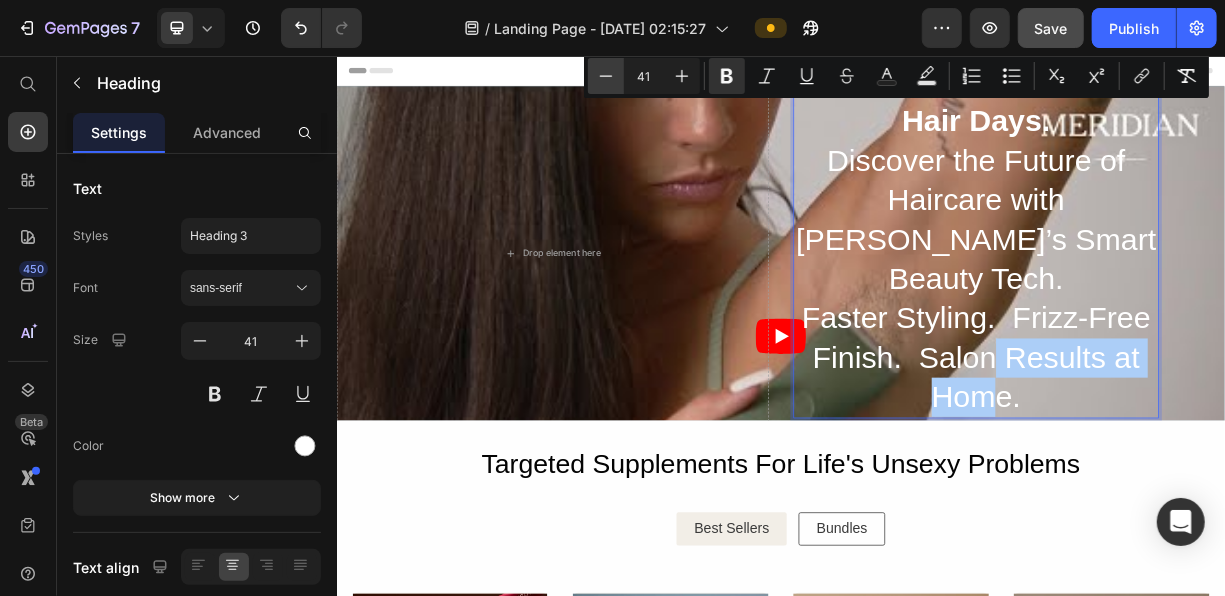 click 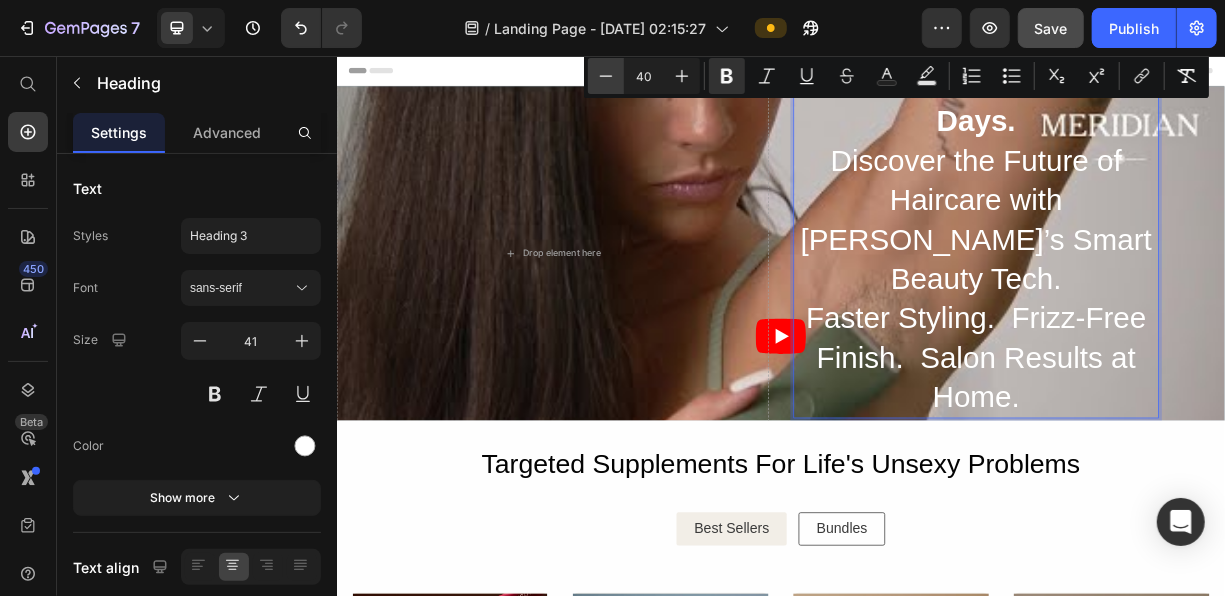 click 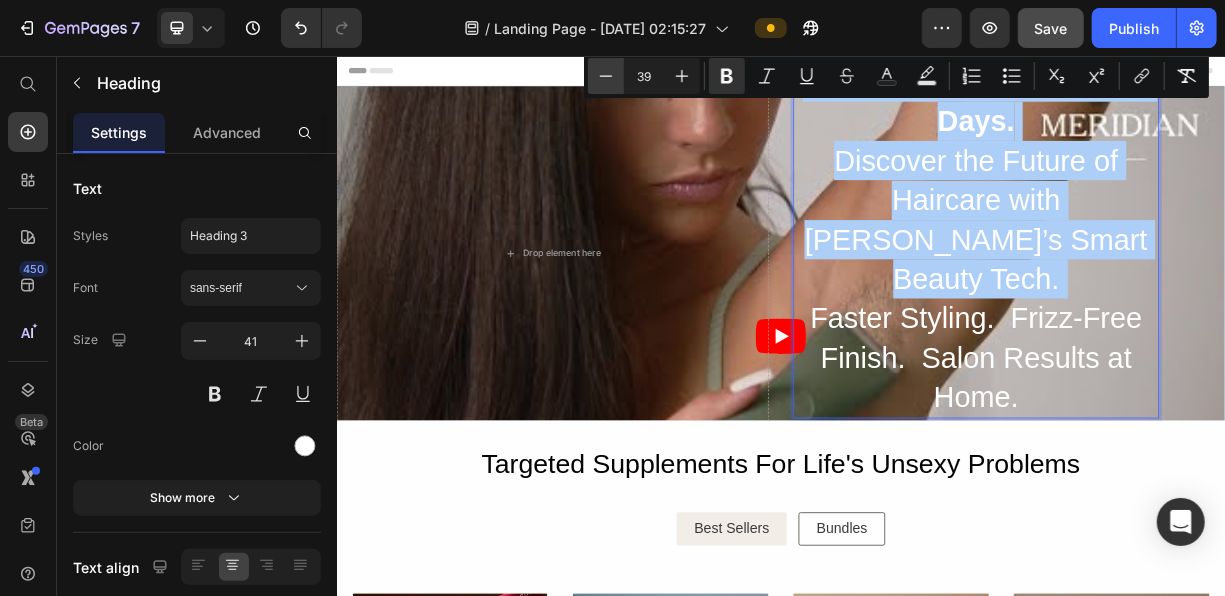 click 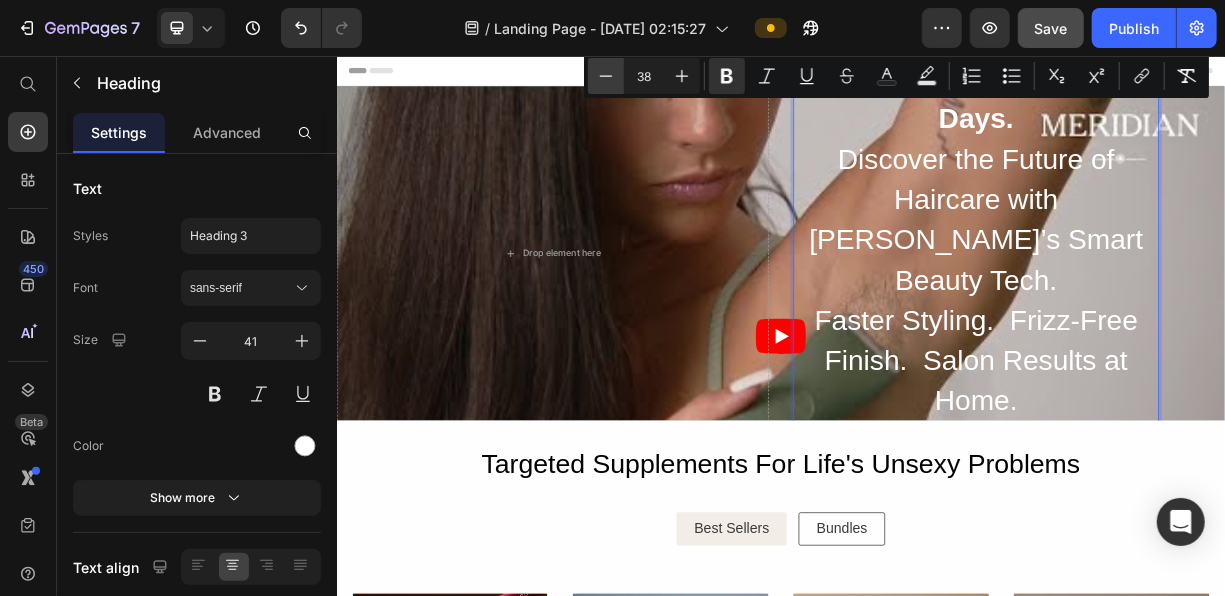 click 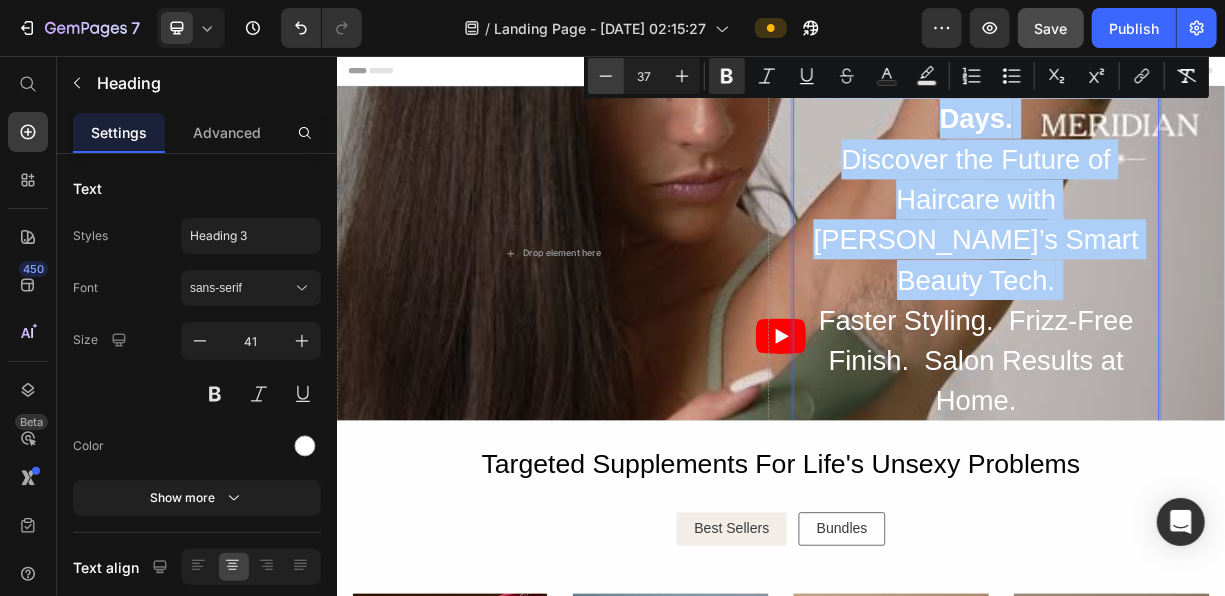 click 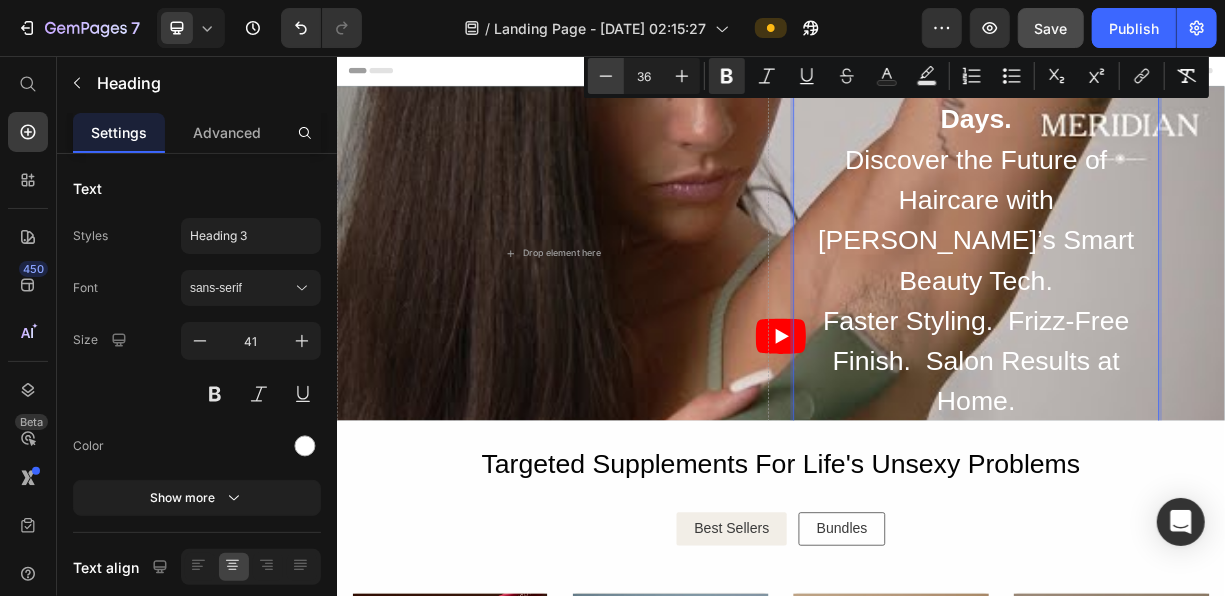 click 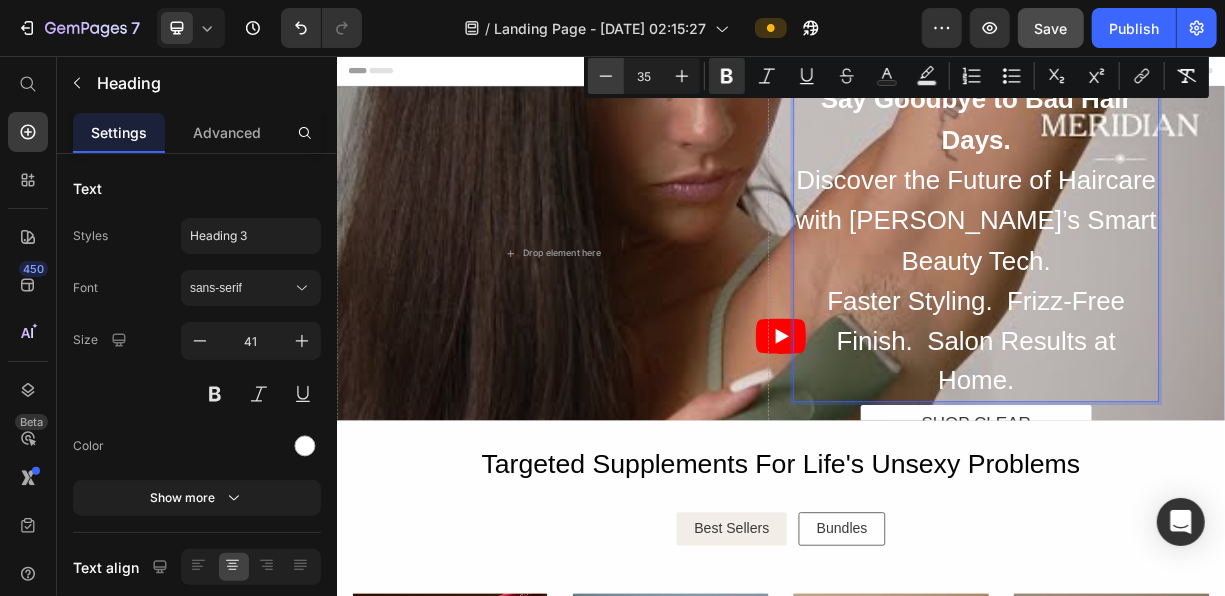 click 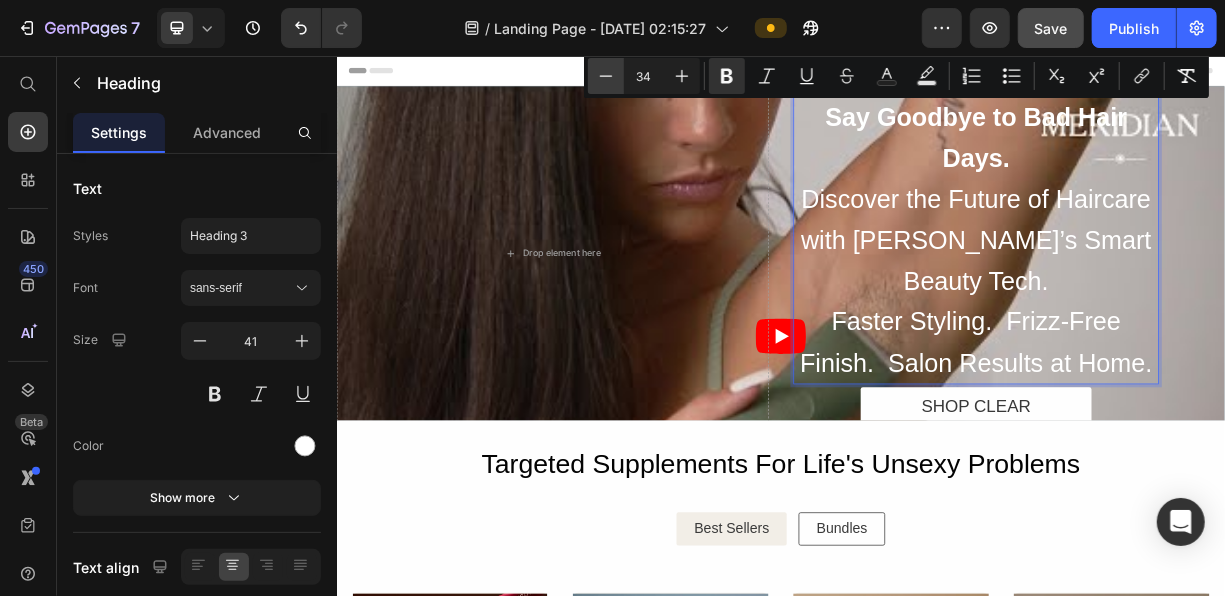 click 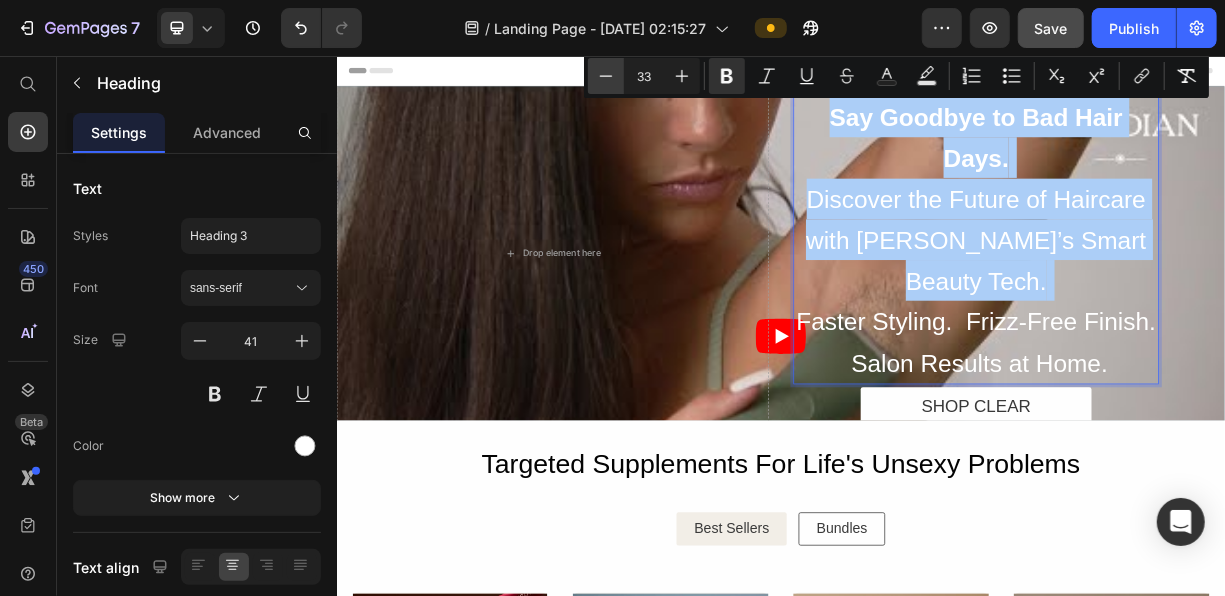 click 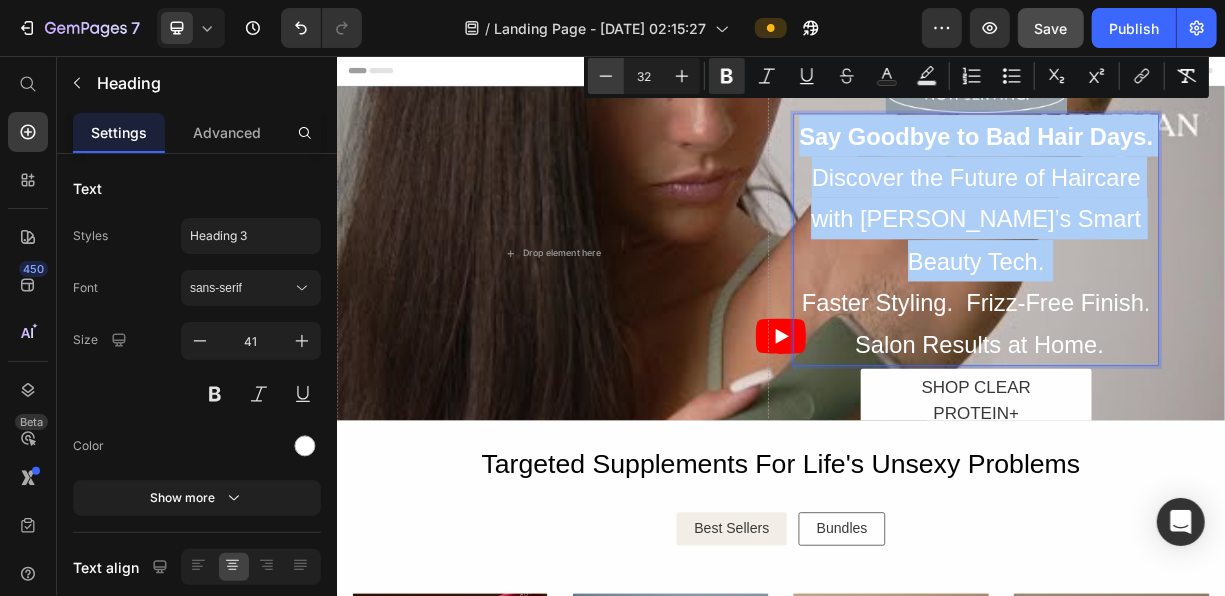 click 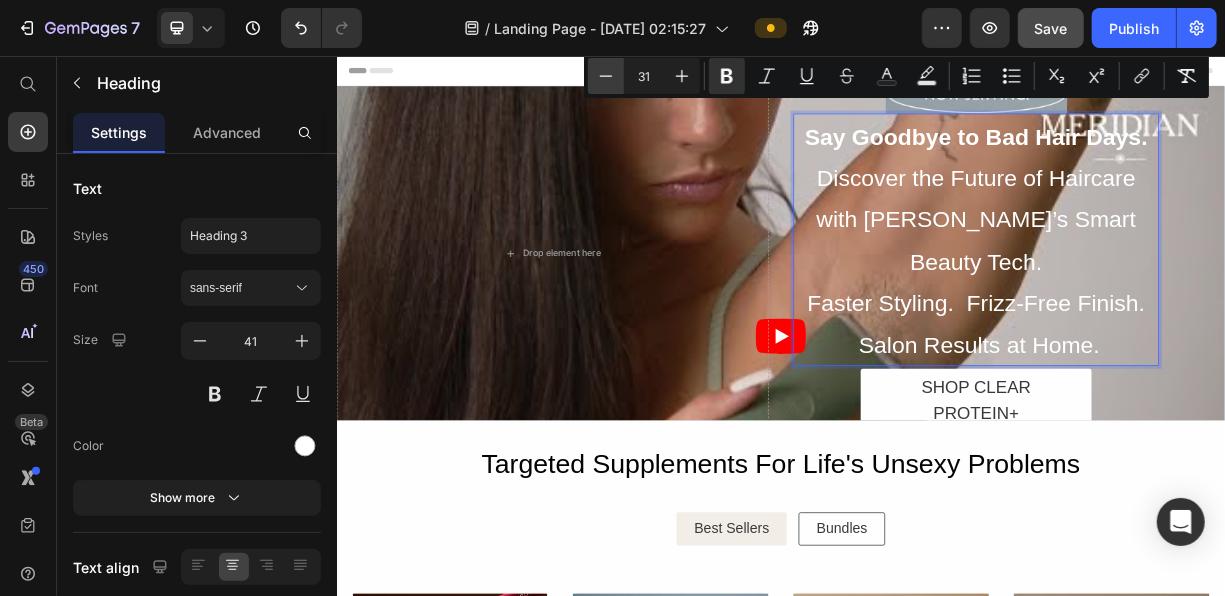 click 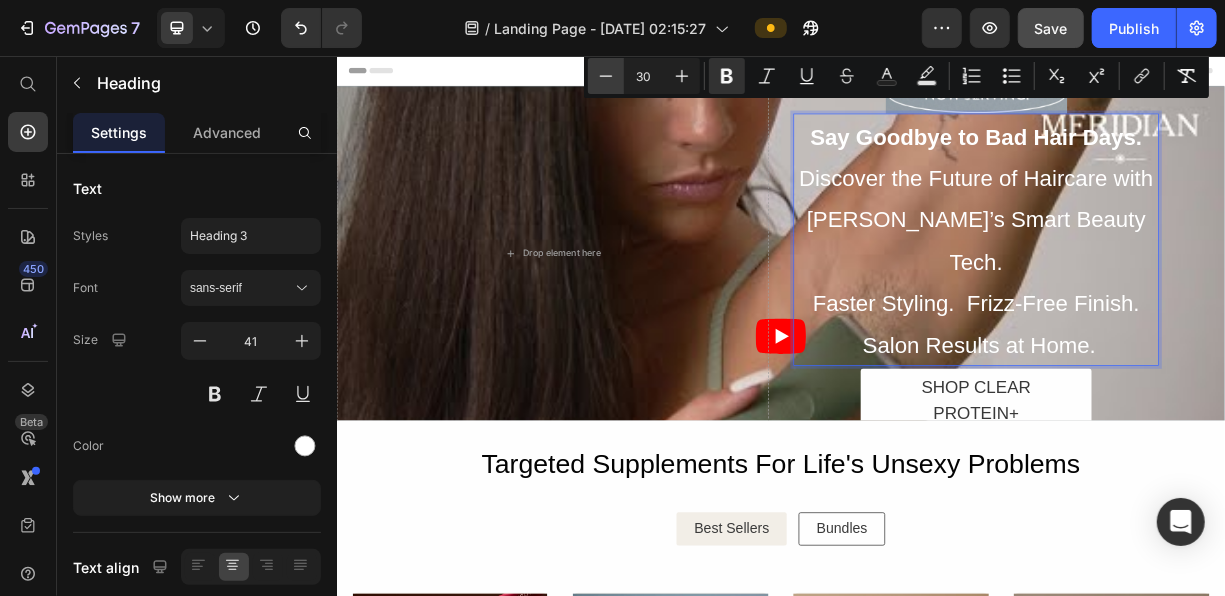 click 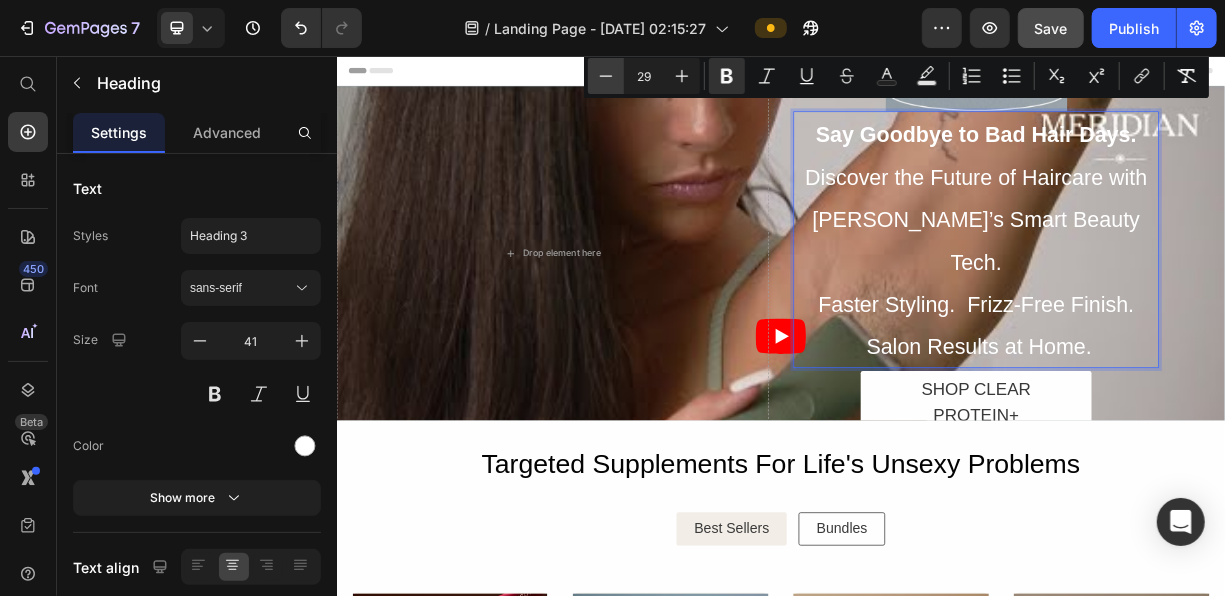 click 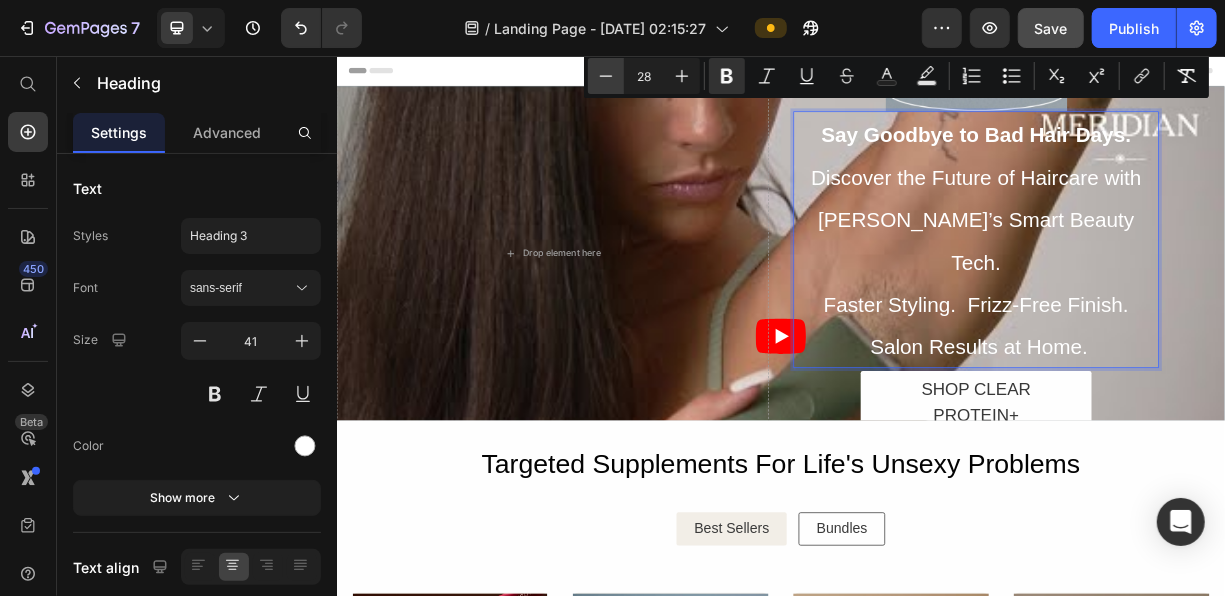 click 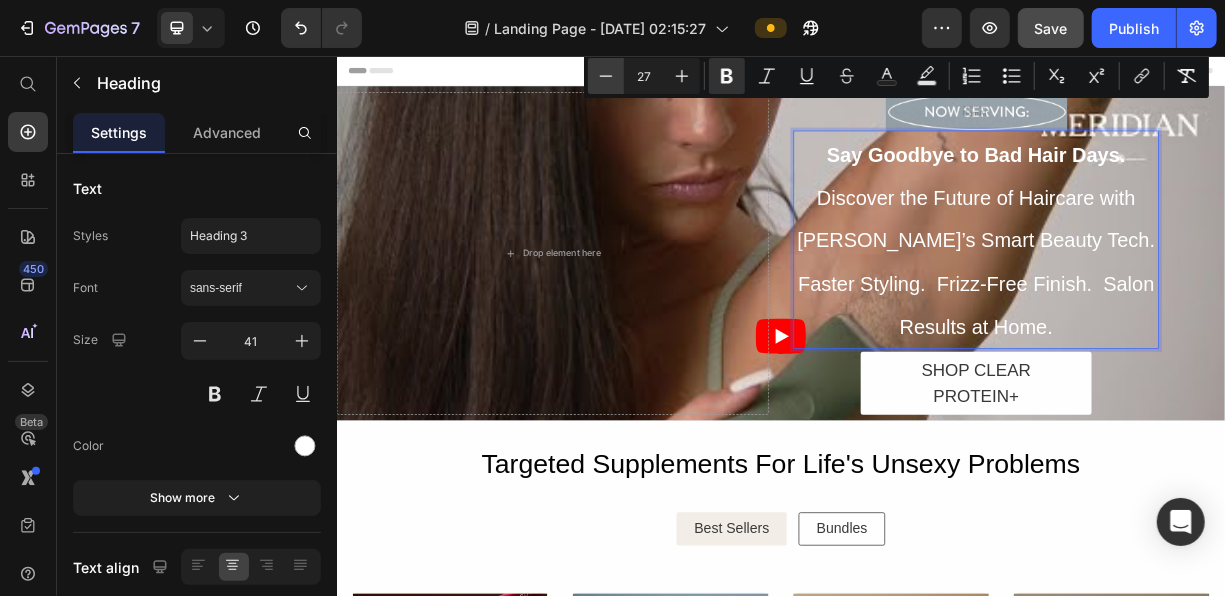 click 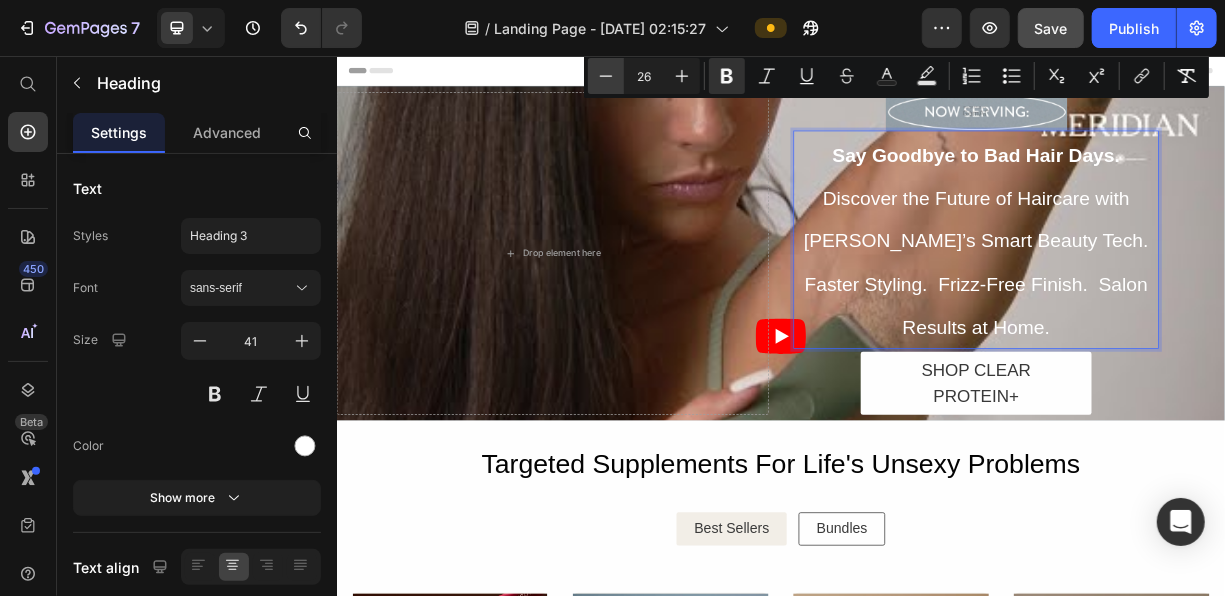 click 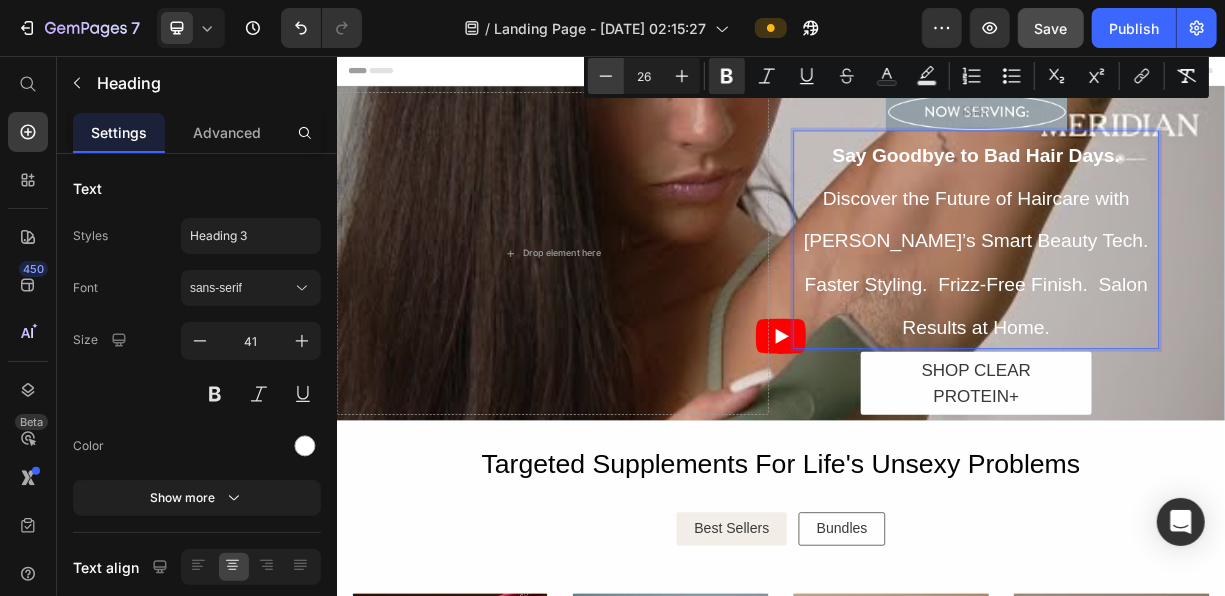 type on "25" 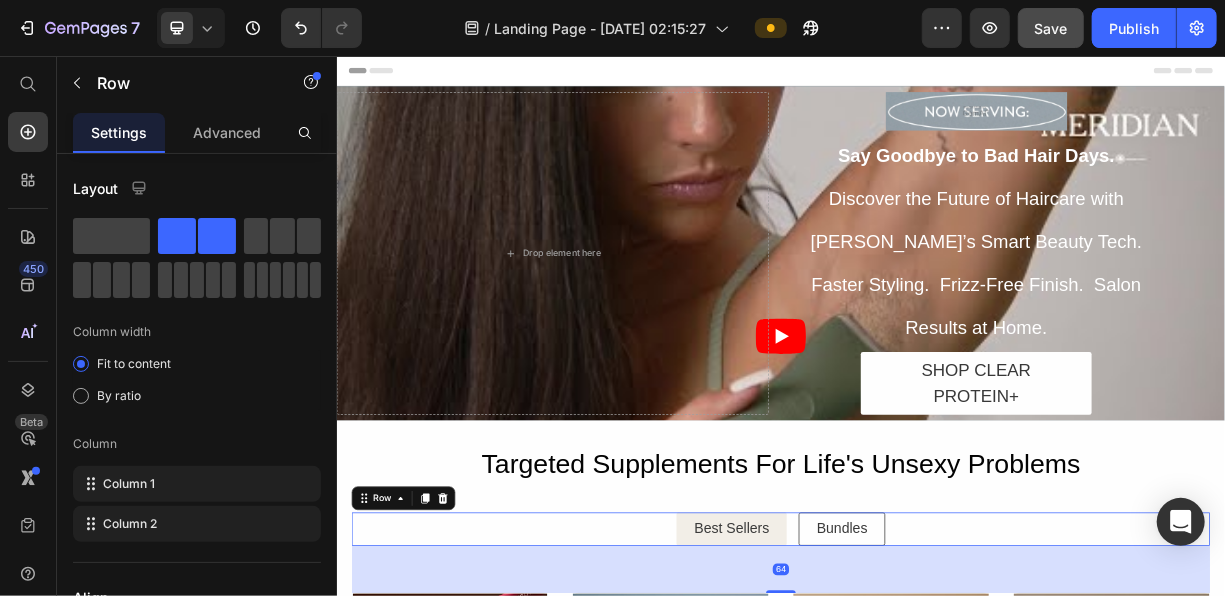 click on "Best Sellers Button Bundles Button Row   64" at bounding box center [936, 694] 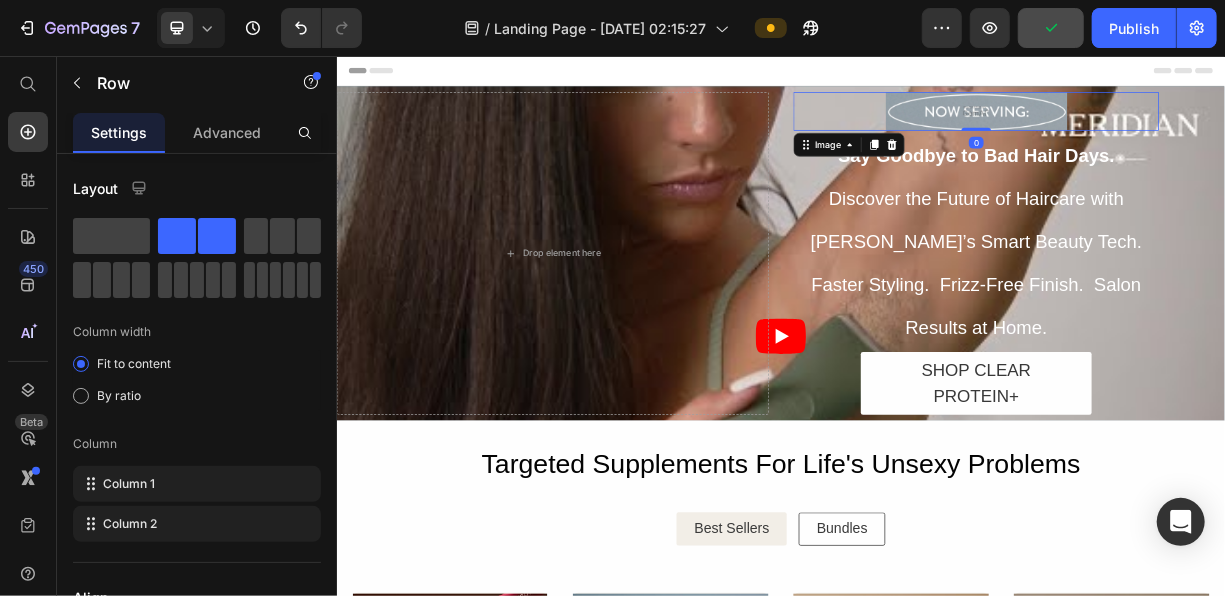 click at bounding box center (1200, 130) 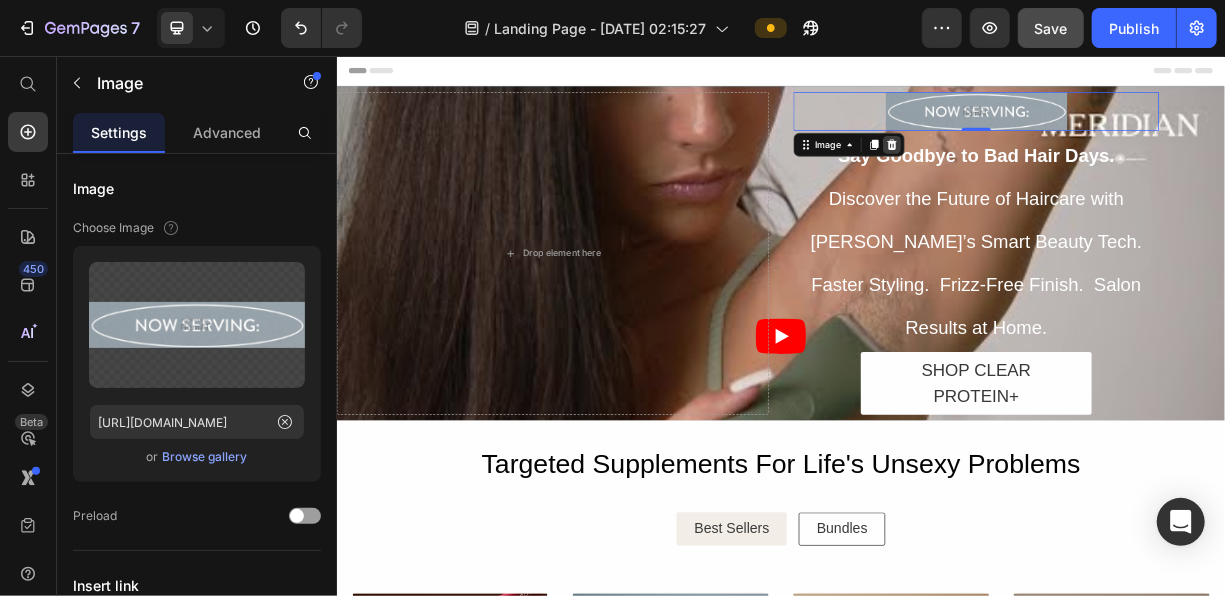 click at bounding box center [1086, 175] 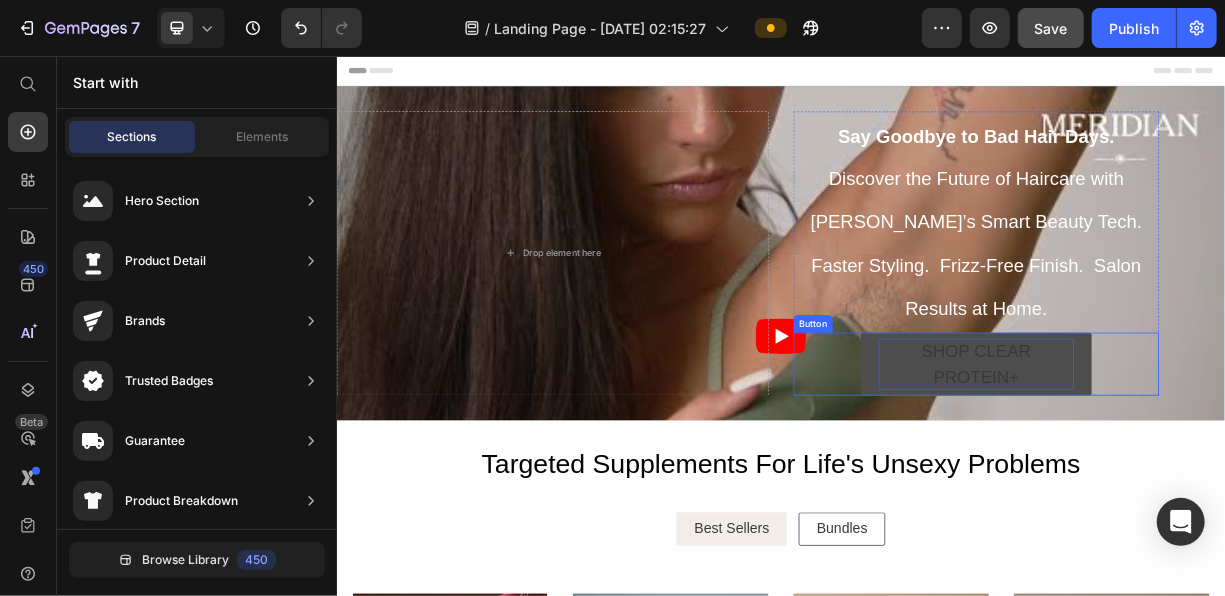 click on "SHOP CLEAR PROTEIN+" at bounding box center (1200, 471) 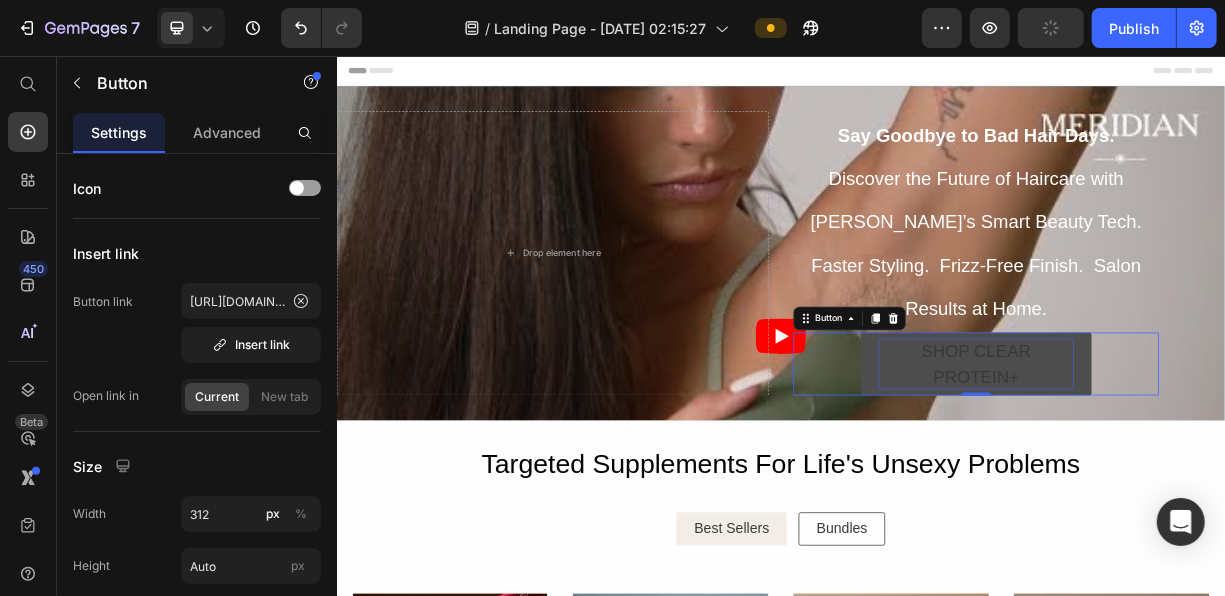 click on "SHOP CLEAR PROTEIN+" at bounding box center [1200, 471] 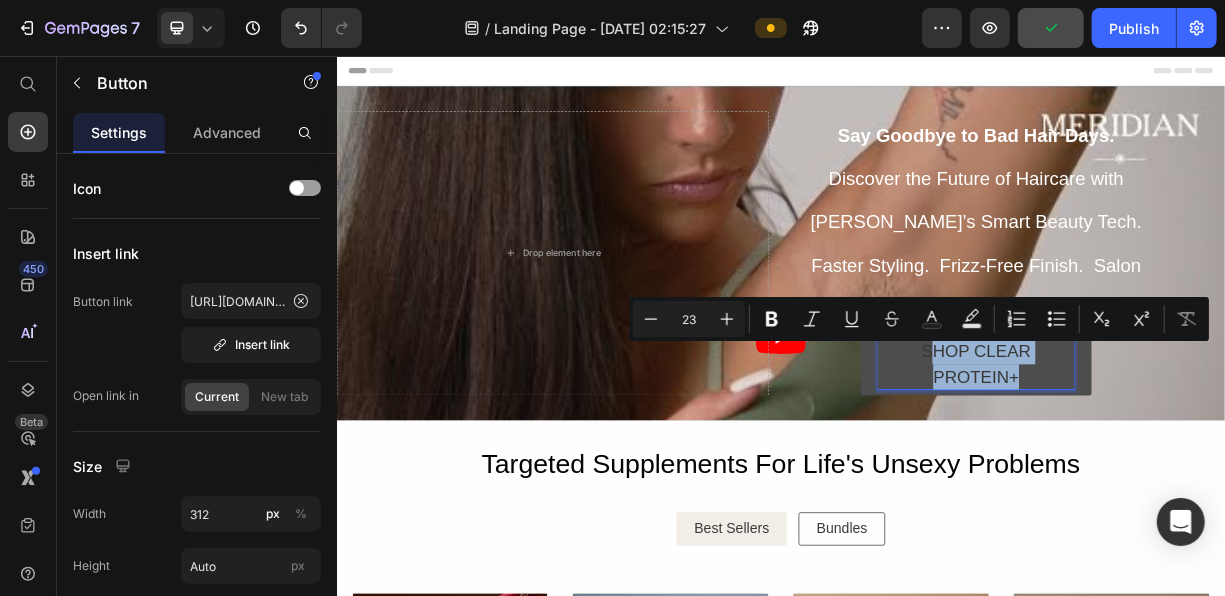 drag, startPoint x: 1282, startPoint y: 487, endPoint x: 1129, endPoint y: 459, distance: 155.54099 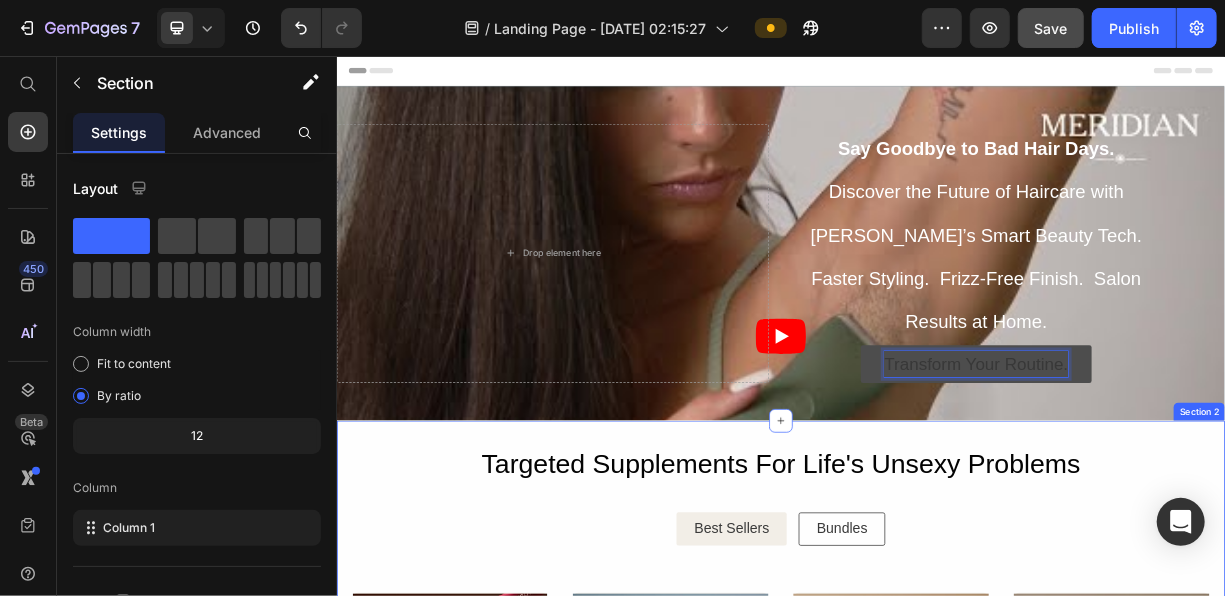 click on "Targeted Supplements For Life's Unsexy Problems Heading Best Sellers Button Bundles Button Row Image Image Clear Protein+ Heading Protein, collagen, electrolytes all in  one stick pack Text Block SHOP PROTEIN Button Row Image Image Tone Heading Get toned with body composition & creatine gummies Text Block SHOPTONE Button Row Image Image MB-1 Heading Natural [MEDICAL_DATA] with the. #1 faux-zempic* Text Block SHOP MB-1 Button Row Image *****1749 Reviews Text Block Bloat Heading Eliminate [MEDICAL_DATA] and discomfort in. under1 hour* Text Block SHOP BLOAT Button Row Row Row SHOP ALL PRODUCTS Button Row Section 2" at bounding box center (936, 978) 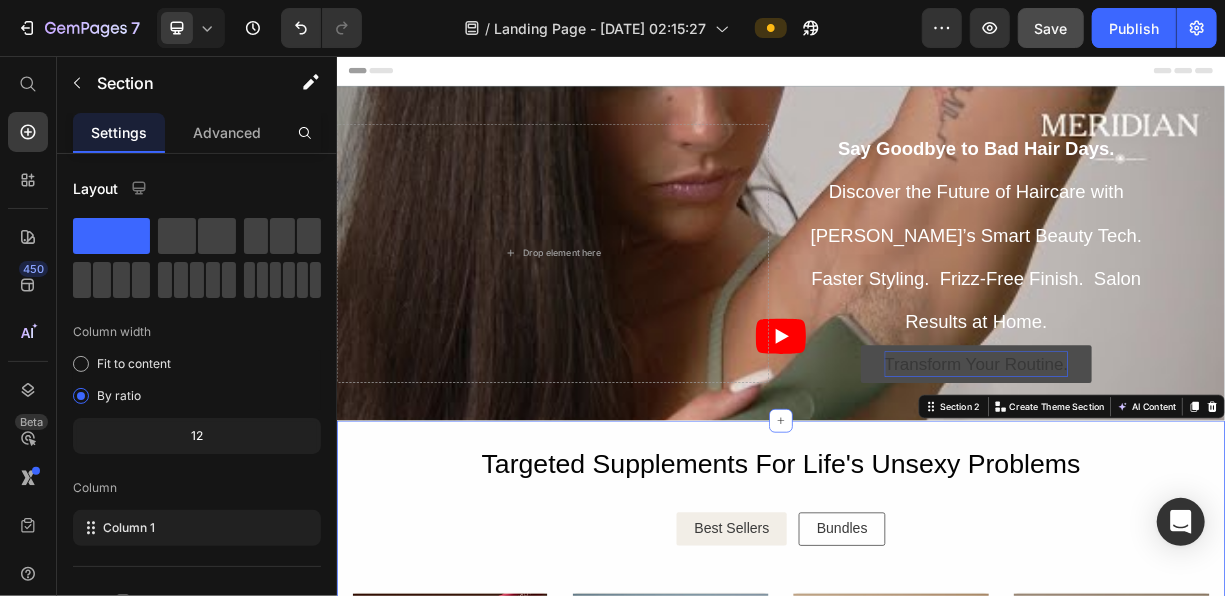 click on "/  Landing Page - [DATE] 02:15:27" 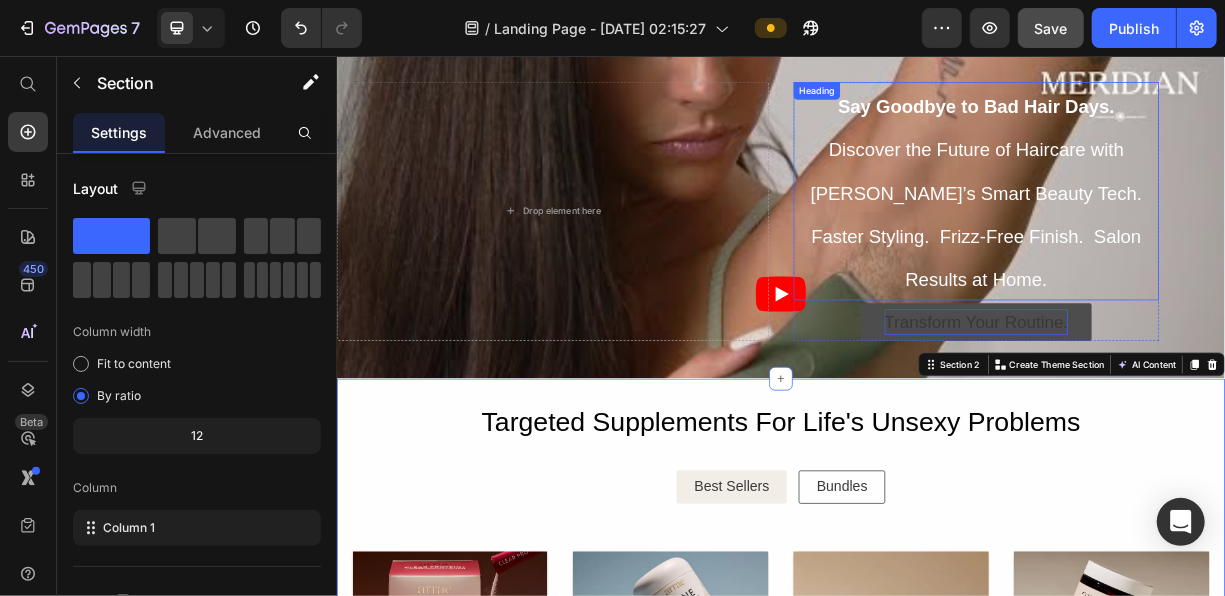 scroll, scrollTop: 0, scrollLeft: 0, axis: both 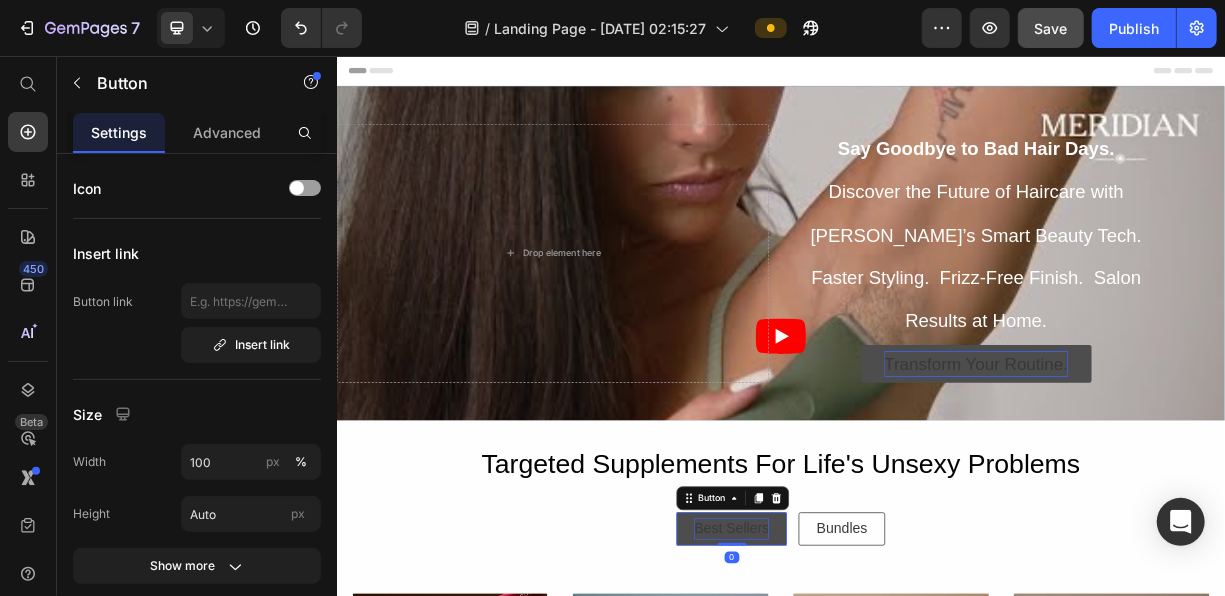click on "Best Sellers" at bounding box center [869, 694] 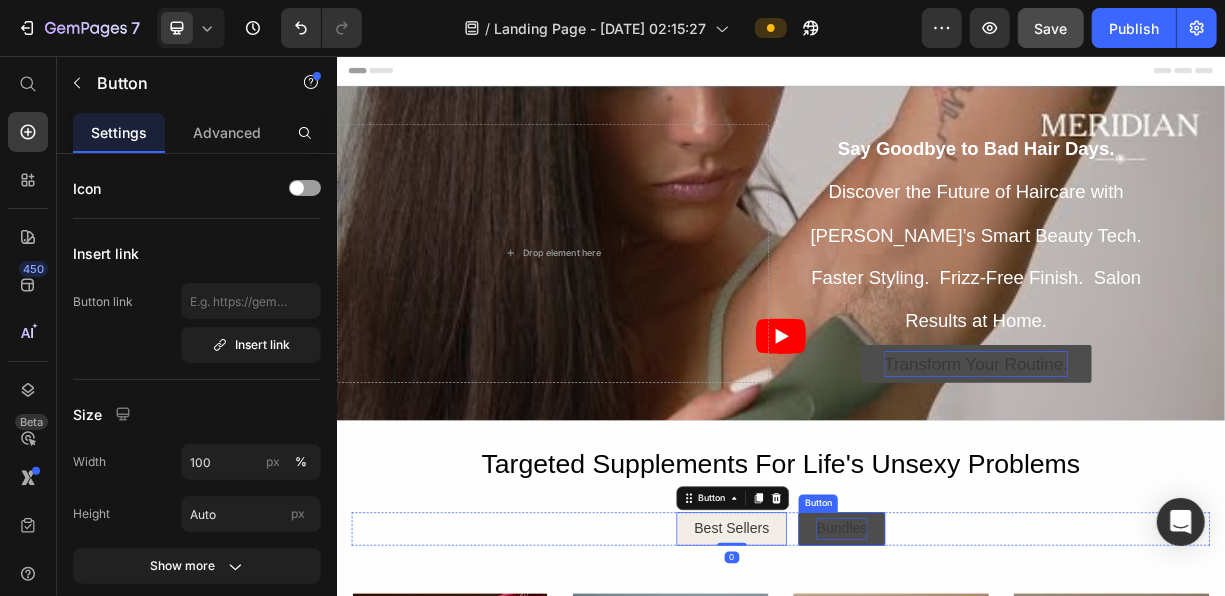 click on "Bundles" at bounding box center (1018, 694) 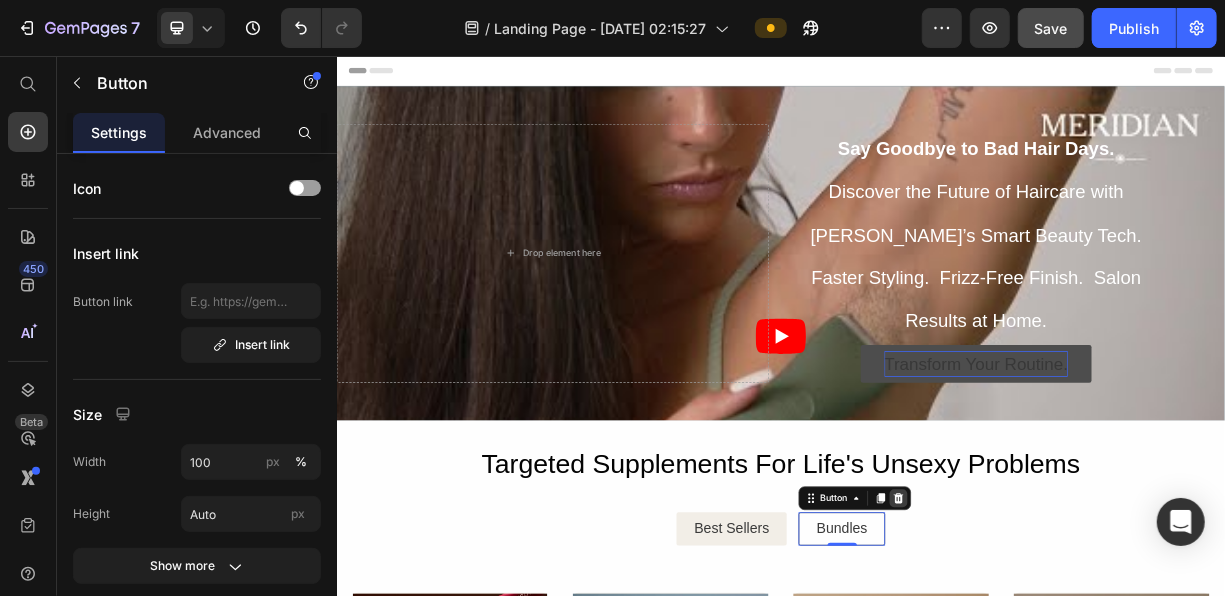 click 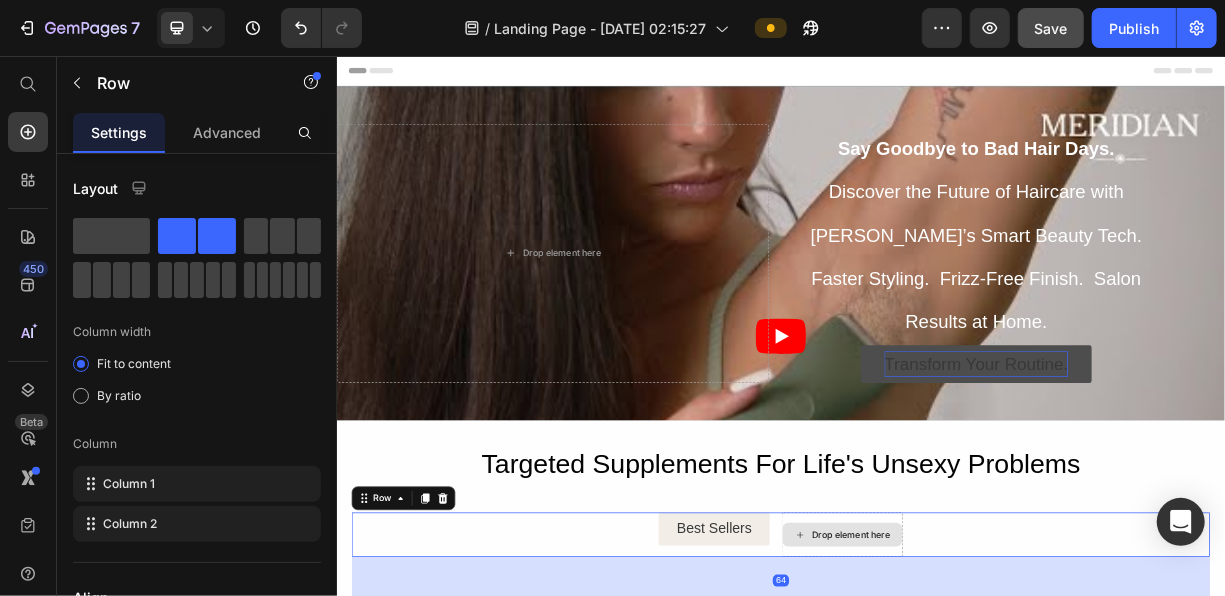 click on "Drop element here" at bounding box center [1019, 702] 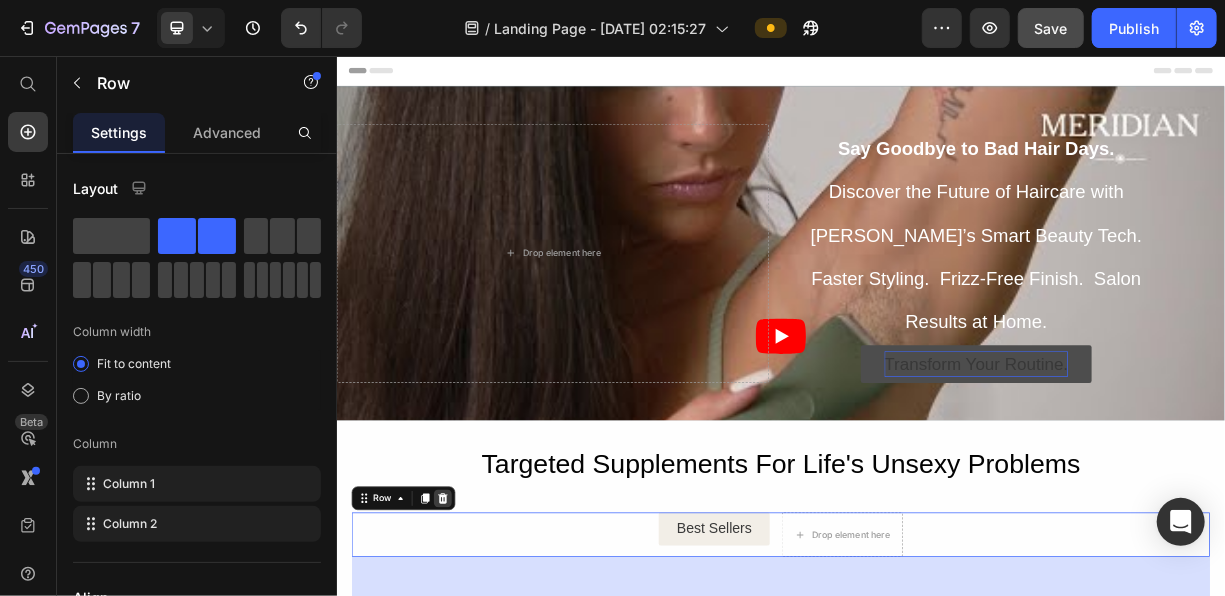 click 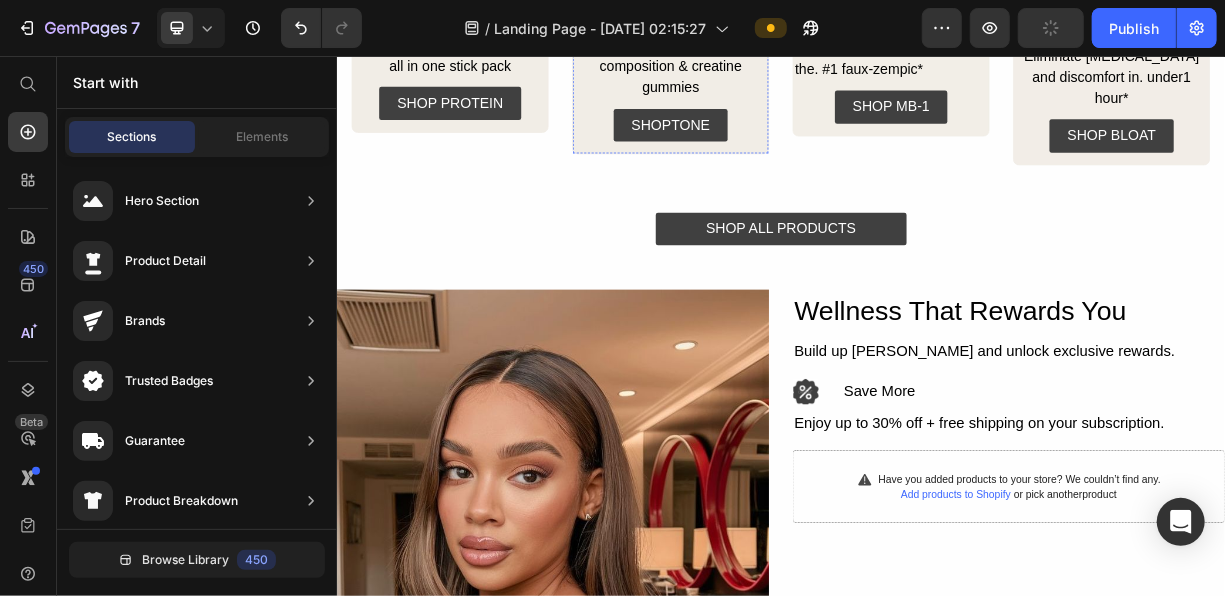 scroll, scrollTop: 848, scrollLeft: 0, axis: vertical 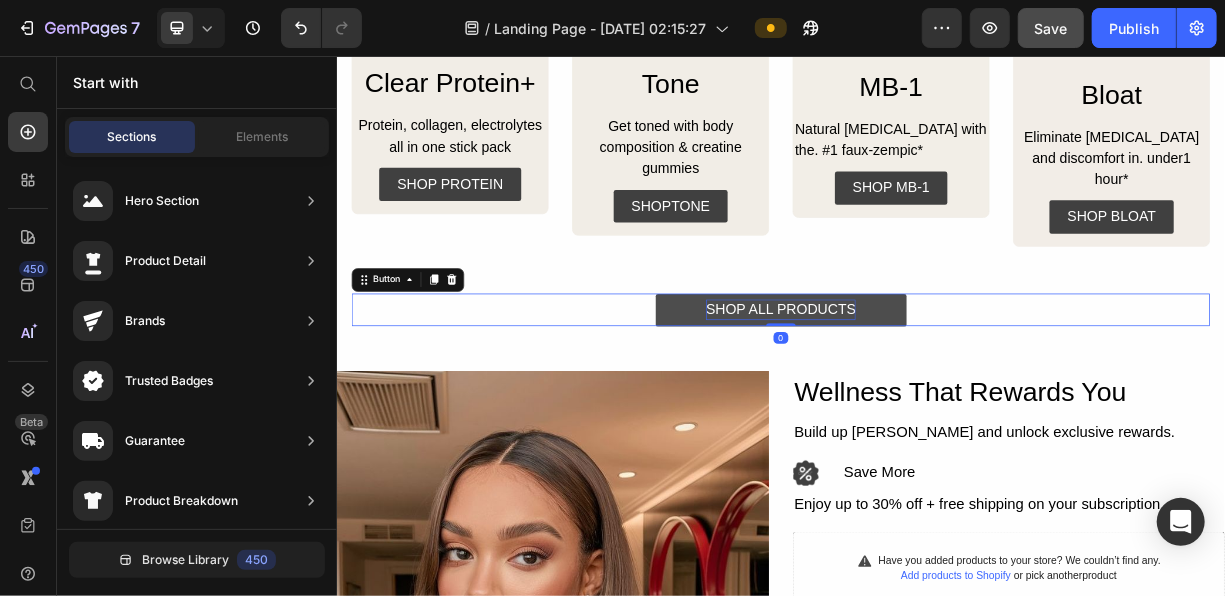 click on "SHOP ALL PRODUCTS" at bounding box center (936, 399) 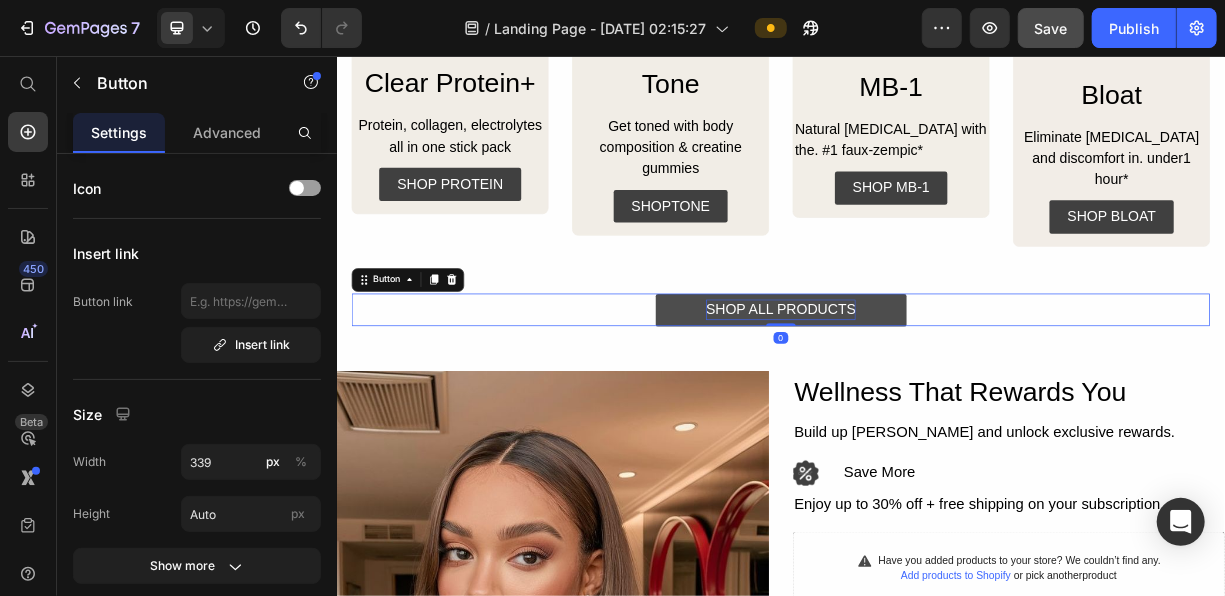 type 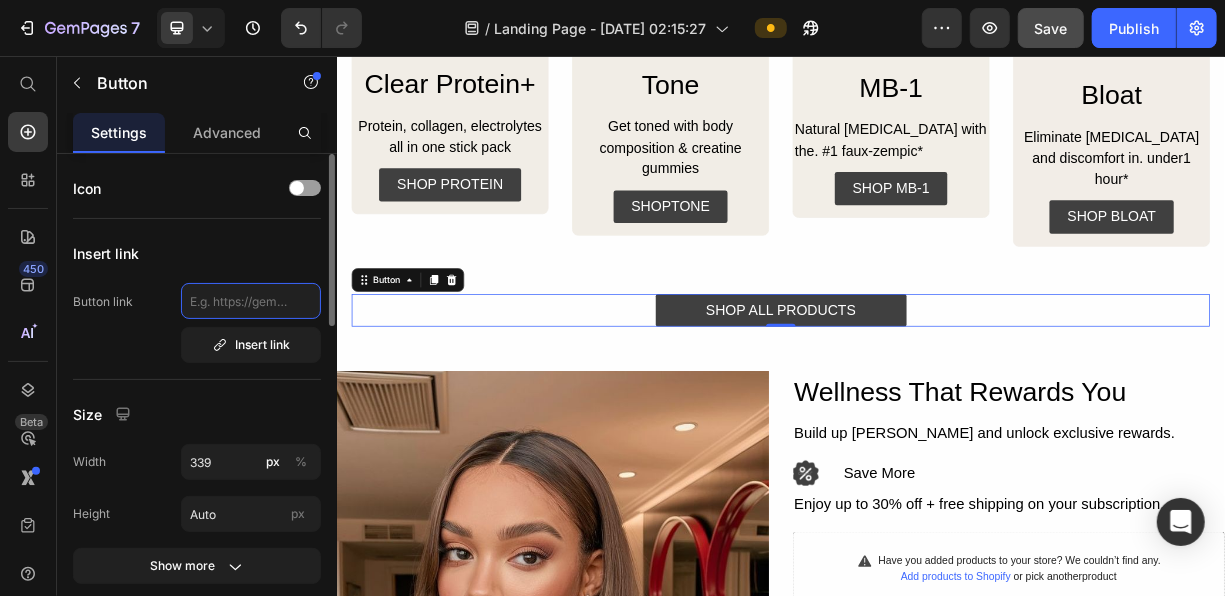 click 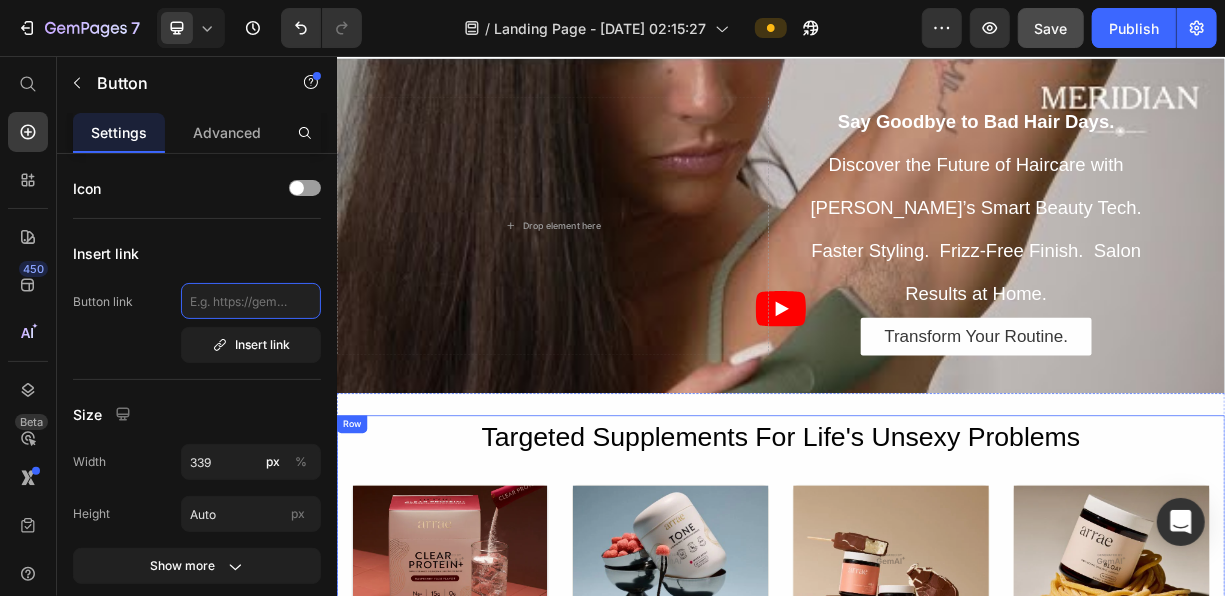 scroll, scrollTop: 0, scrollLeft: 0, axis: both 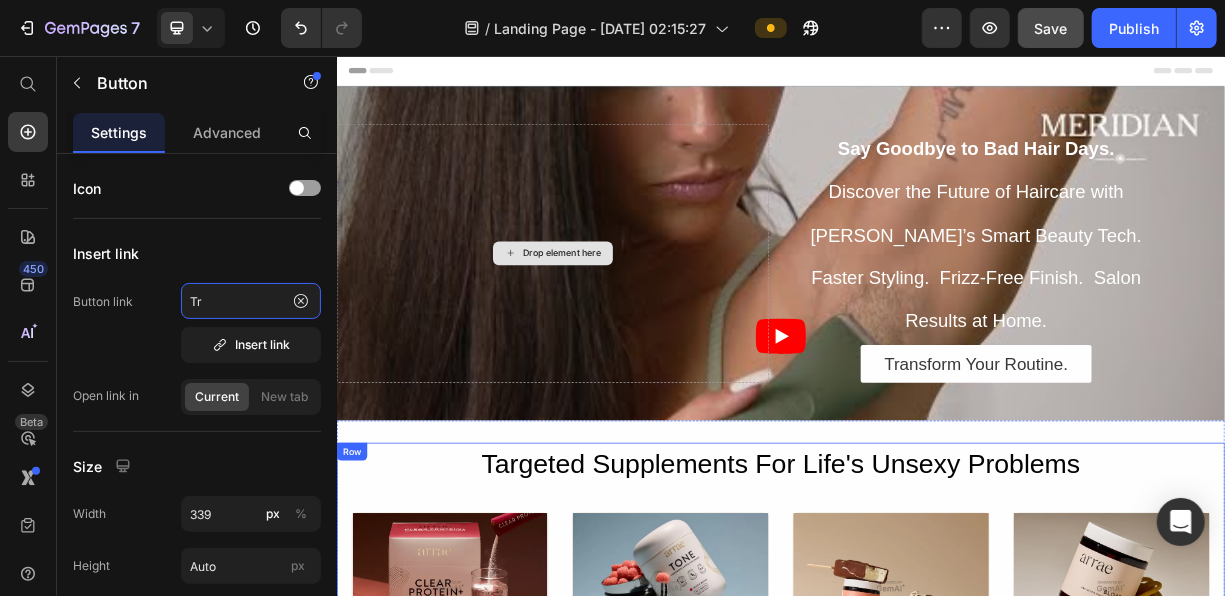 type on "T" 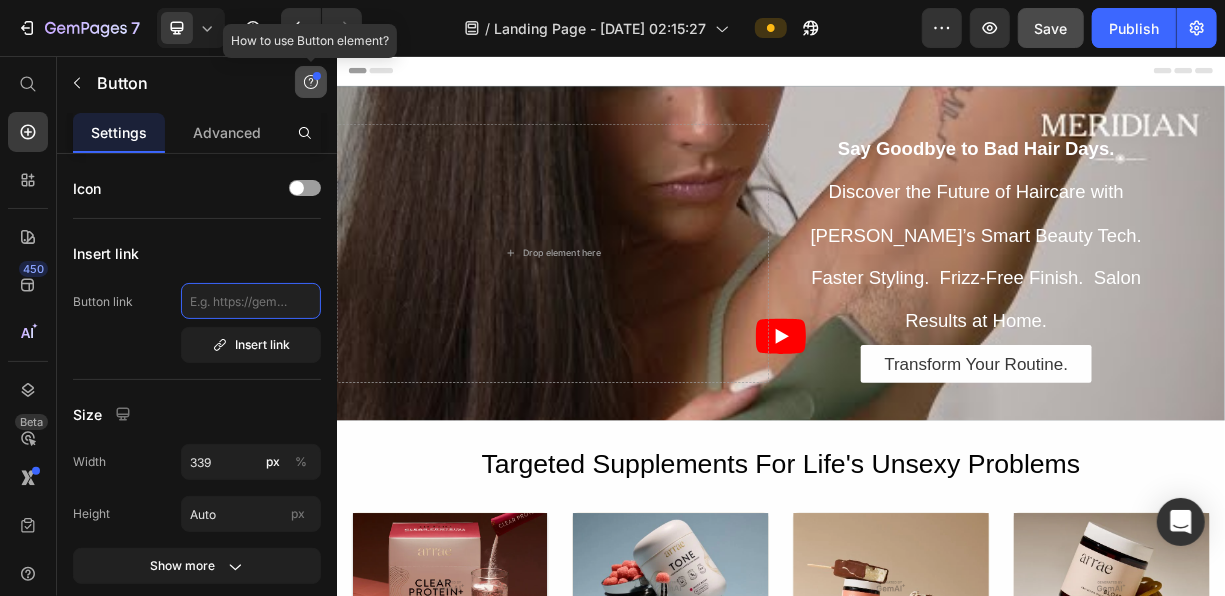 paste on "[URL][DOMAIN_NAME]" 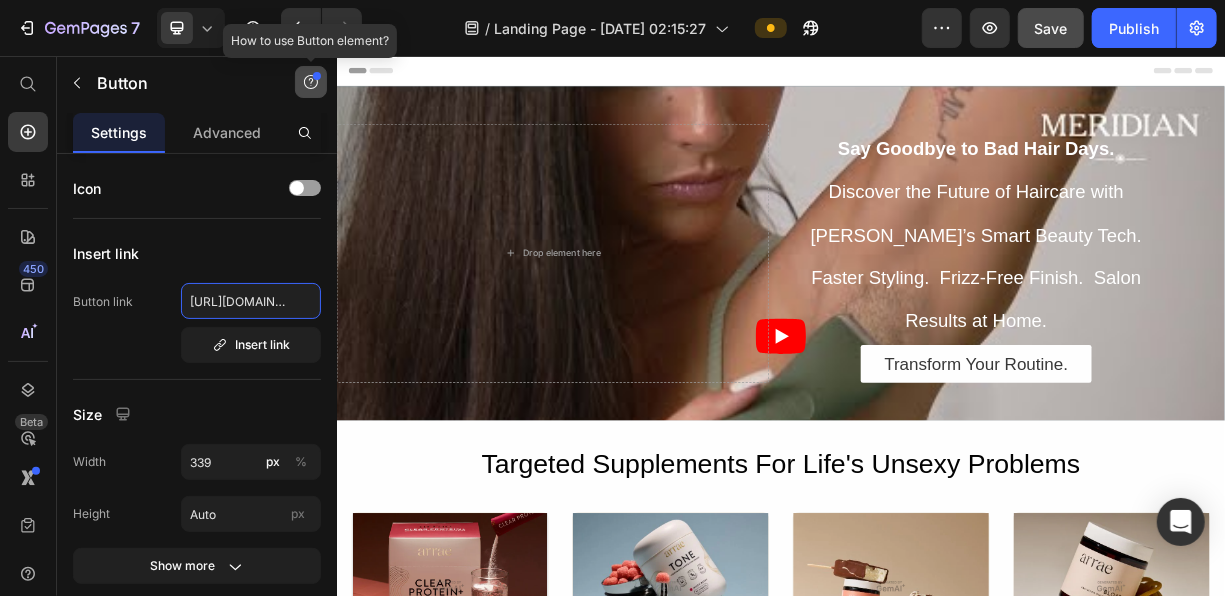 scroll, scrollTop: 0, scrollLeft: 121, axis: horizontal 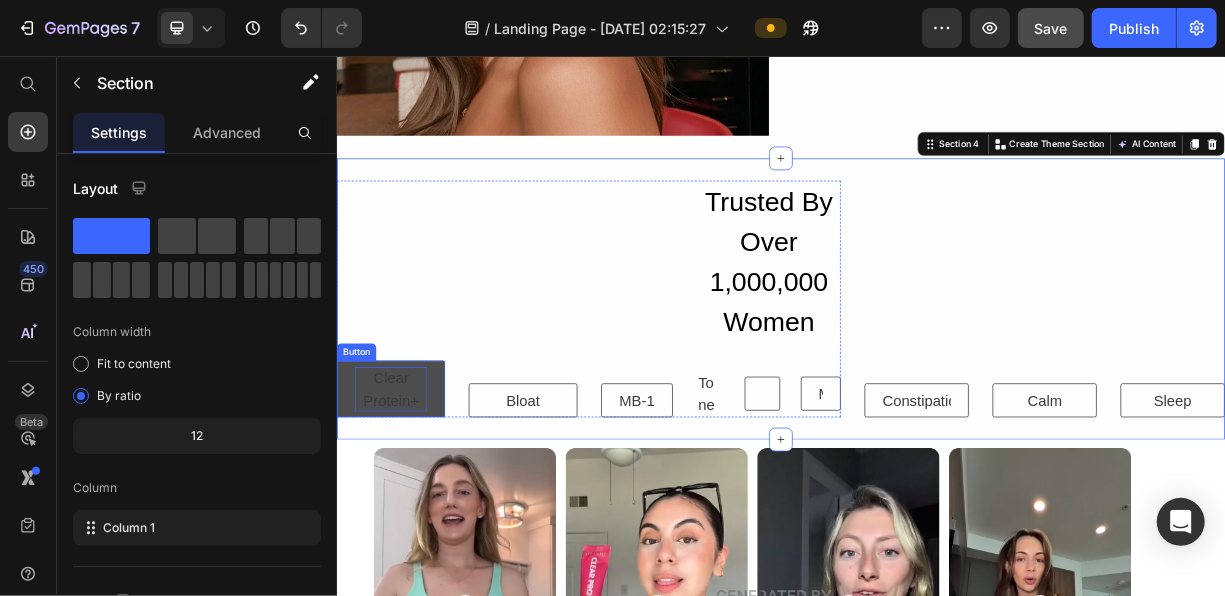 click on "Clear Protein+" at bounding box center (409, 505) 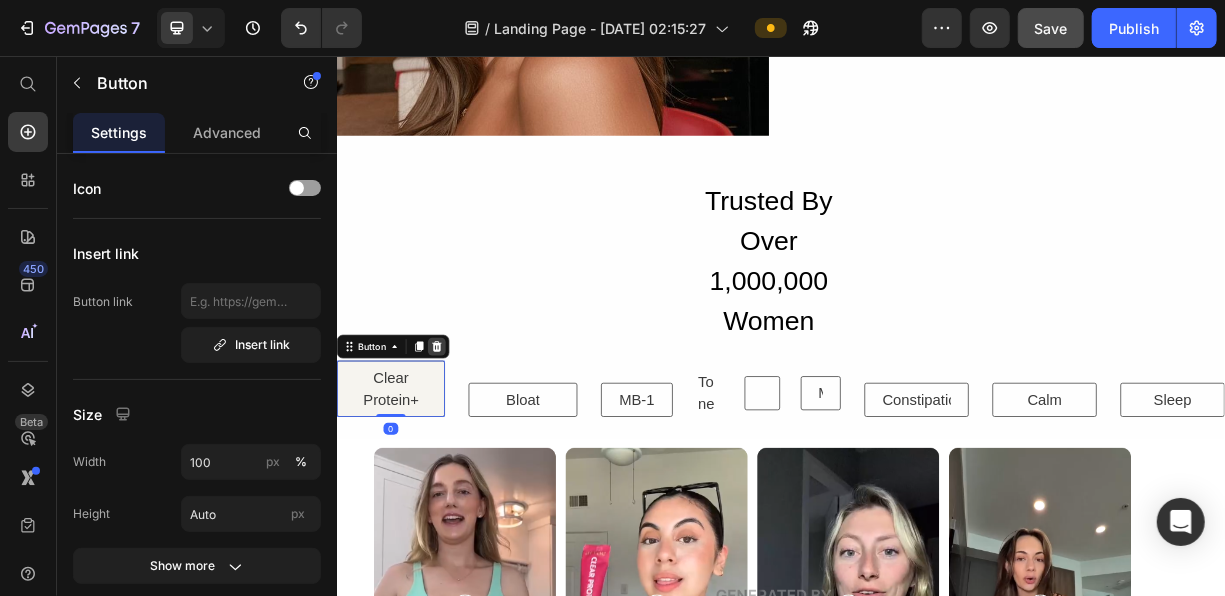 click 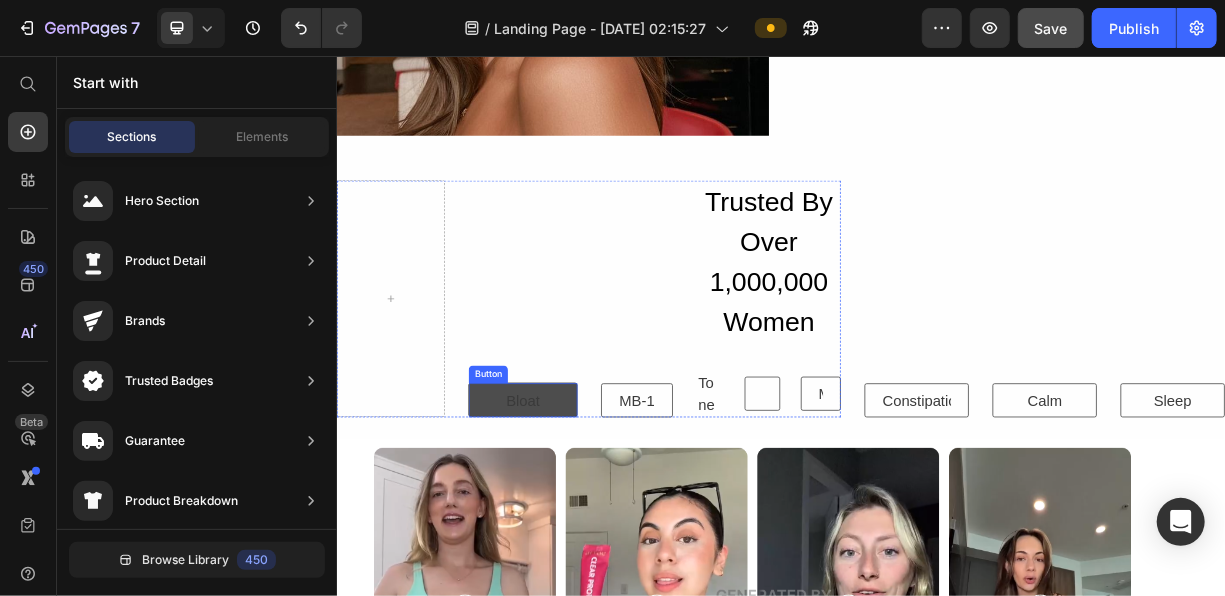 click on "Bloat" at bounding box center [587, 520] 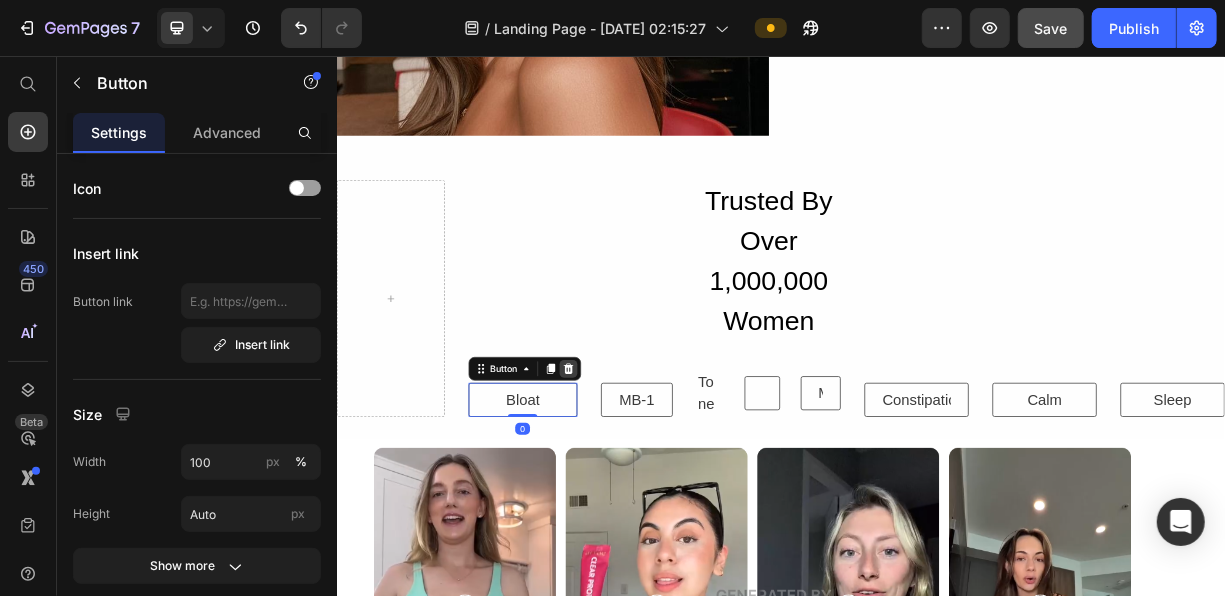 click at bounding box center [649, 478] 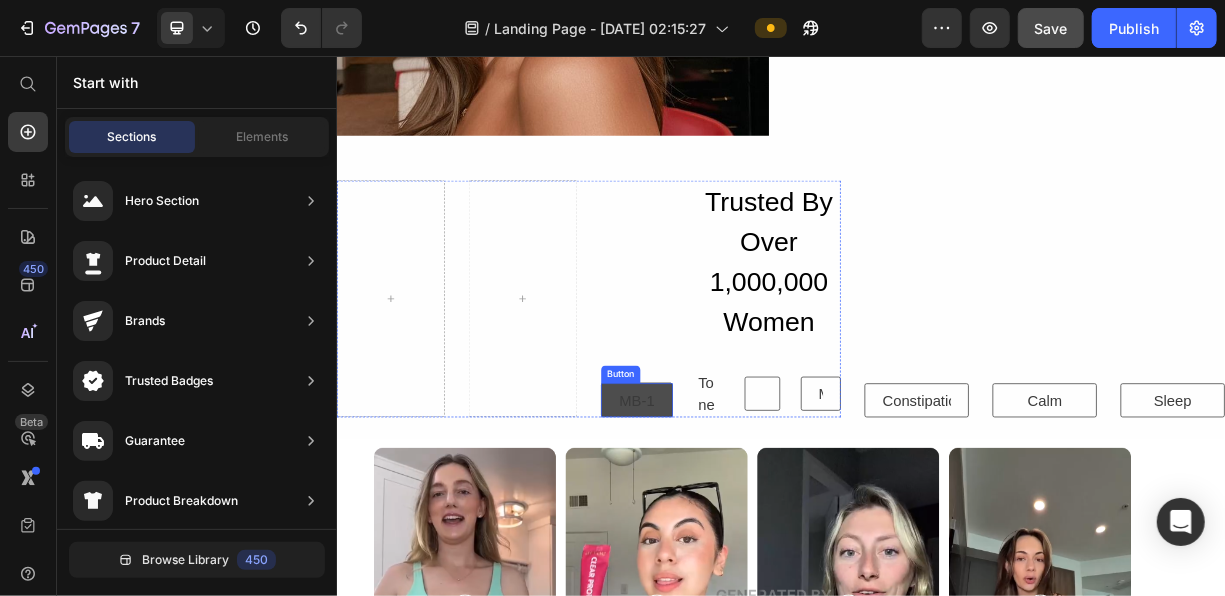 click on "MB-1" at bounding box center (742, 520) 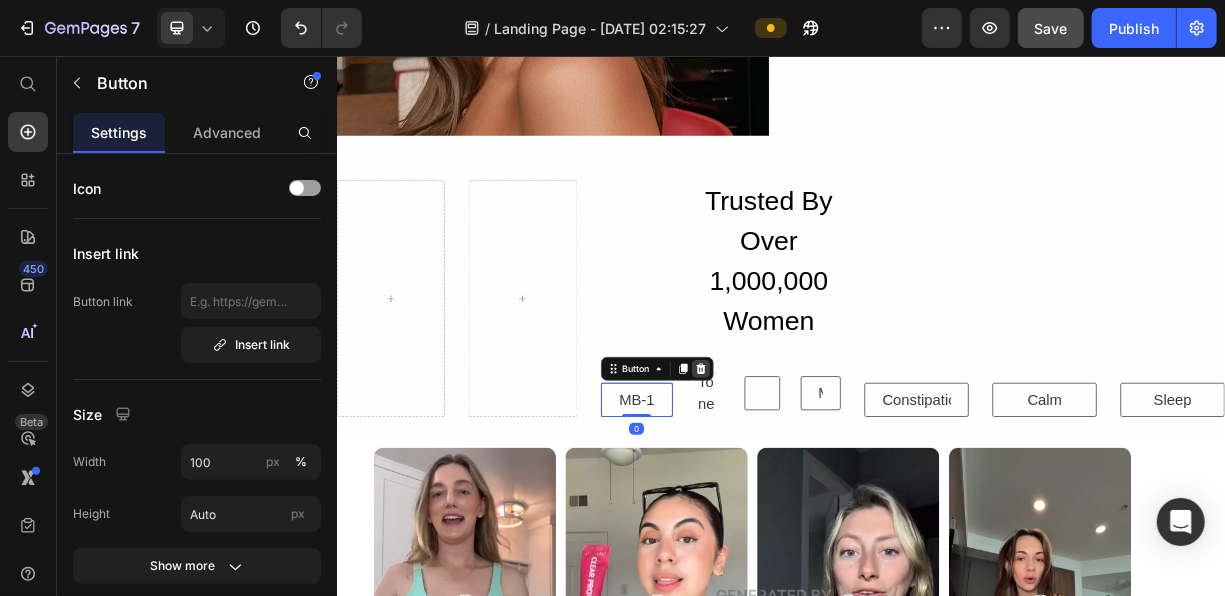 click 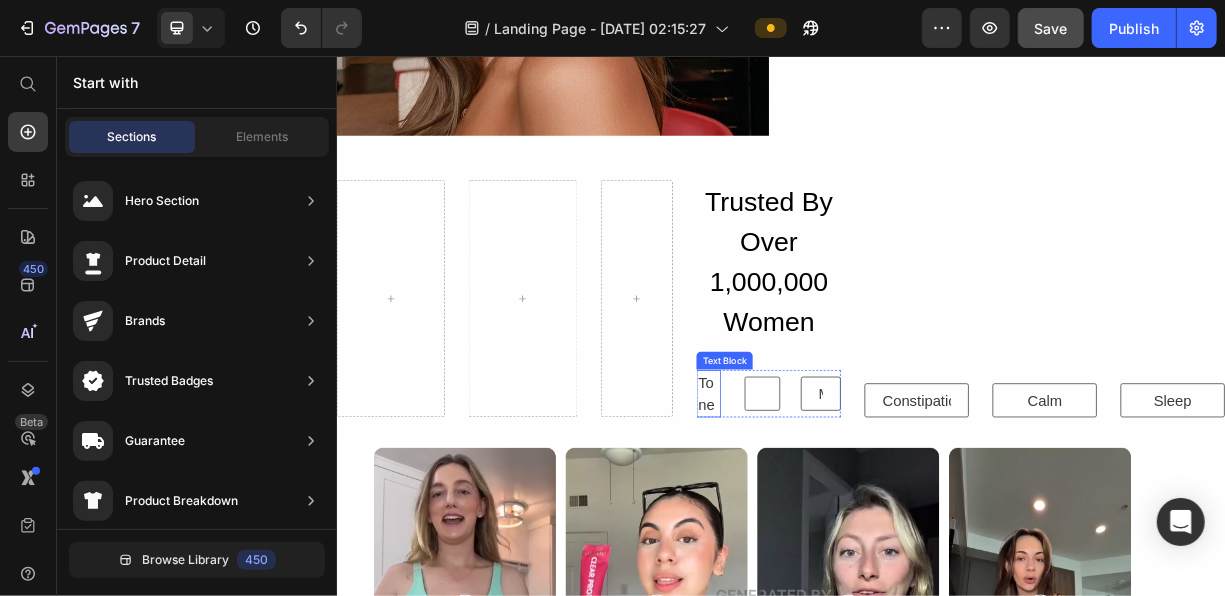 click on "Tone" at bounding box center [838, 511] 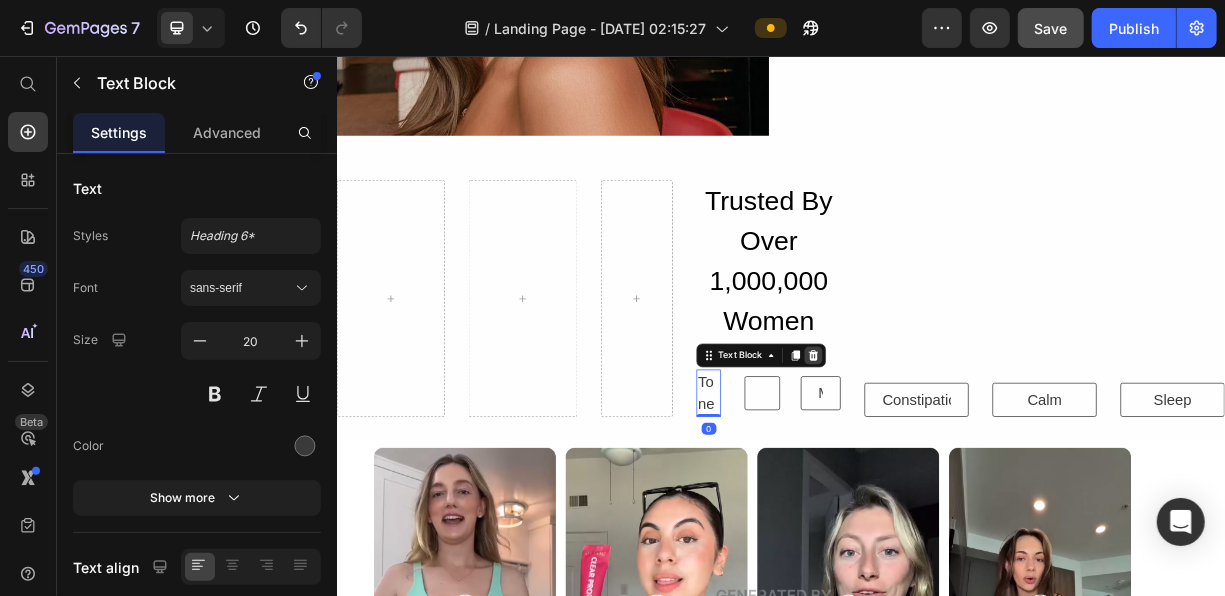 click 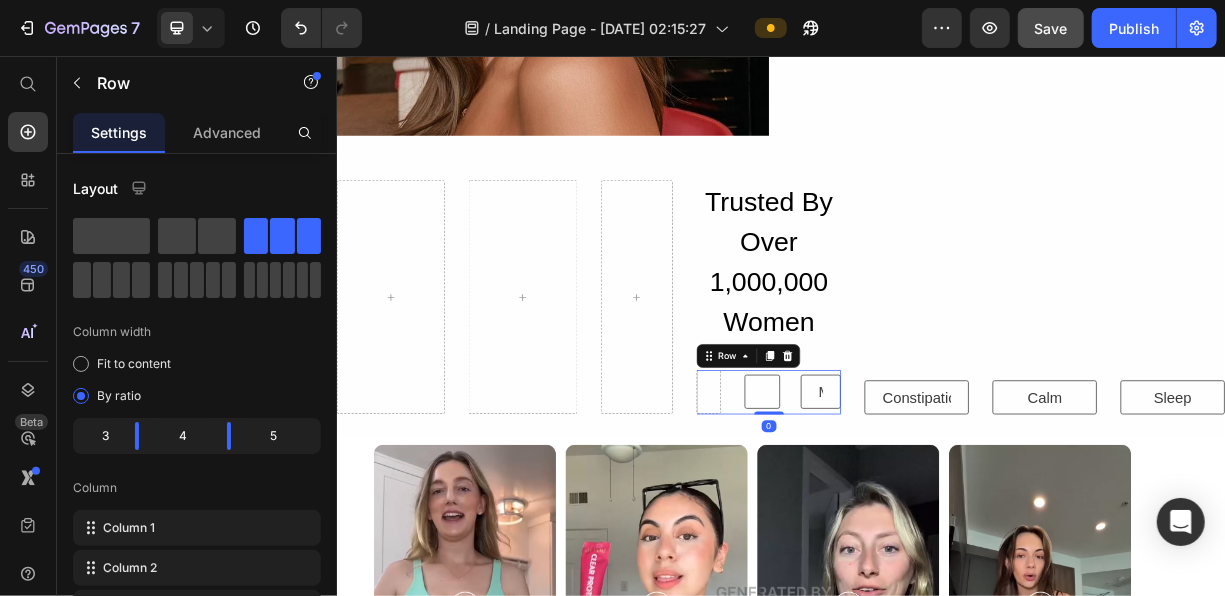 click on "Tribiotic Button Magnesium Button Row   0" at bounding box center (919, 509) 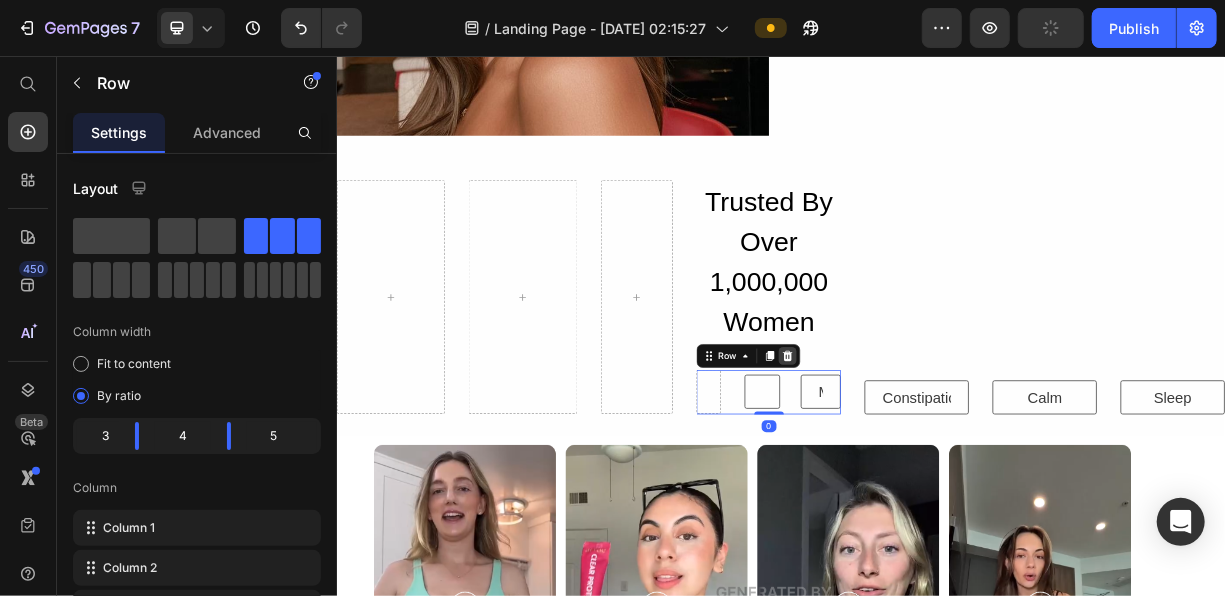 click at bounding box center [945, 460] 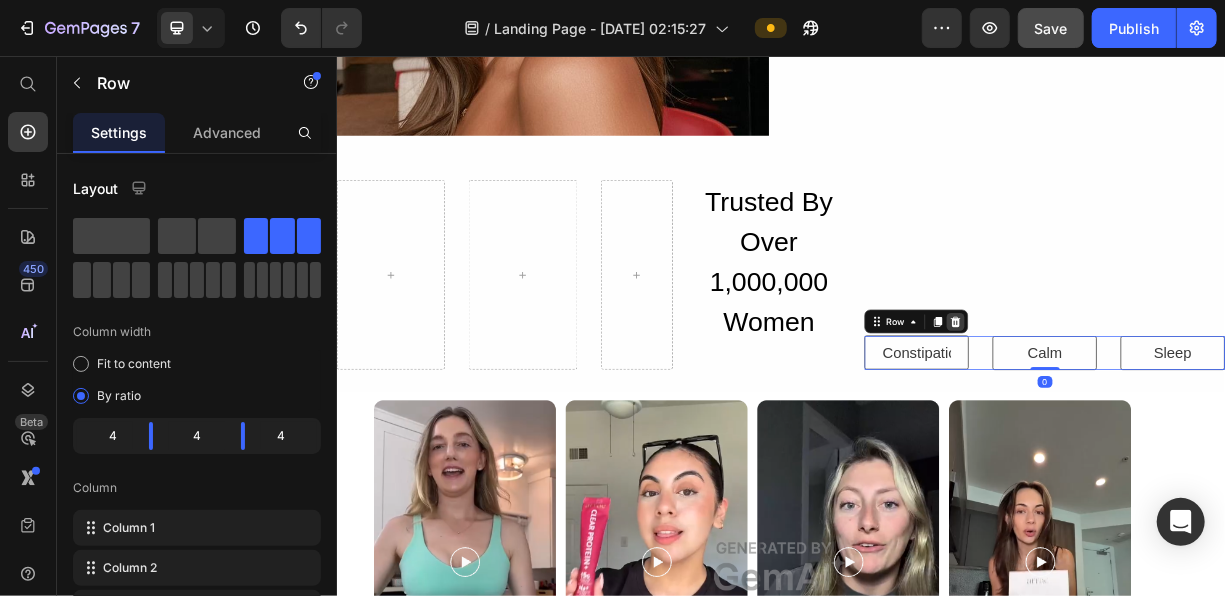 click 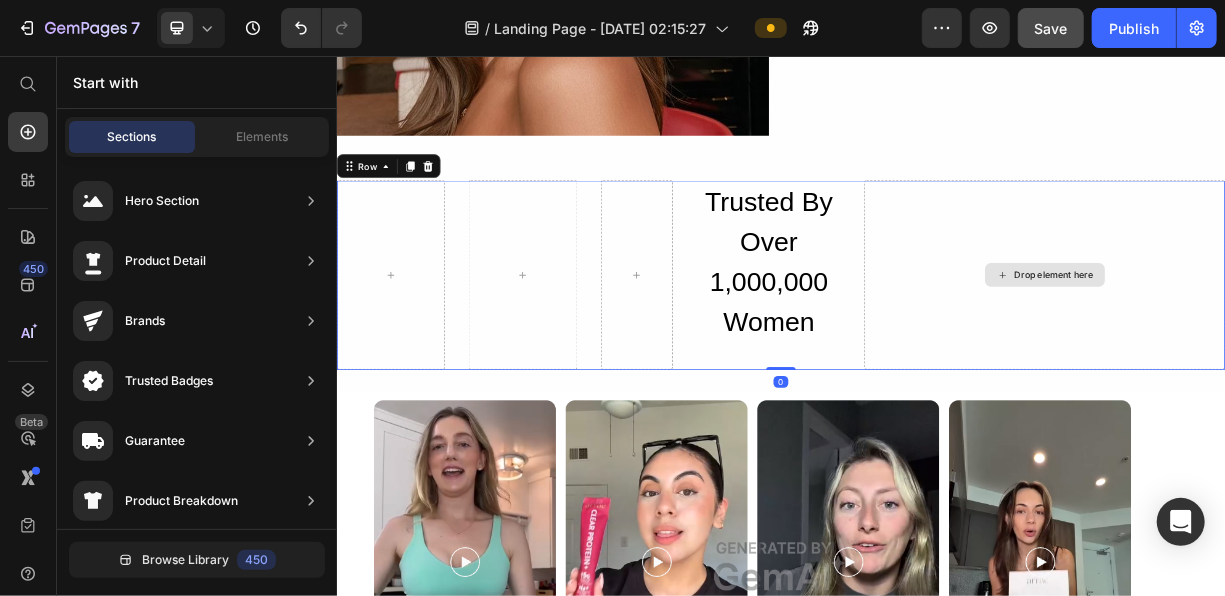 click on "Drop element here" at bounding box center (1292, 351) 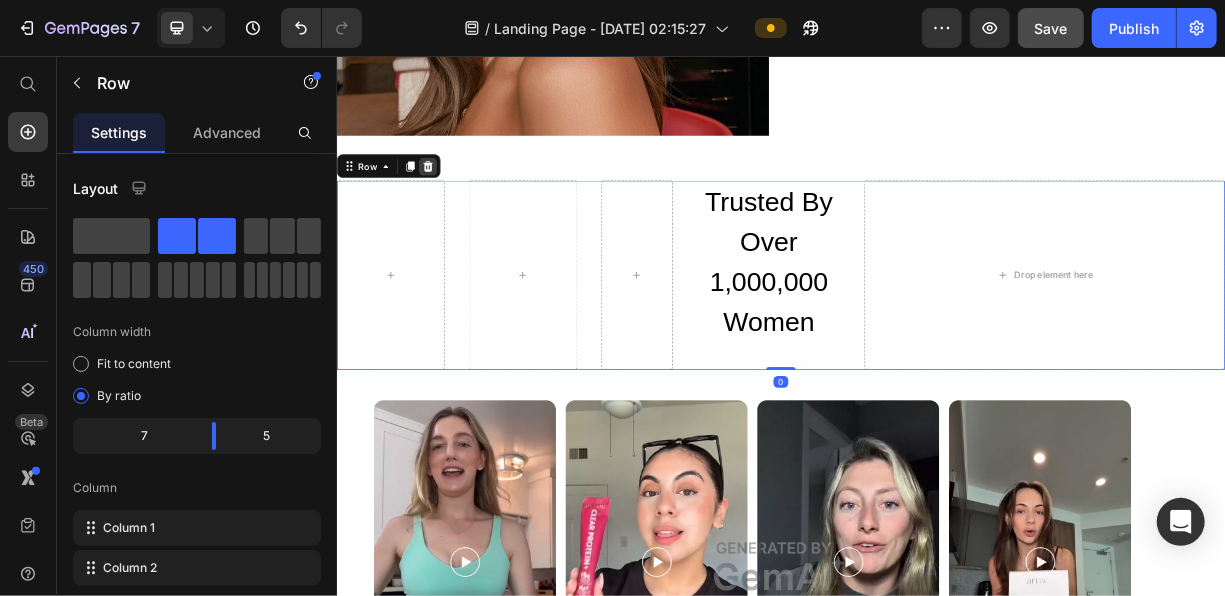 click 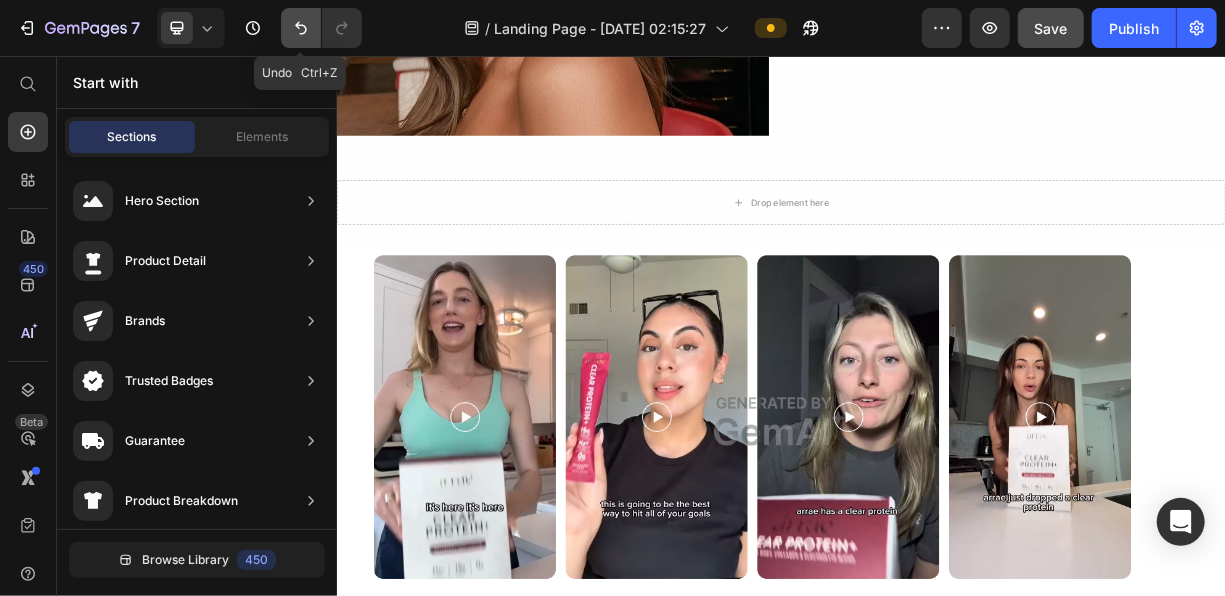 click 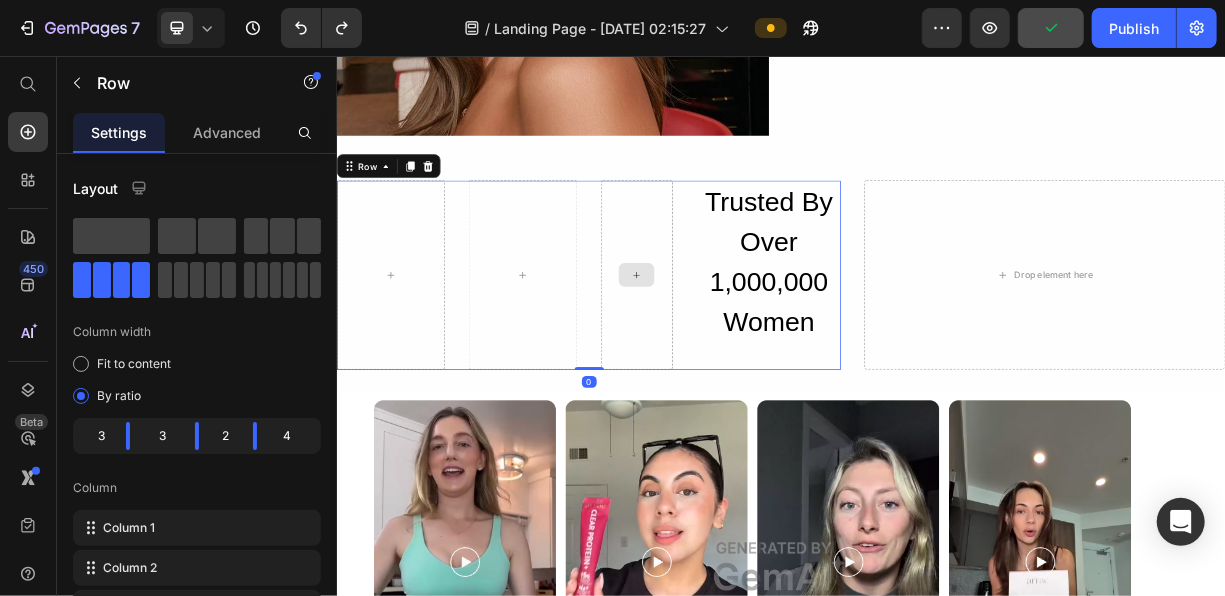 click at bounding box center [742, 351] 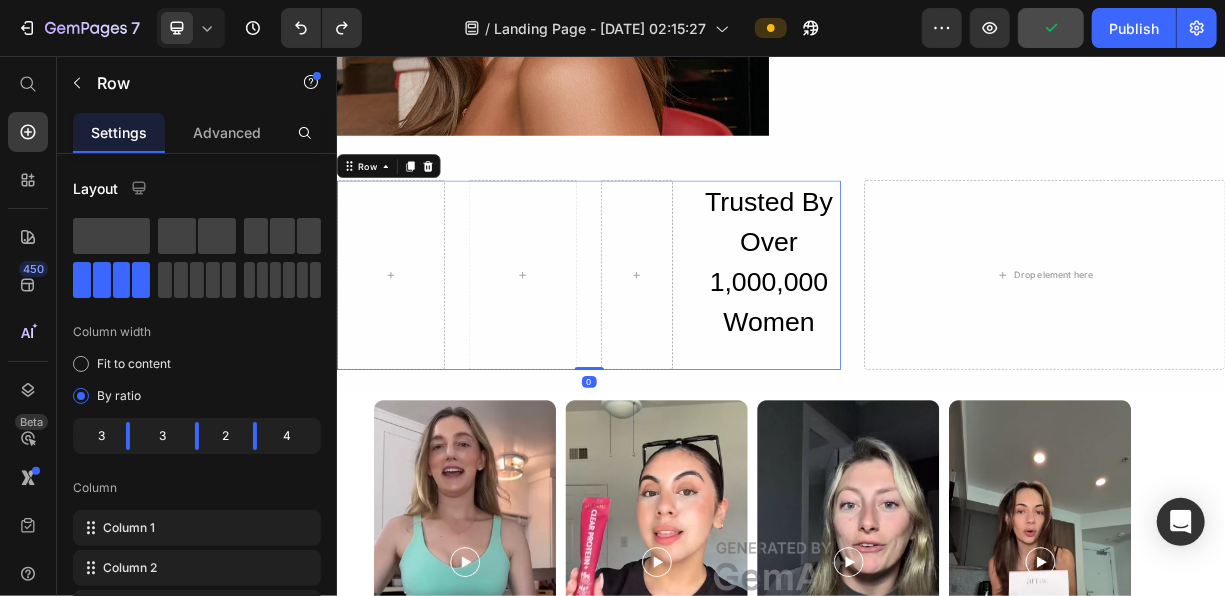 click on "Trusted By Over 1,000,000 Women Heading Row Row   0" at bounding box center [676, 351] 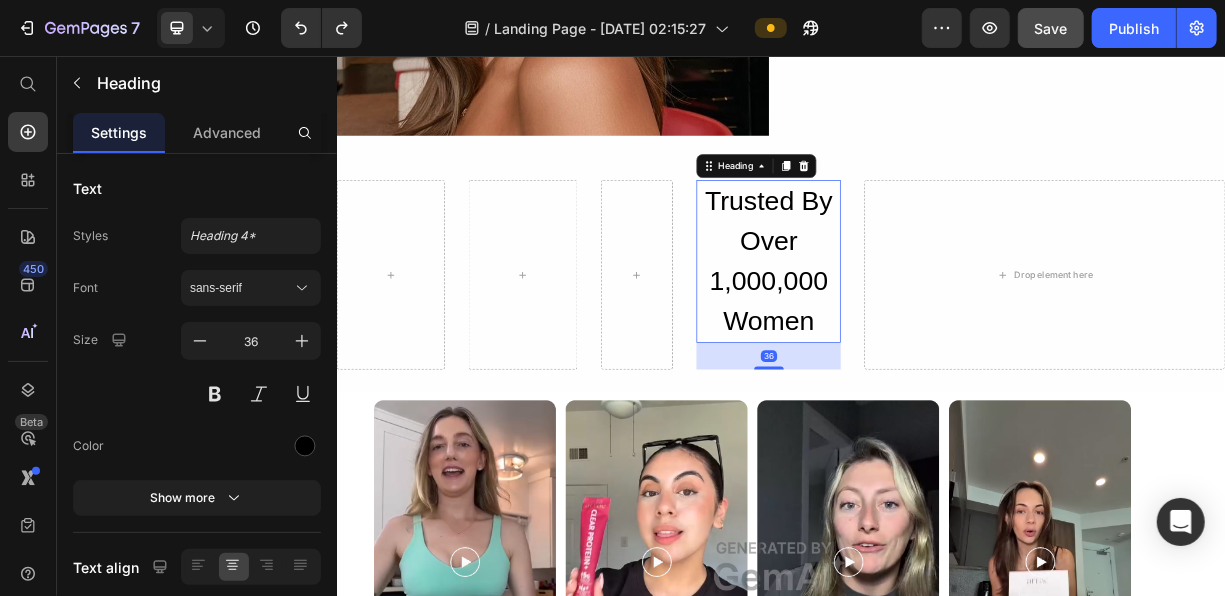 click on "Trusted By Over 1,000,000 Women" at bounding box center [919, 333] 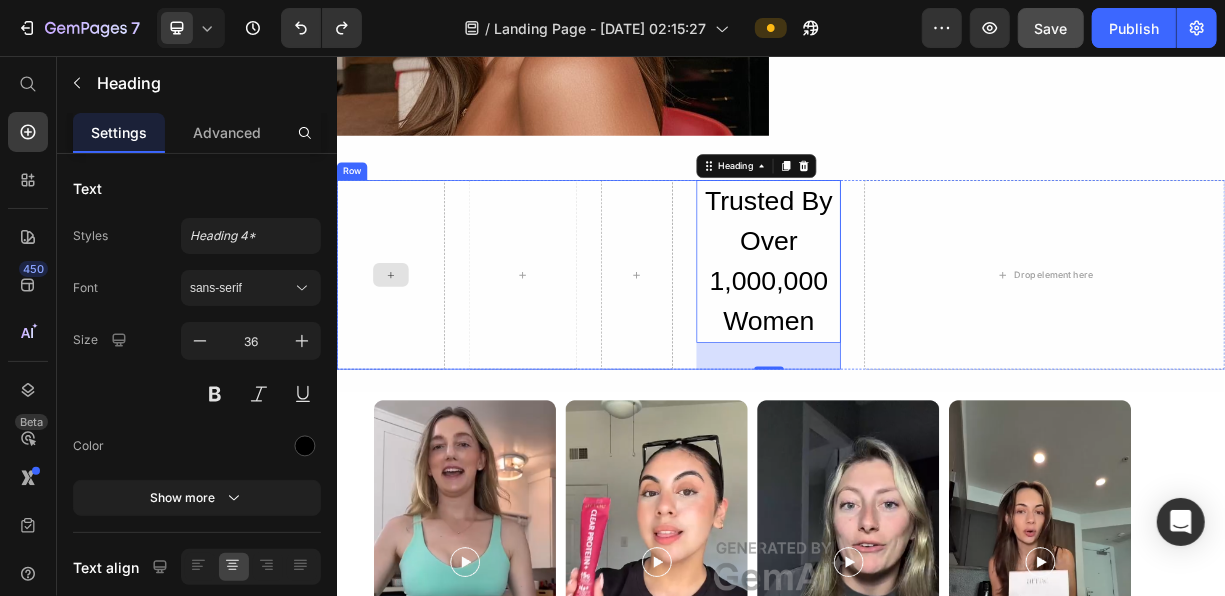 click at bounding box center [409, 351] 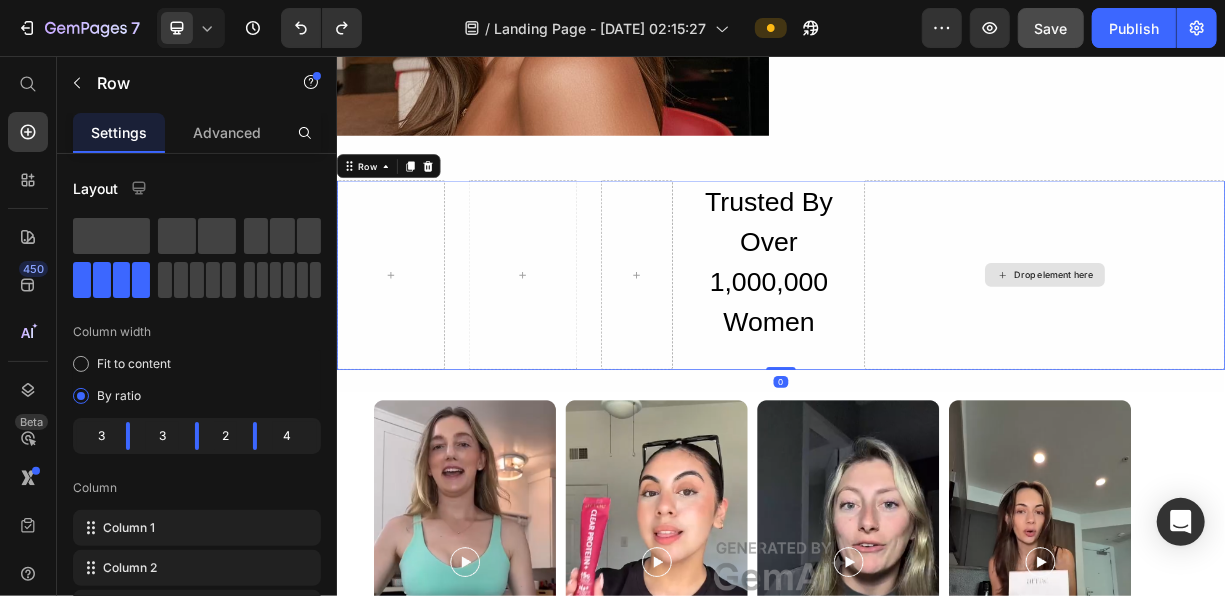 click on "Drop element here" at bounding box center [1292, 351] 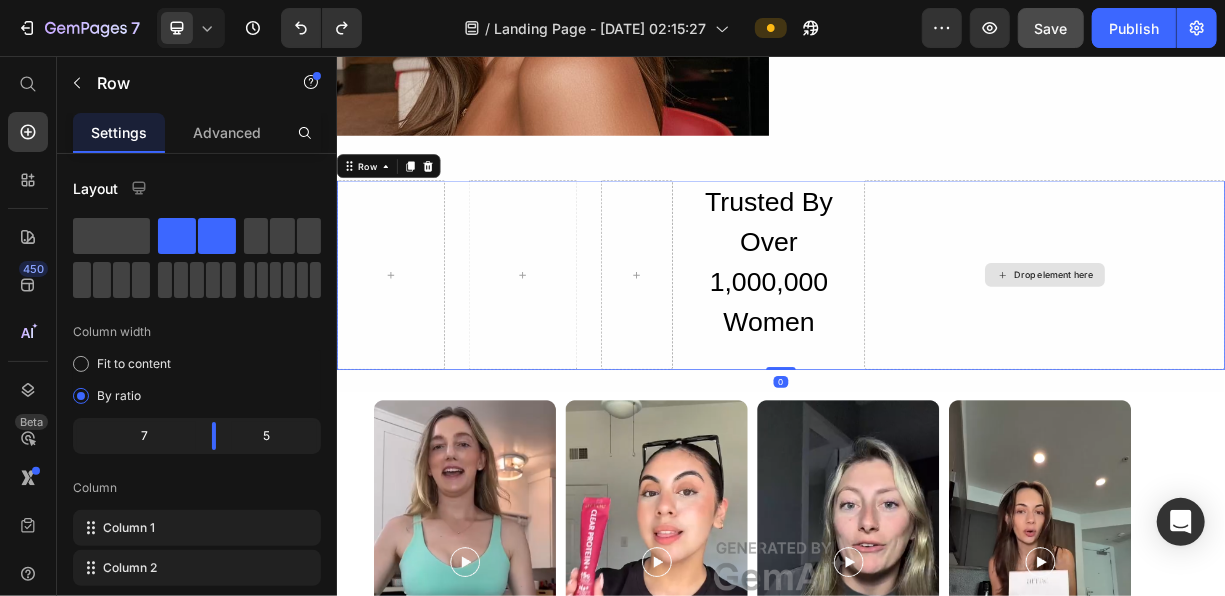 click on "Drop element here" at bounding box center (1292, 351) 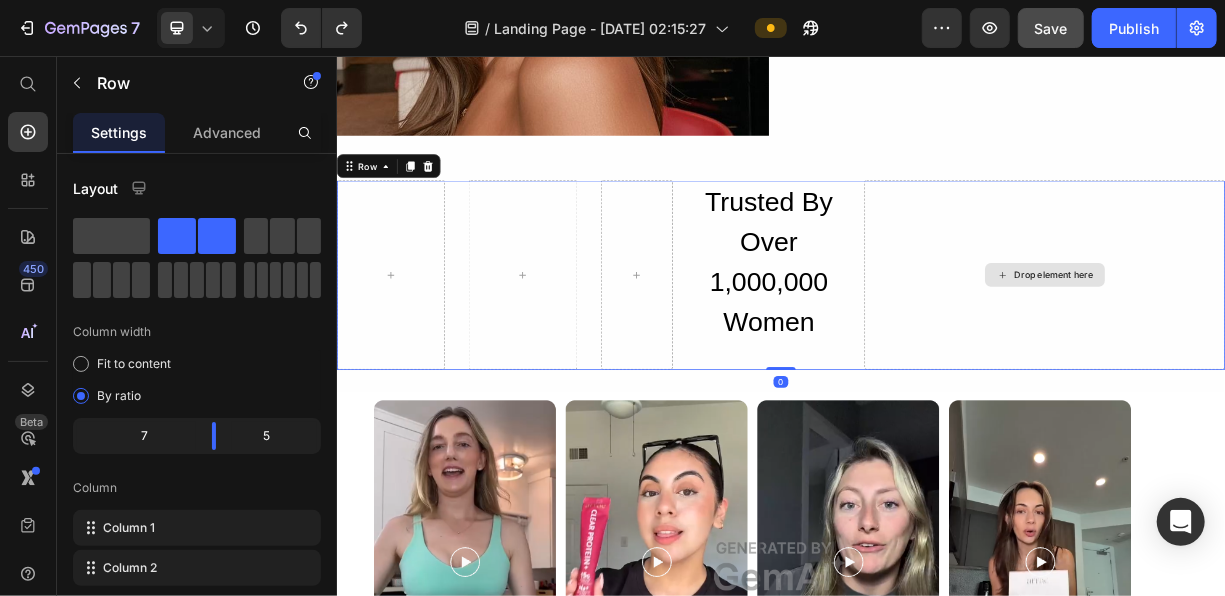 click on "Drop element here" at bounding box center [1292, 351] 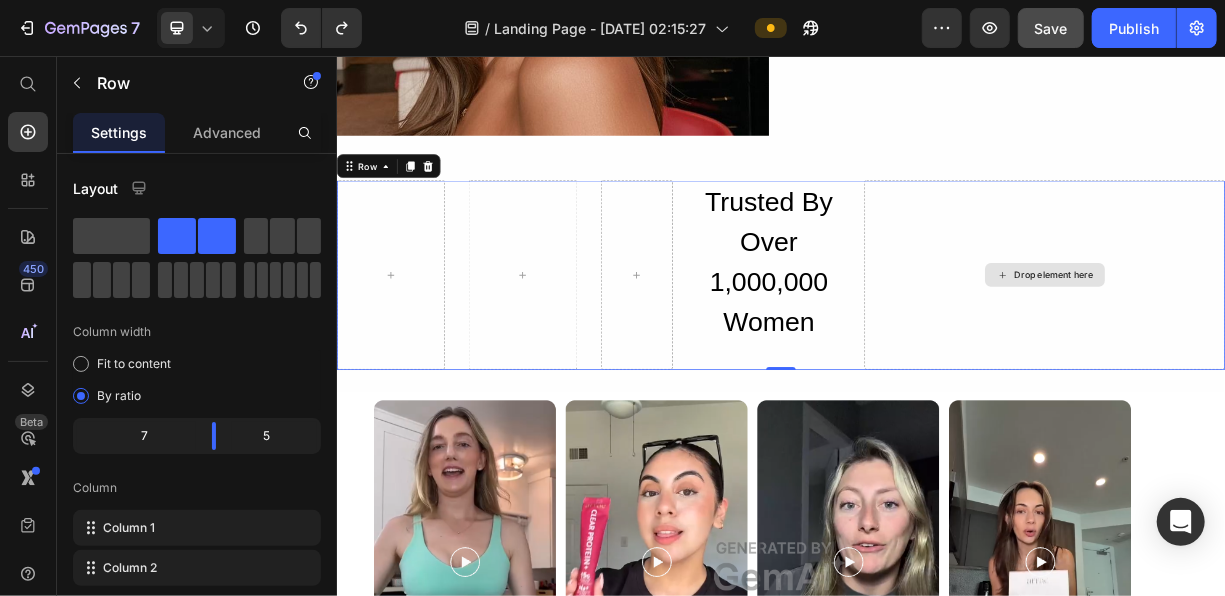 click on "Drop element here" at bounding box center (1292, 351) 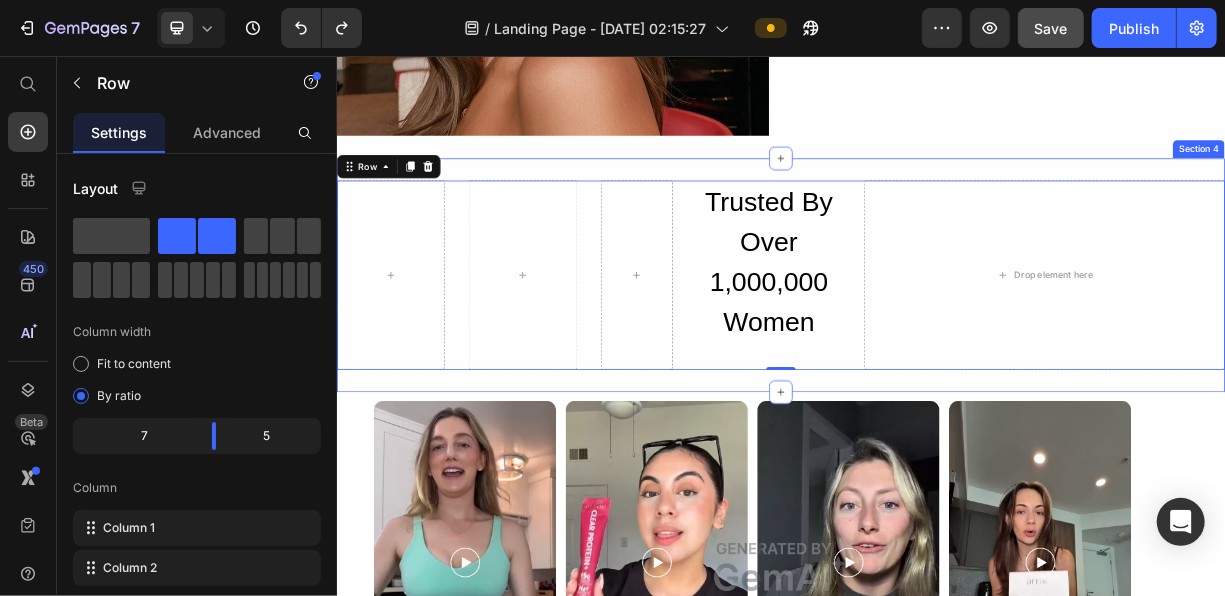 click on "Trusted By Over 1,000,000 Women Heading [GEOGRAPHIC_DATA]
Drop element here Row   0 Section 4" at bounding box center [936, 351] 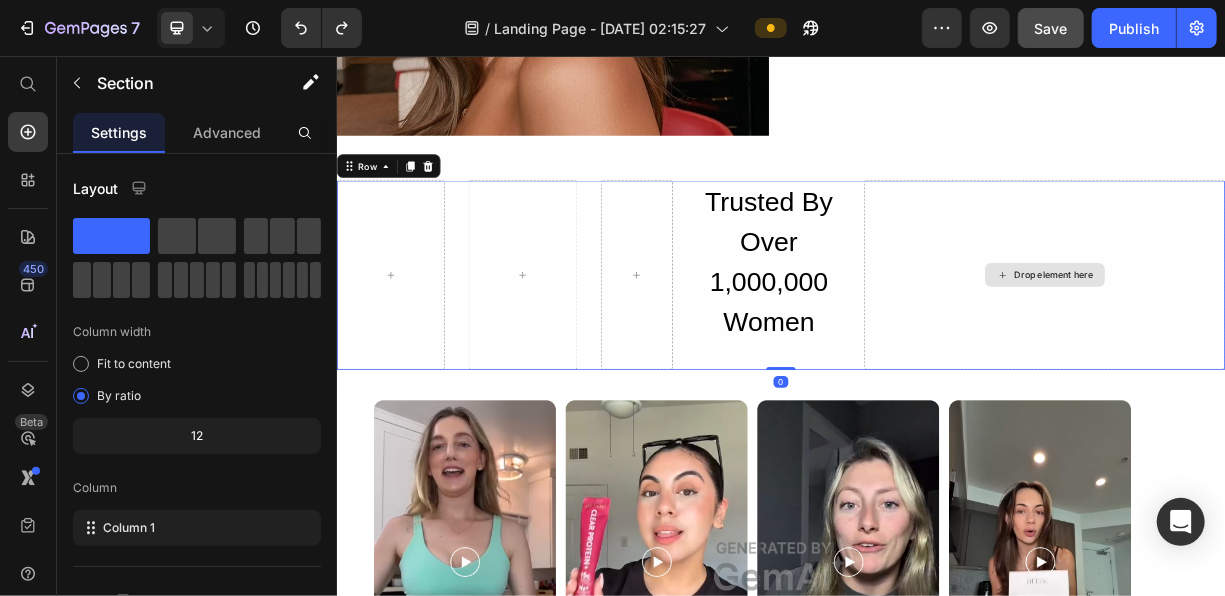 click on "Drop element here" at bounding box center (1292, 351) 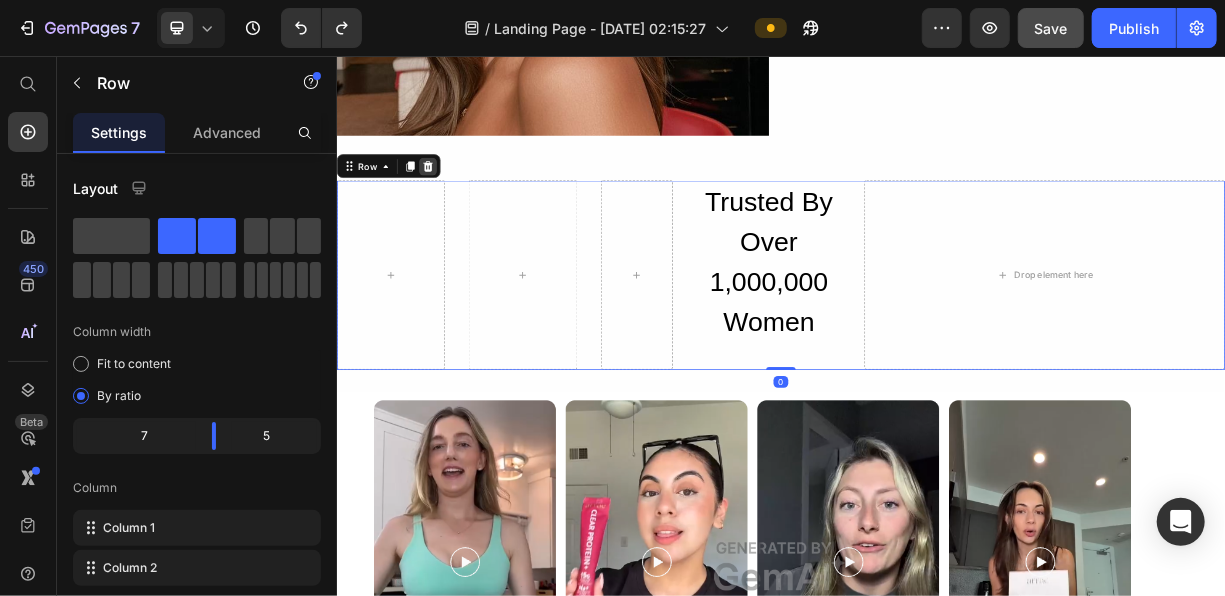 click at bounding box center (459, 204) 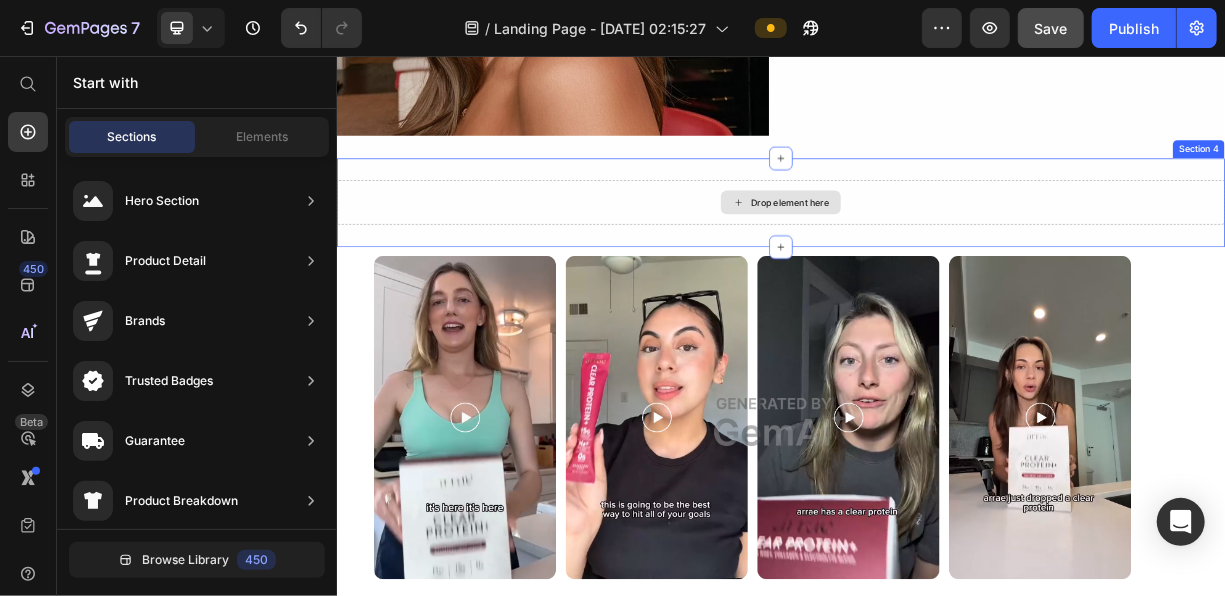 click on "Drop element here" at bounding box center (936, 253) 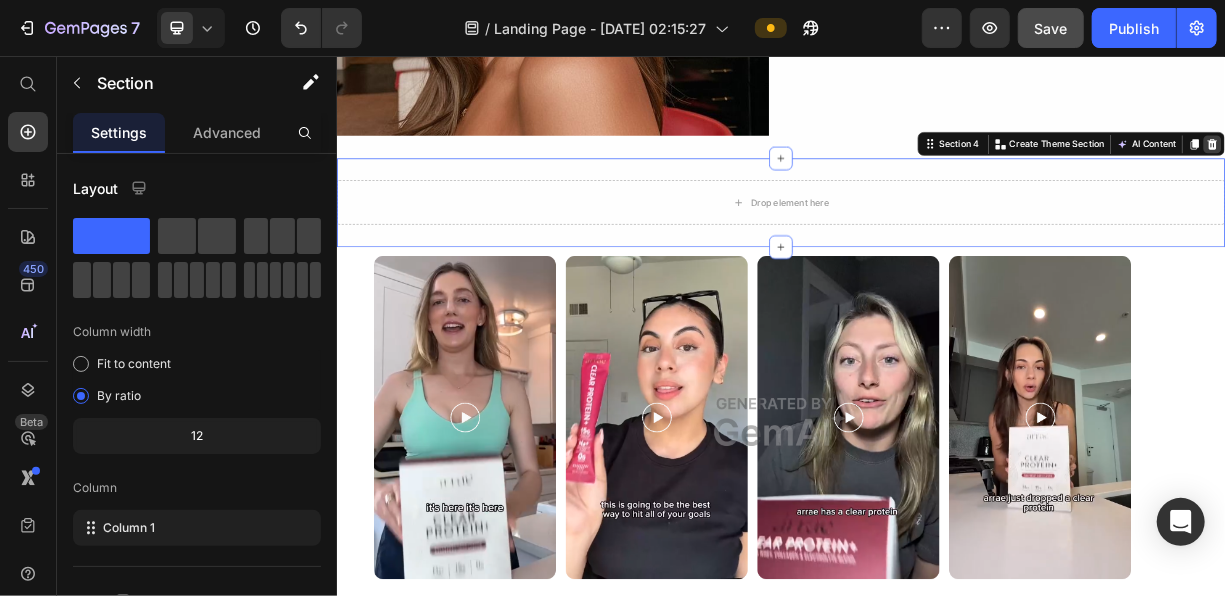 click 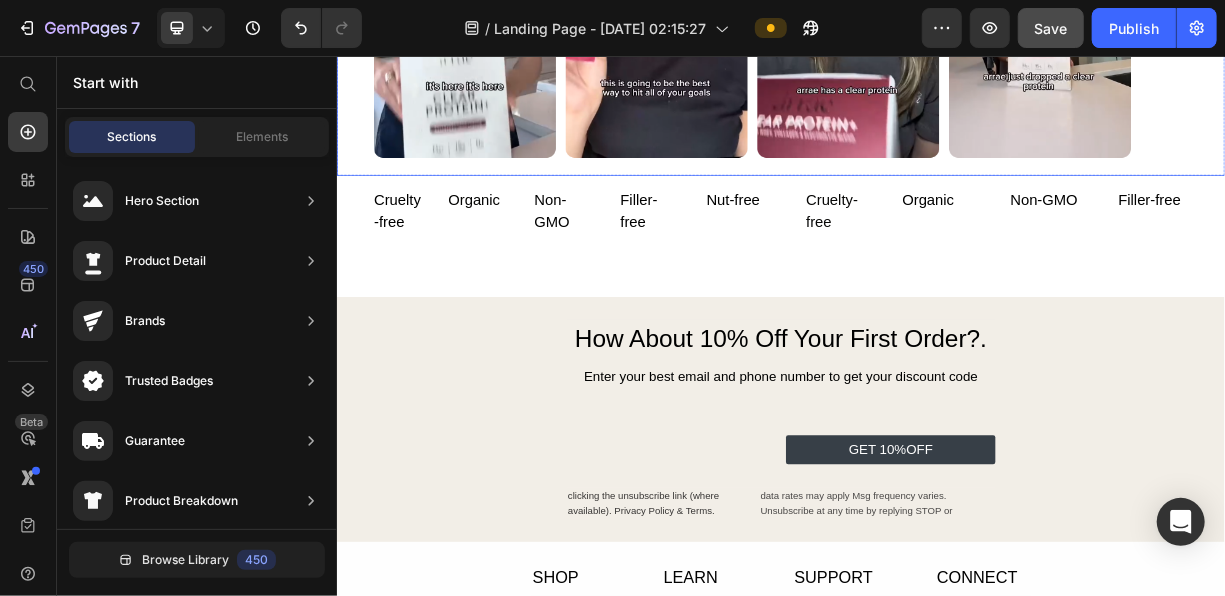 scroll, scrollTop: 2220, scrollLeft: 0, axis: vertical 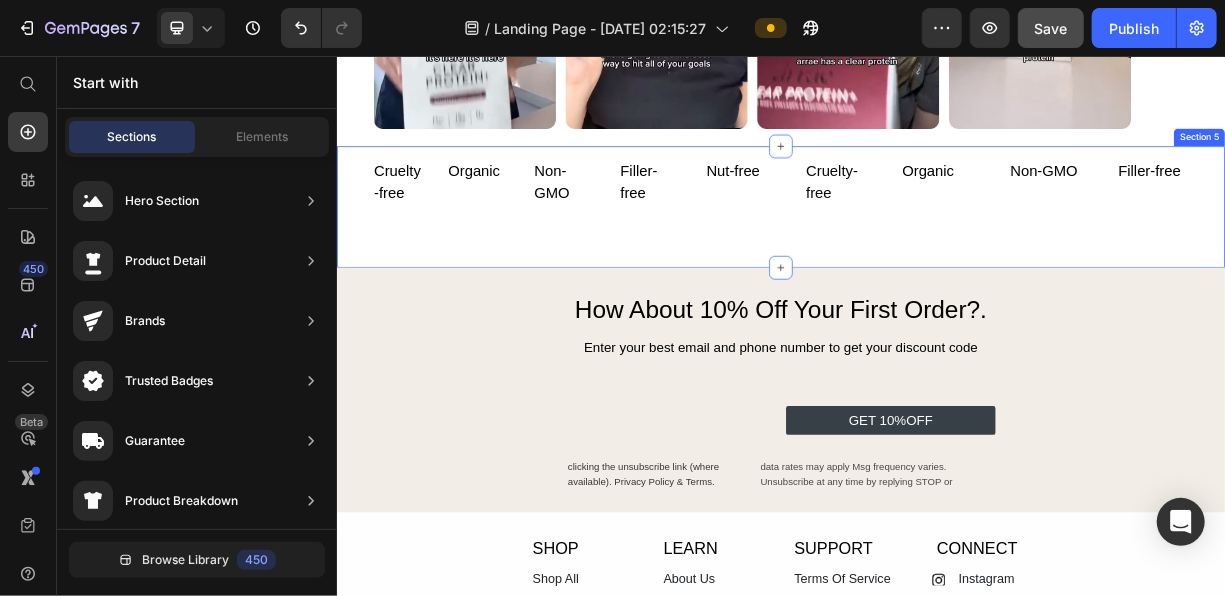click on "Icon Cruelty-free Text Block Advanced list Organic Text Block Row Non-GMO Text Block Filler-free Text Block Row Row Nut-free Text Block Row Icon Cruelty-free Text Block Advanced list Organic Text Block Row Non-GMO Text Block Filler-free Text Block Row Row Row Section 5" at bounding box center [936, 260] 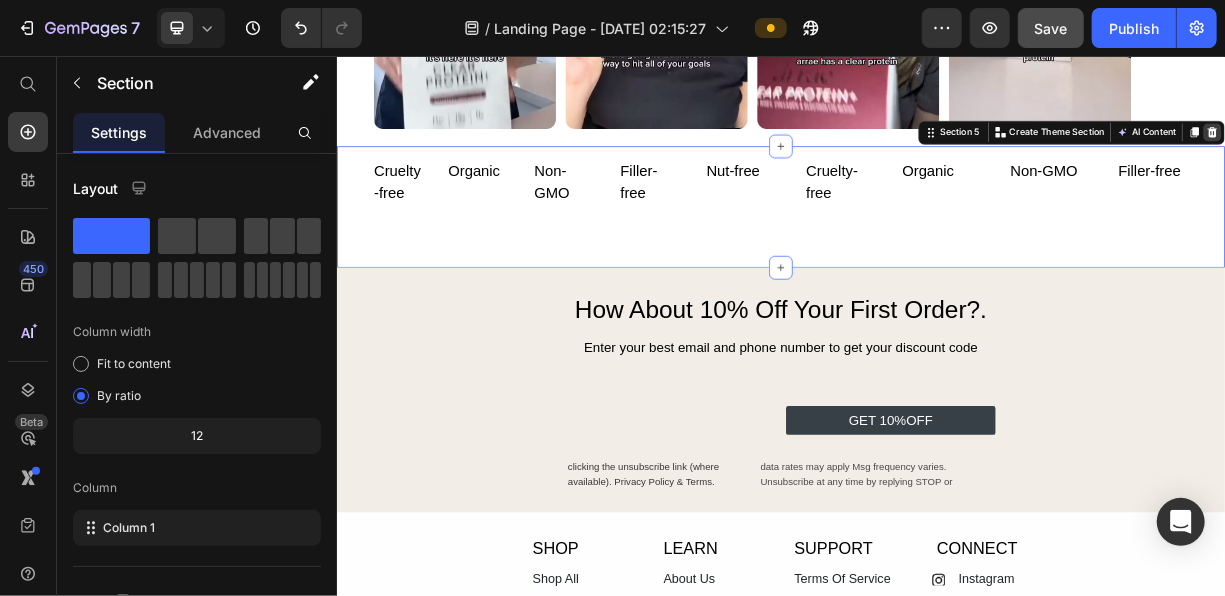 click 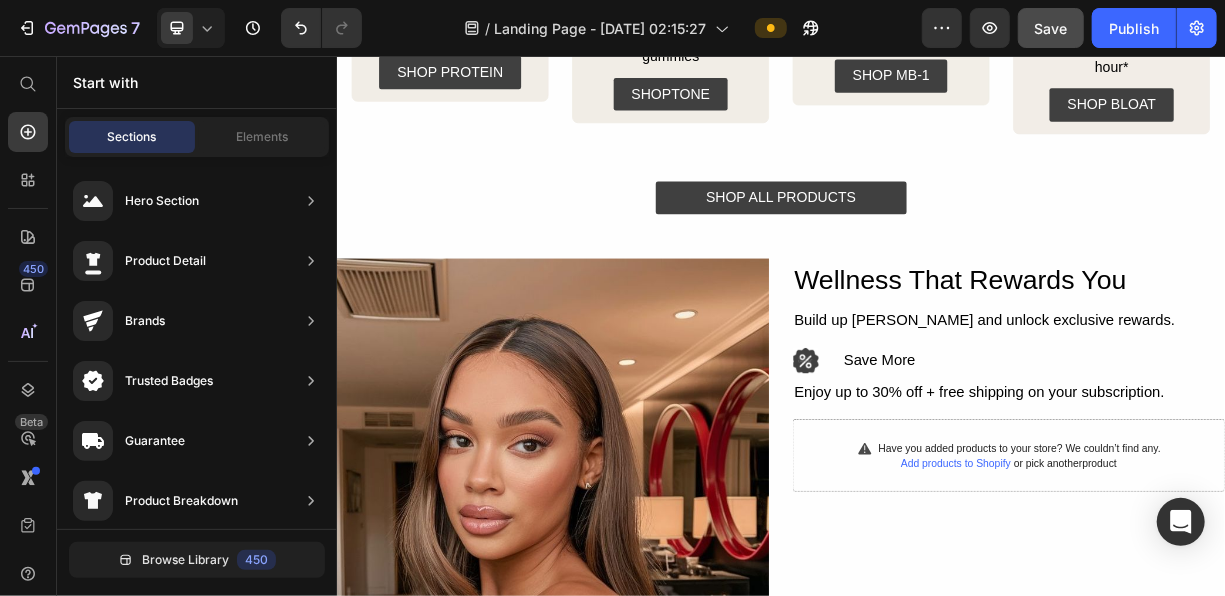 scroll, scrollTop: 999, scrollLeft: 0, axis: vertical 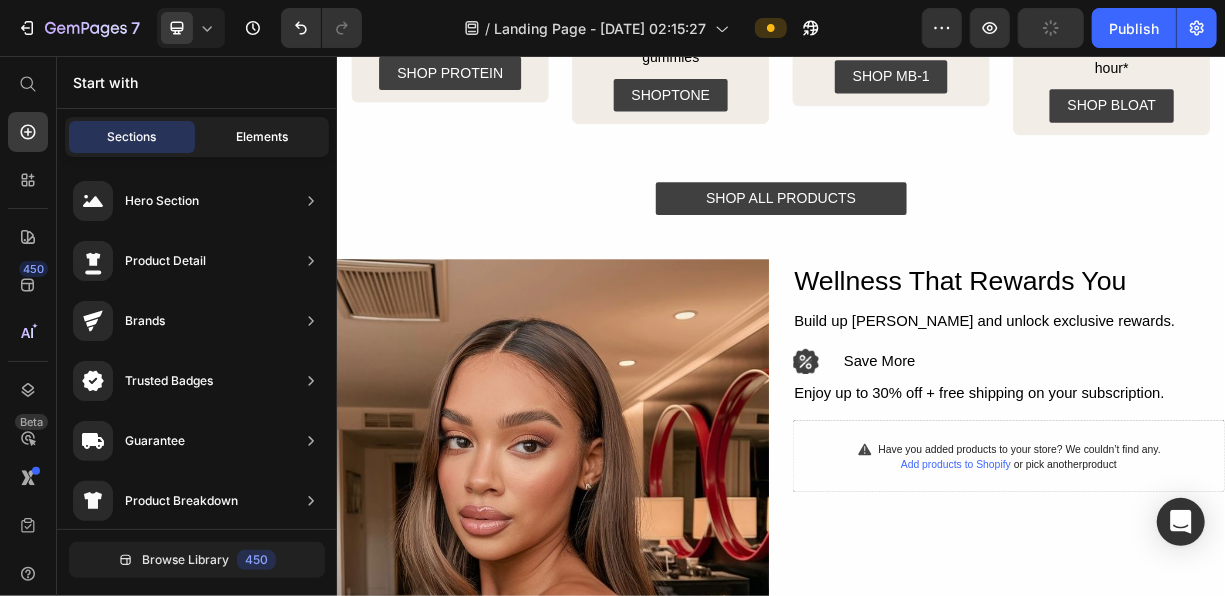 click on "Elements" at bounding box center (262, 137) 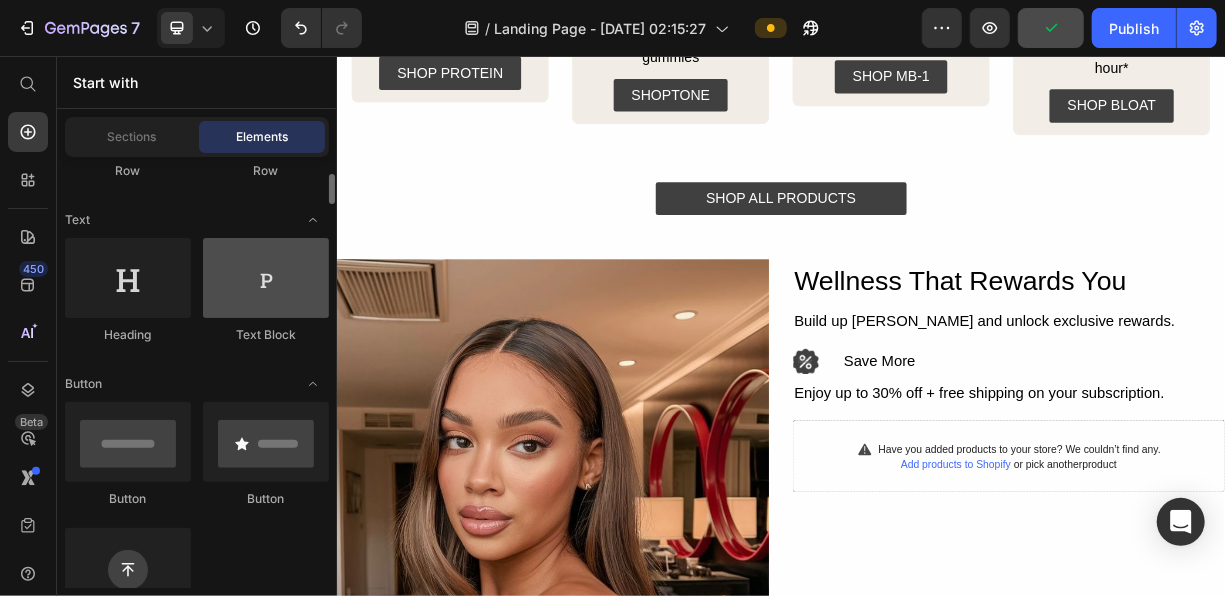 scroll, scrollTop: 0, scrollLeft: 0, axis: both 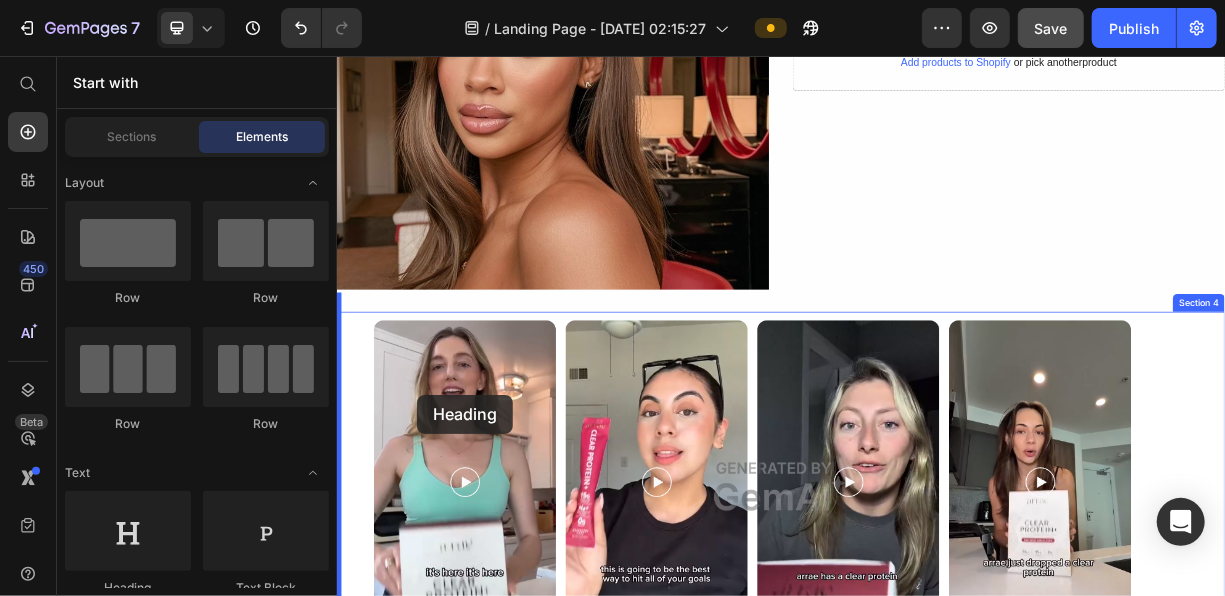 drag, startPoint x: 465, startPoint y: 577, endPoint x: 444, endPoint y: 513, distance: 67.357254 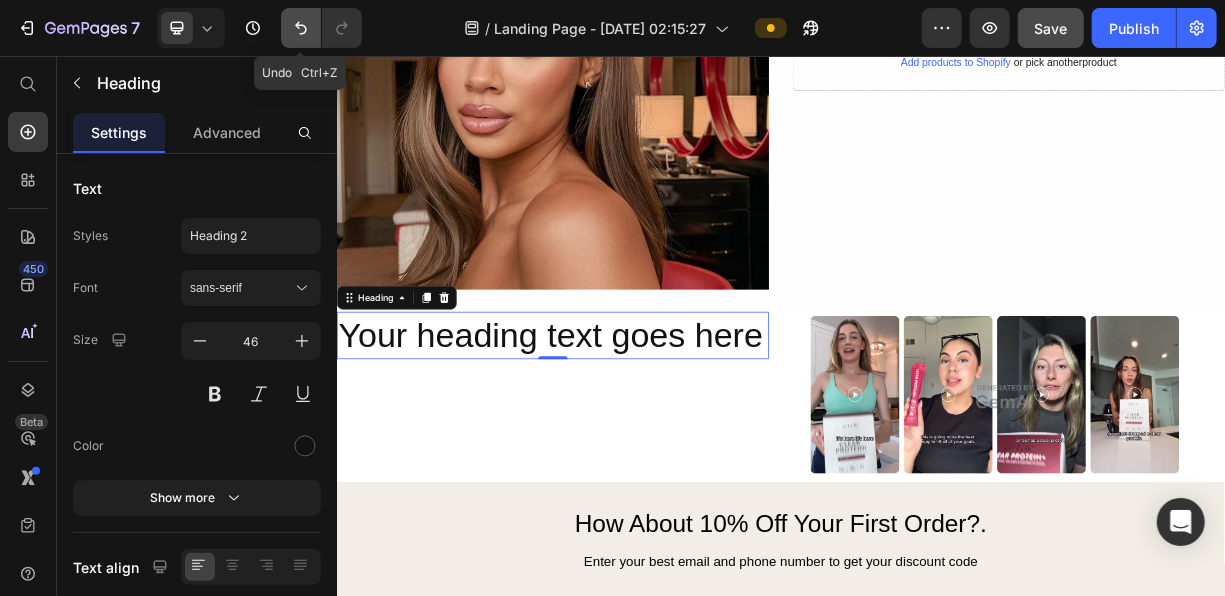 click 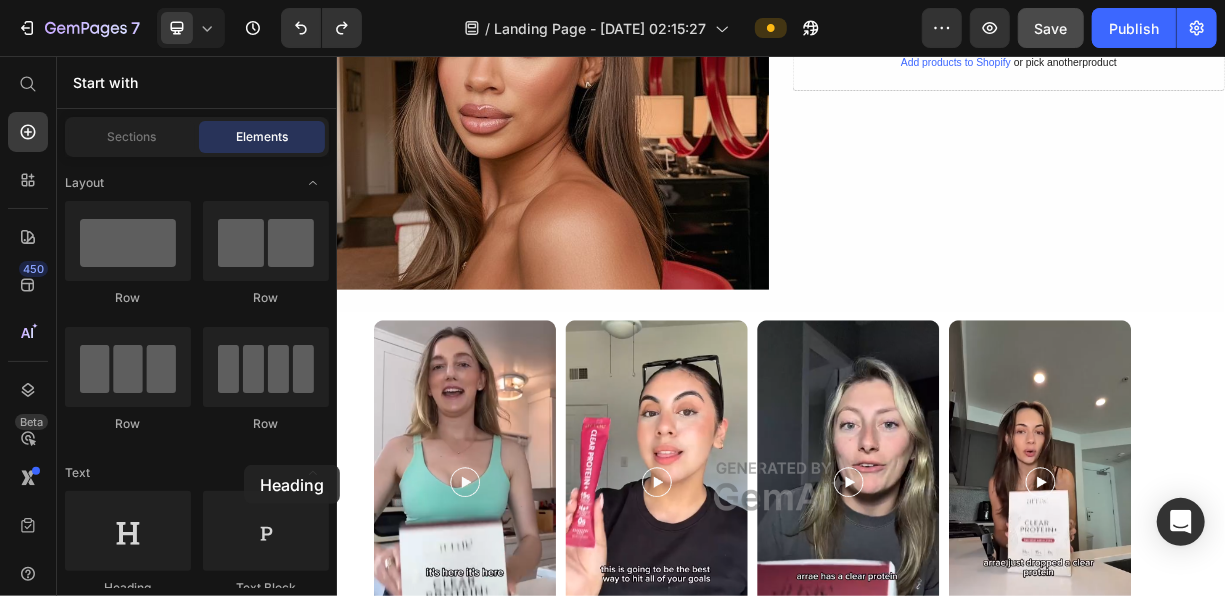 drag, startPoint x: 470, startPoint y: 565, endPoint x: 585, endPoint y: 448, distance: 164.05487 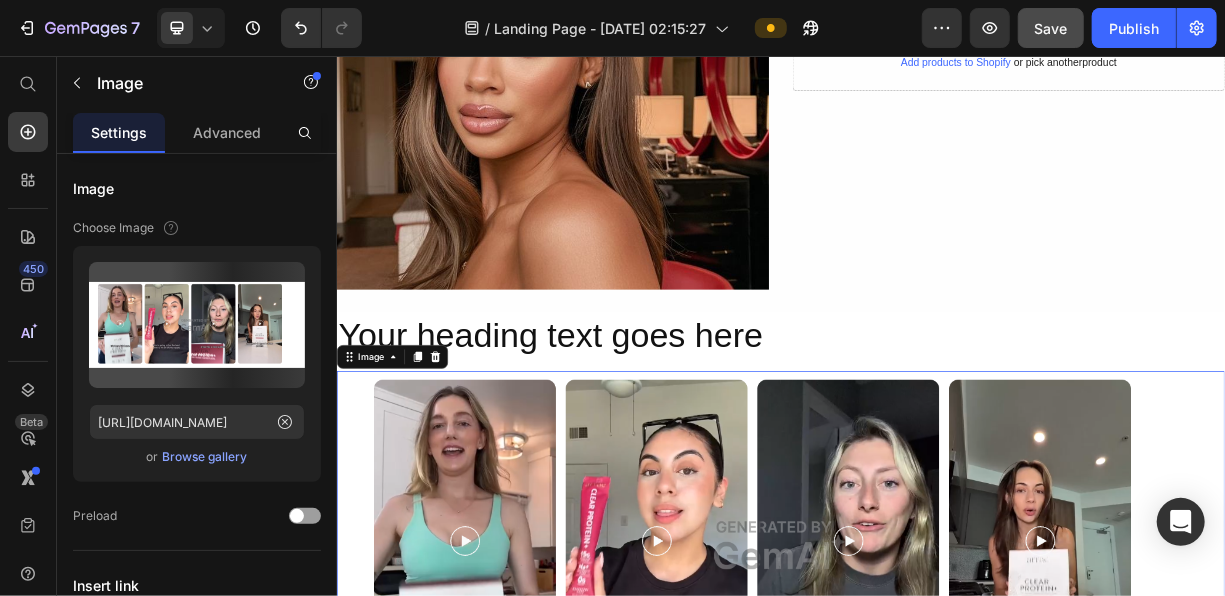 scroll, scrollTop: 1572, scrollLeft: 0, axis: vertical 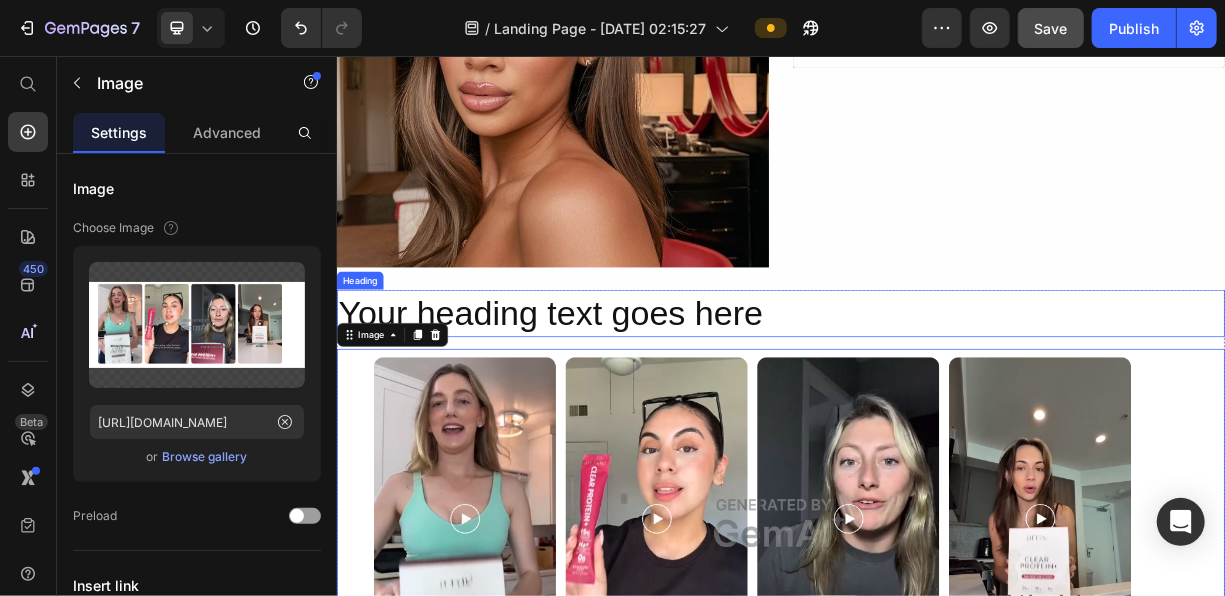click on "Your heading text goes here" at bounding box center [936, 403] 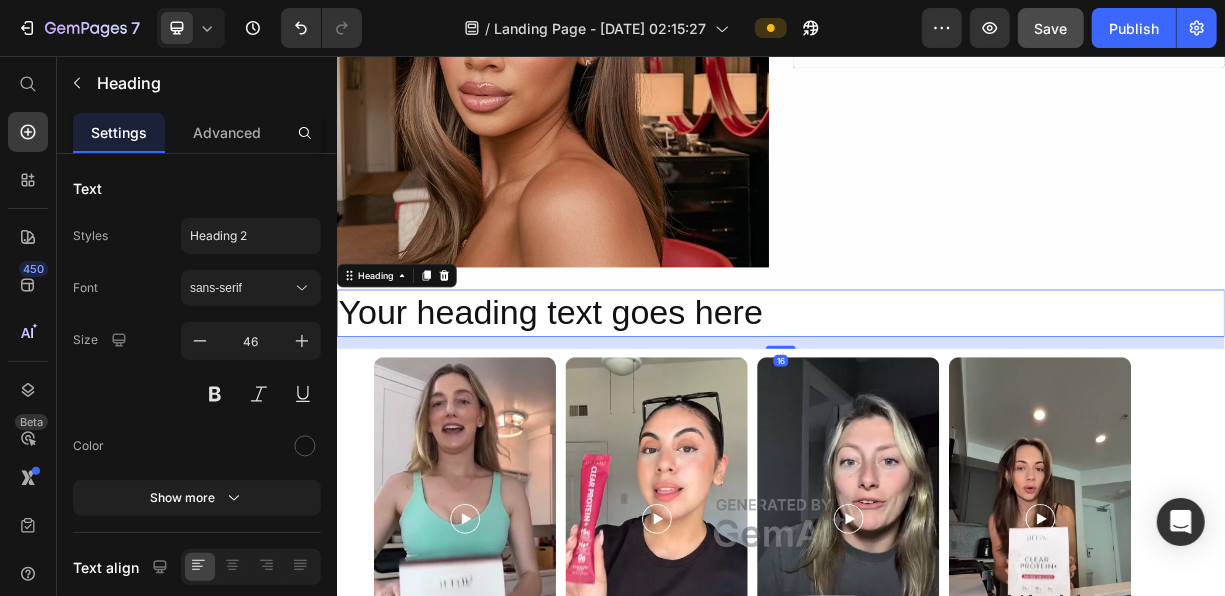 click on "Your heading text goes here" at bounding box center (936, 403) 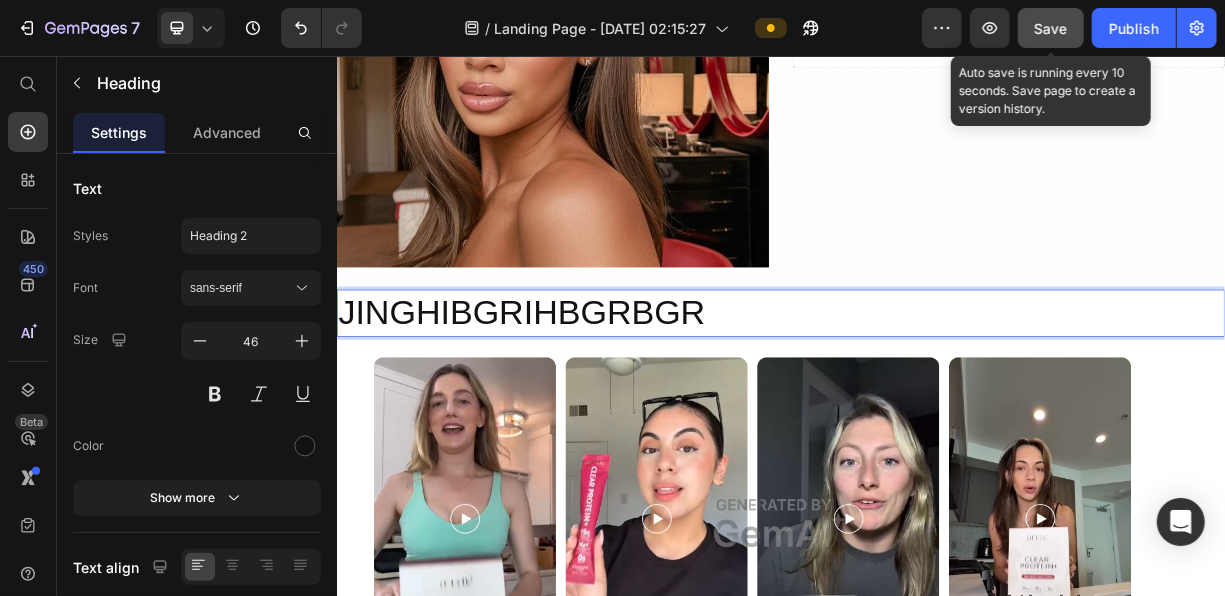 click on "Save" at bounding box center [1051, 28] 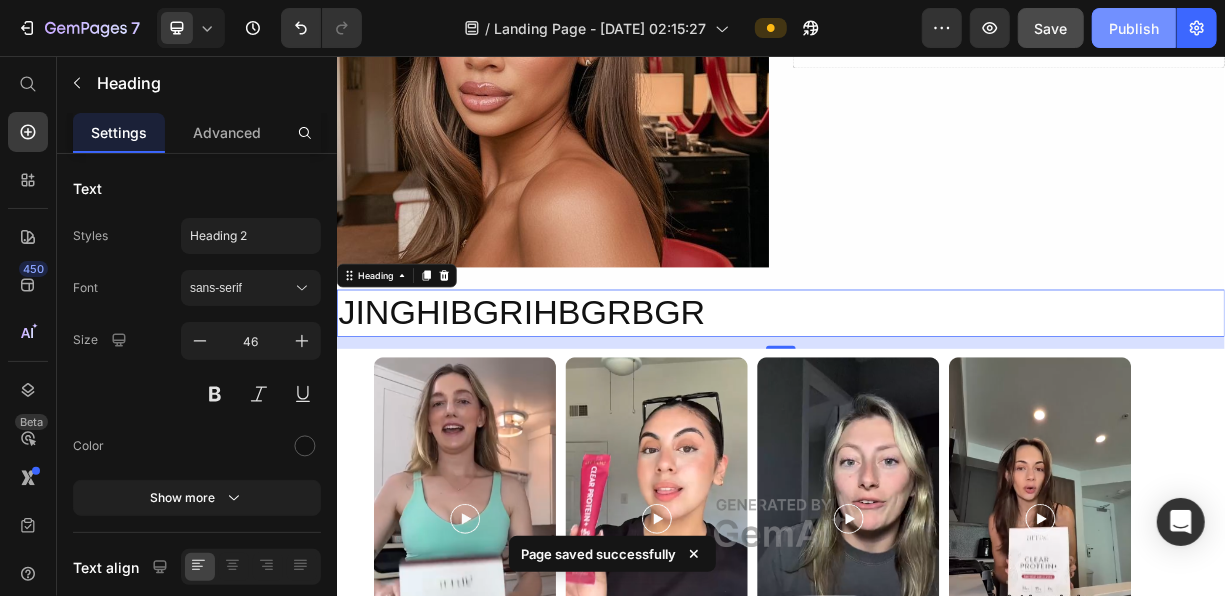 click on "Publish" 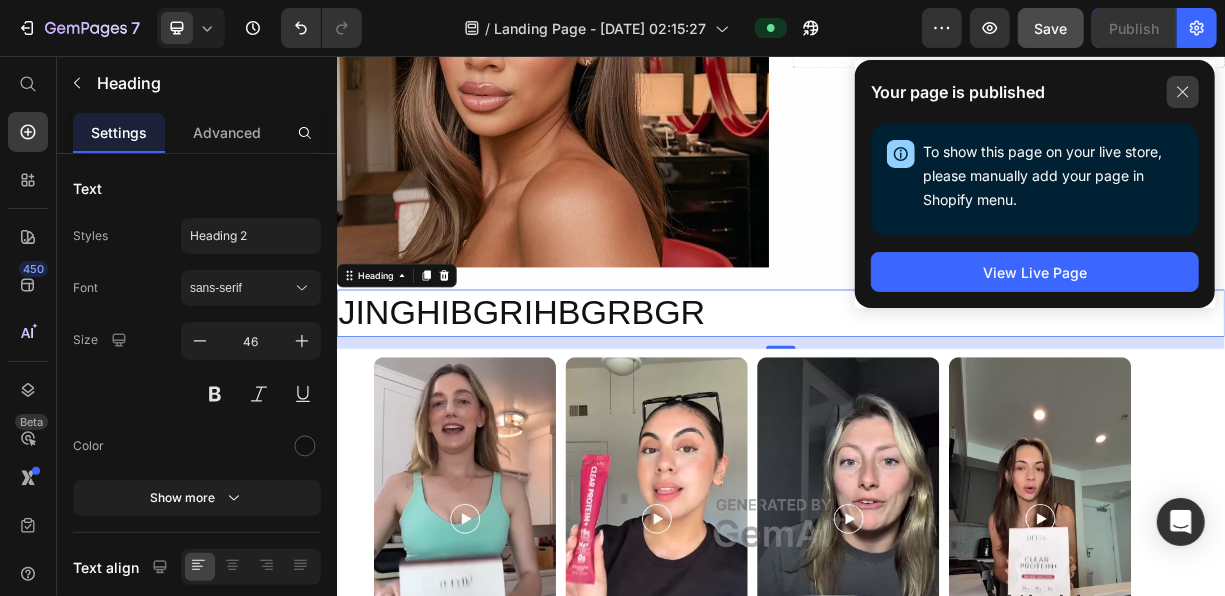 click 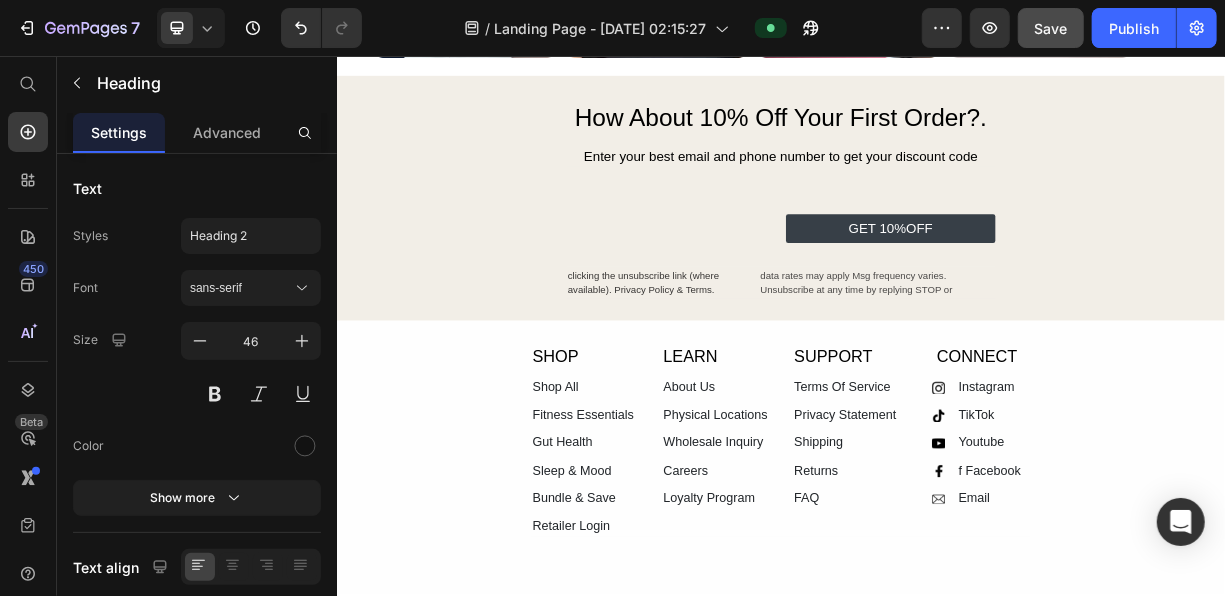 scroll, scrollTop: 2212, scrollLeft: 0, axis: vertical 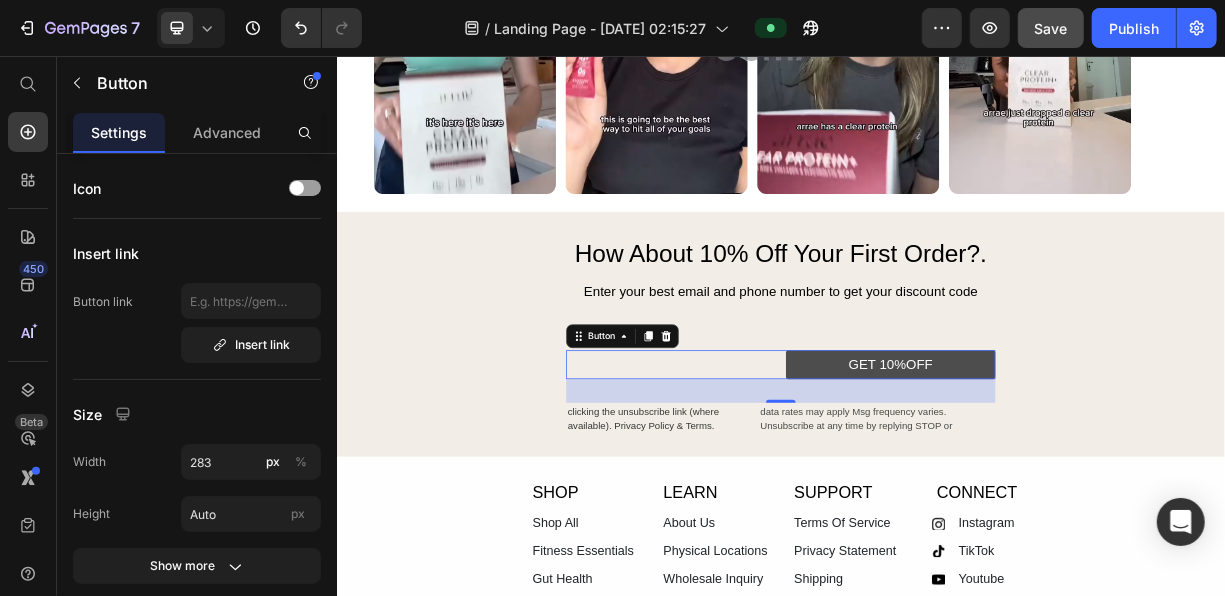 click on "GET 10%OFF" at bounding box center (1084, 472) 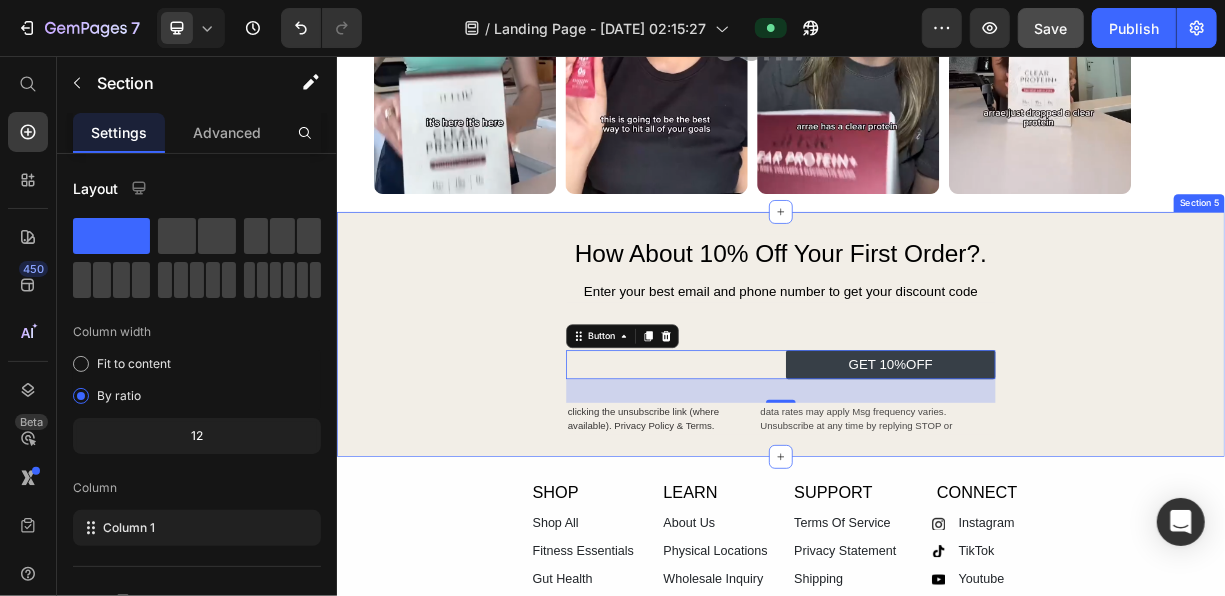 click on "How About 10% Off Your First Order?. Heading Enter your best email and phone number to get your discount code Text Block Row GET 10%OFF Button   32 clicking the unsubscribe link (where available). Privacy Policy & Terms. Text Block data rates may apply Msg frequency varies. Unsubscribe at any time by replying STOP or Text Block Row Row Row" at bounding box center (936, 431) 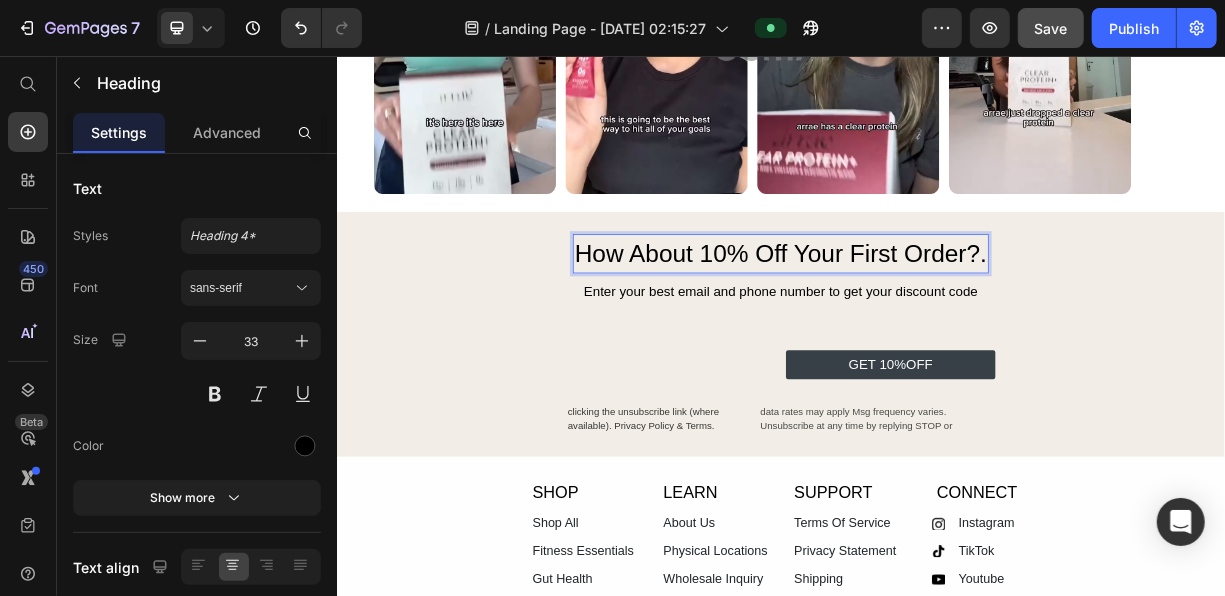click on "How About 10% Off Your First Order?." at bounding box center [935, 323] 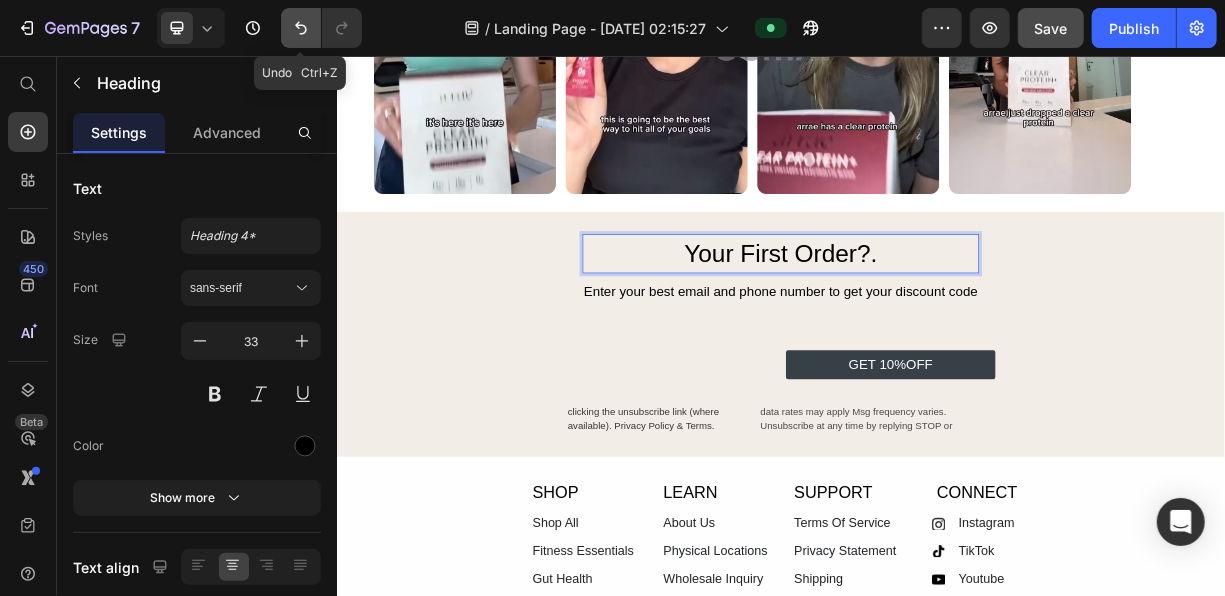 type 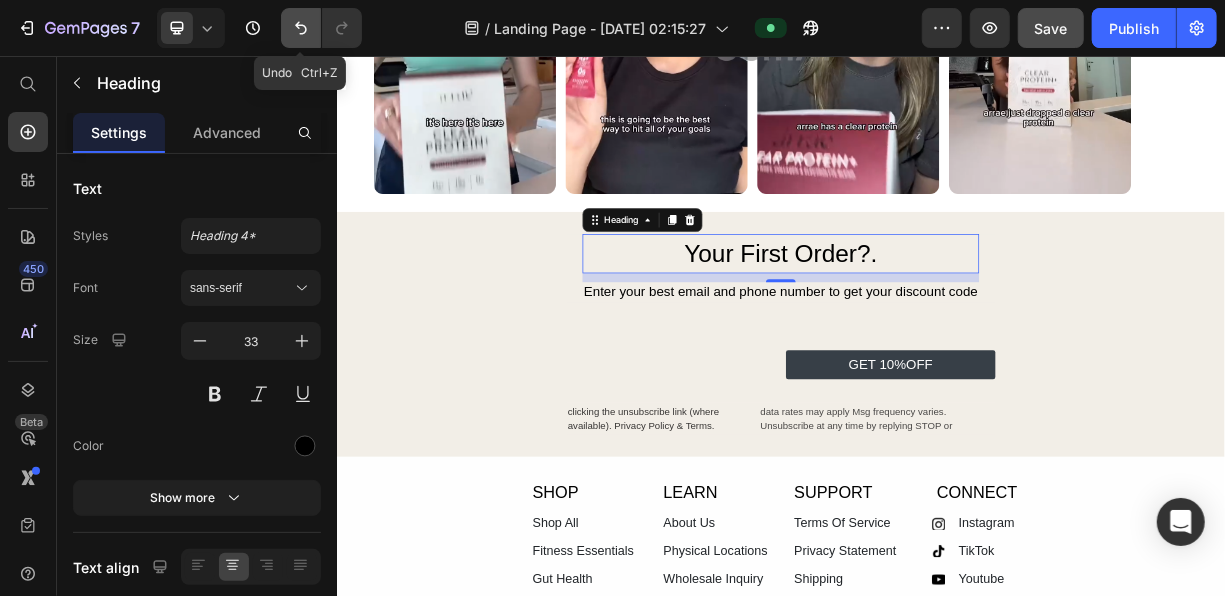 click 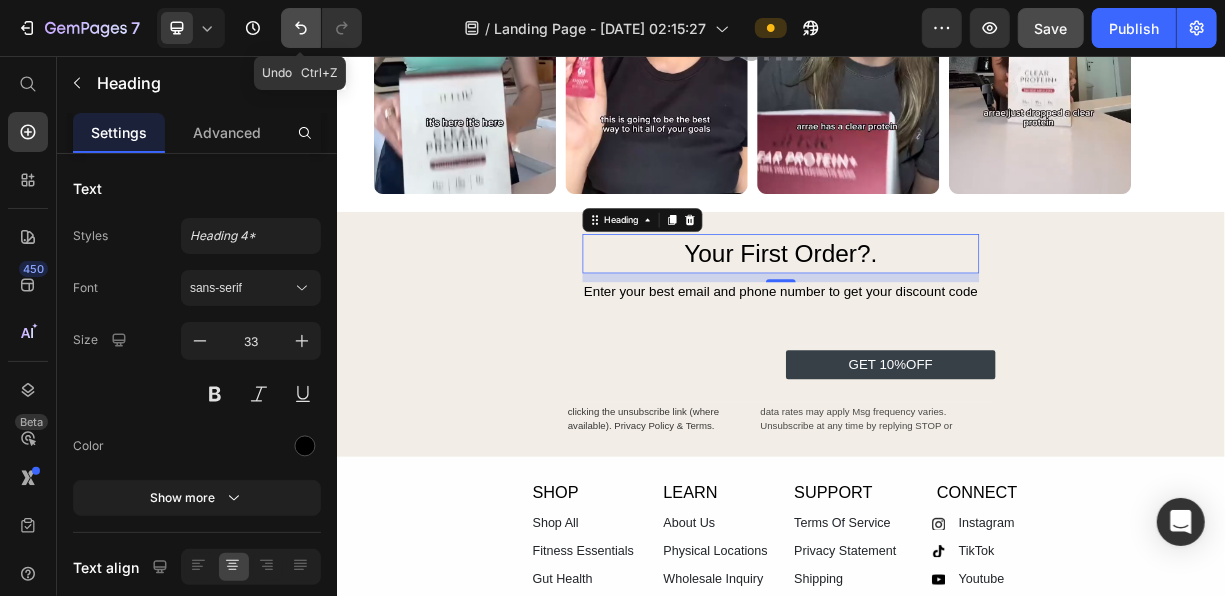 click 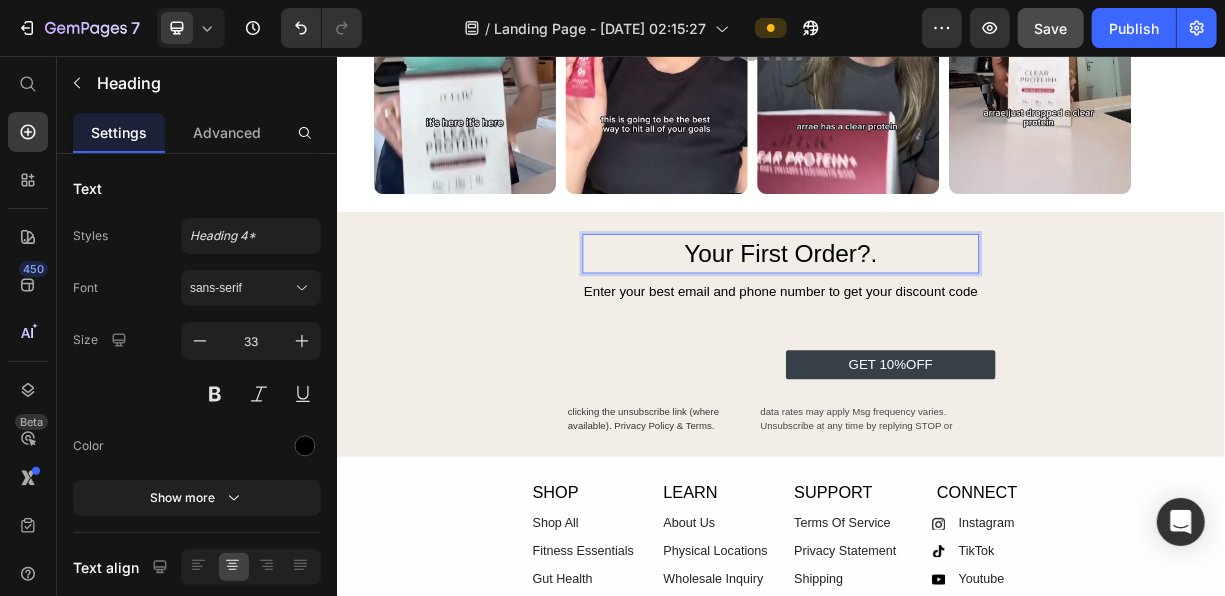 click on "Your First Order?." at bounding box center [936, 323] 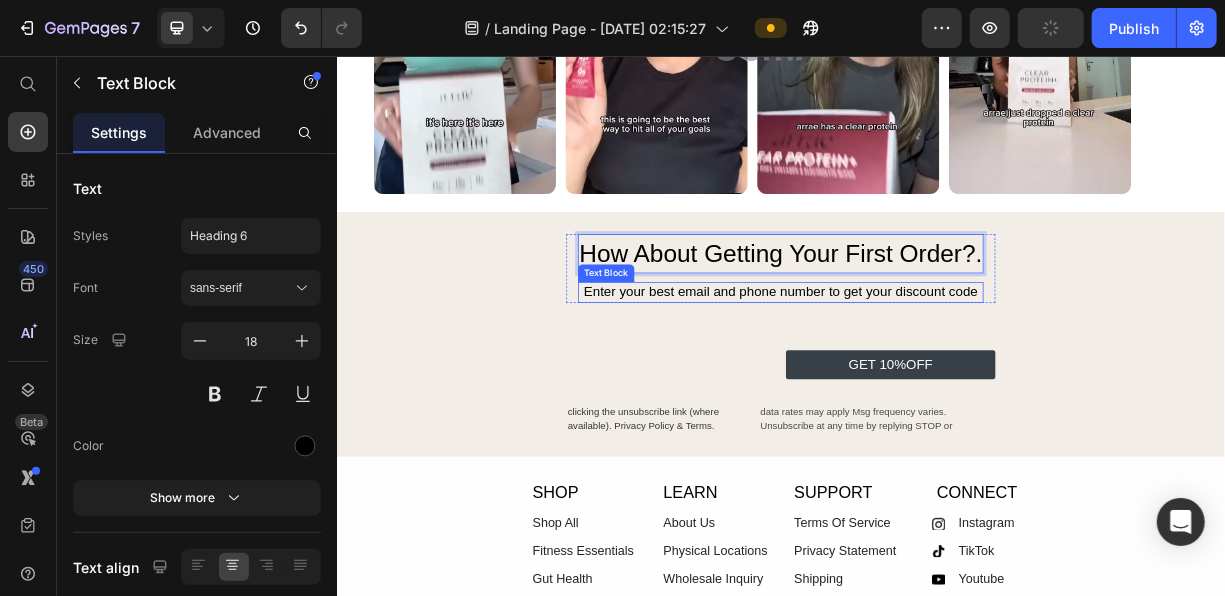 click on "Enter your best email and phone number to get your discount code" at bounding box center (936, 374) 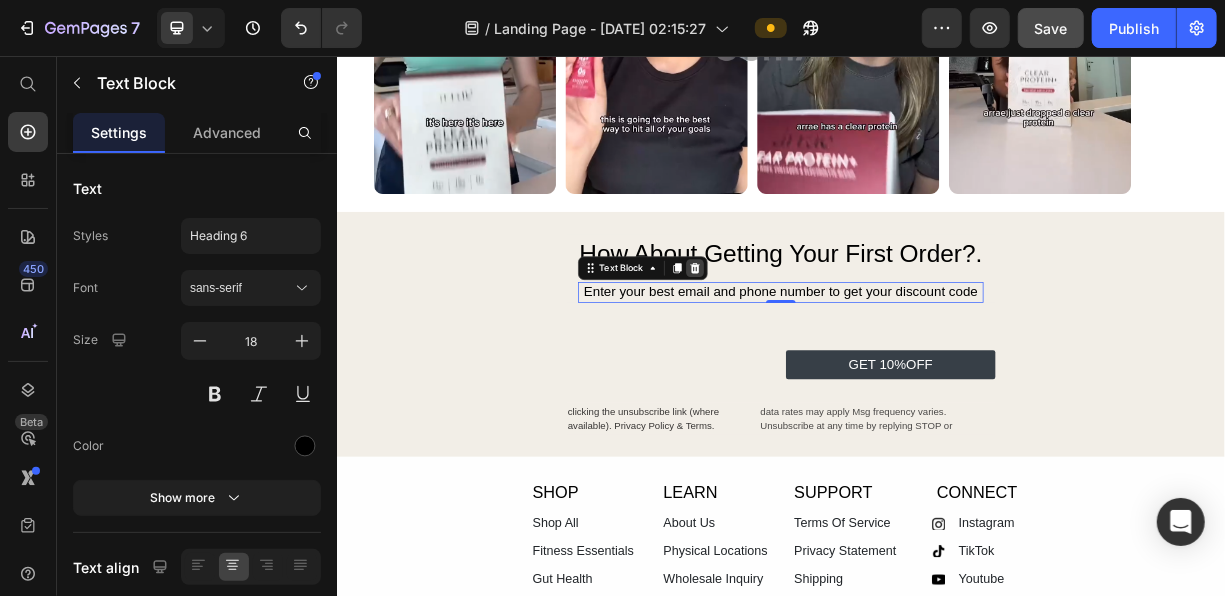 click 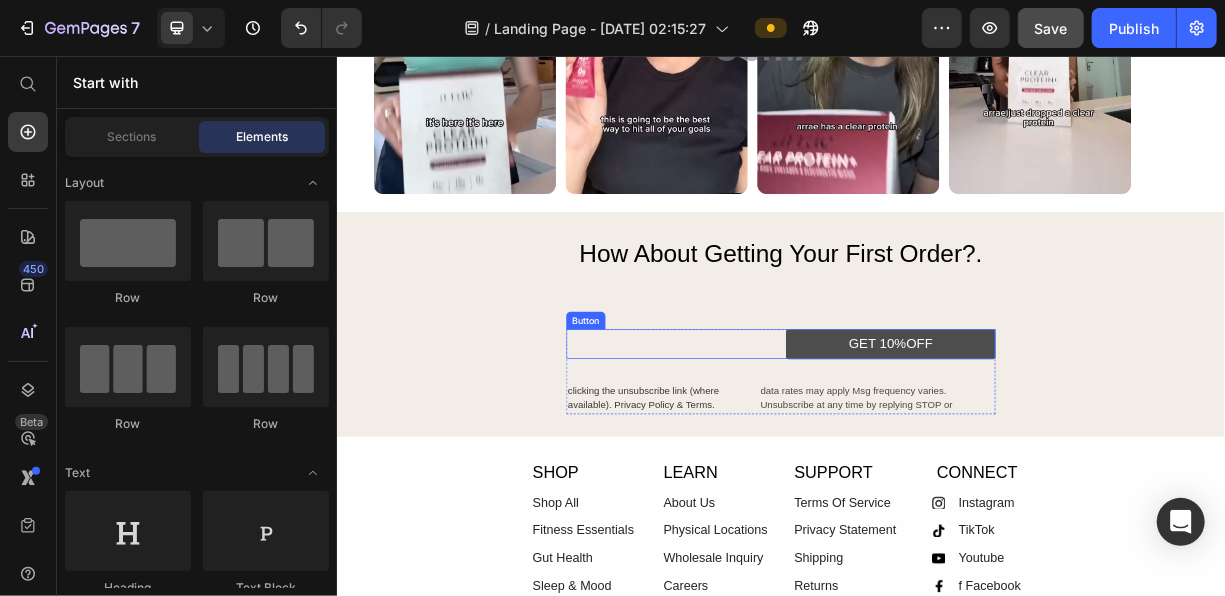 click on "GET 10%OFF" at bounding box center [1084, 444] 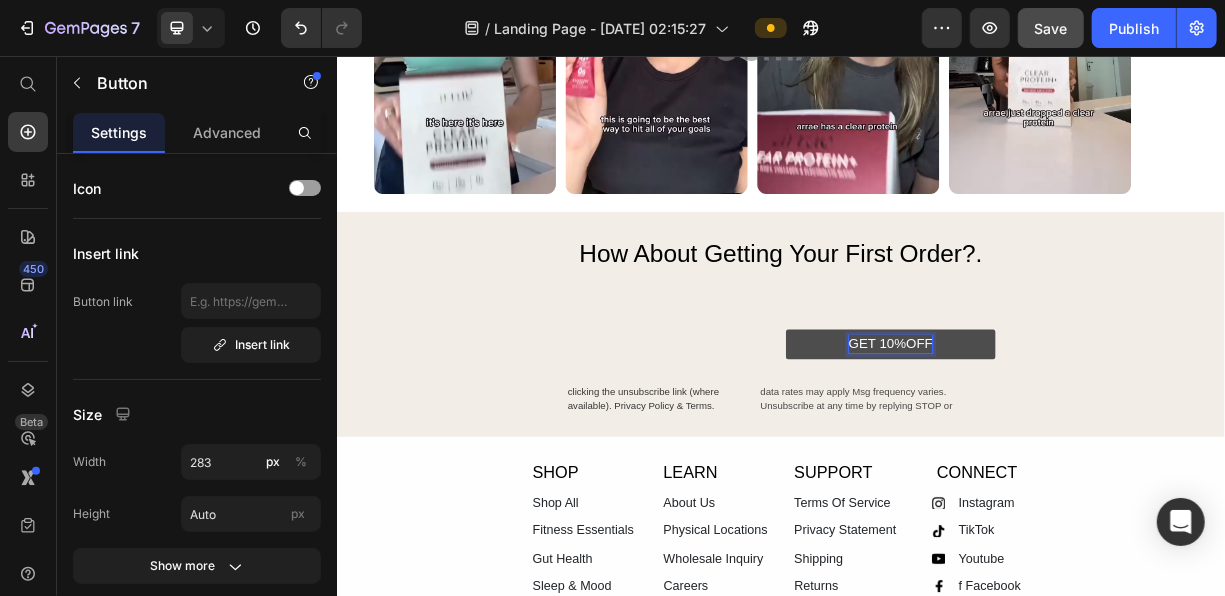 click on "GET 10%OFF" at bounding box center (1085, 444) 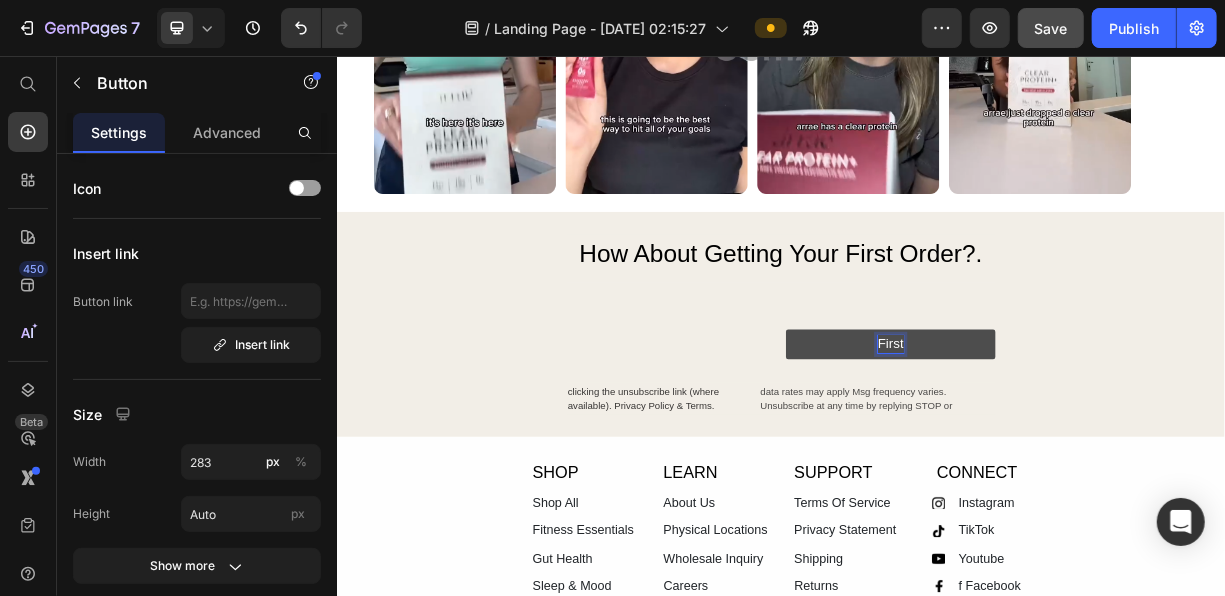 click on "First" at bounding box center (1084, 444) 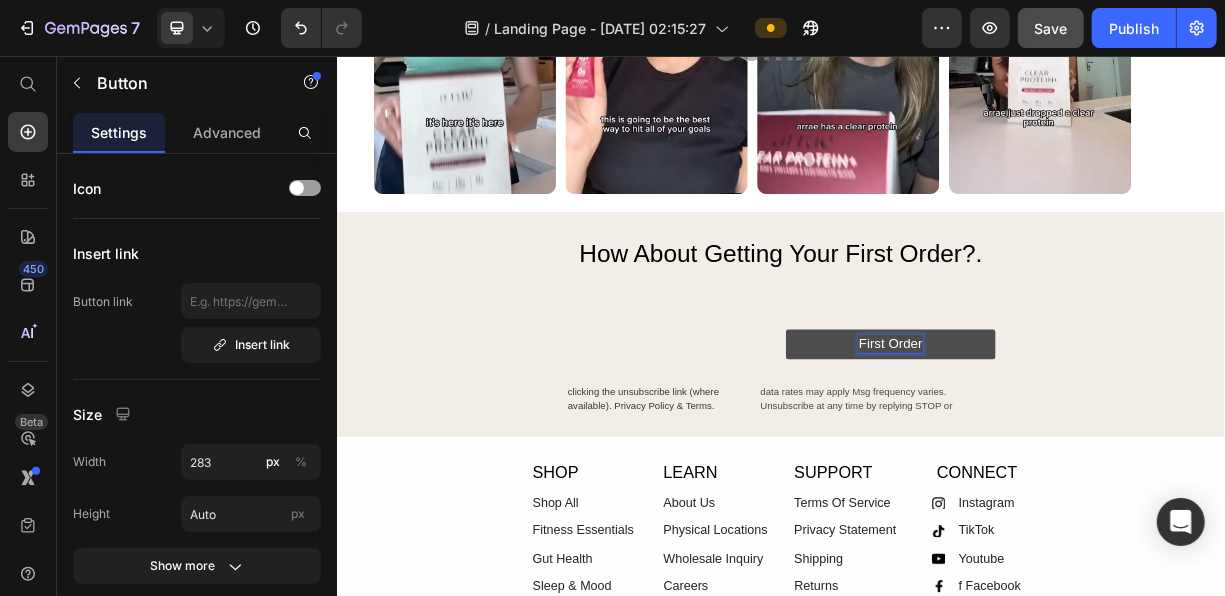 scroll, scrollTop: 2234, scrollLeft: 0, axis: vertical 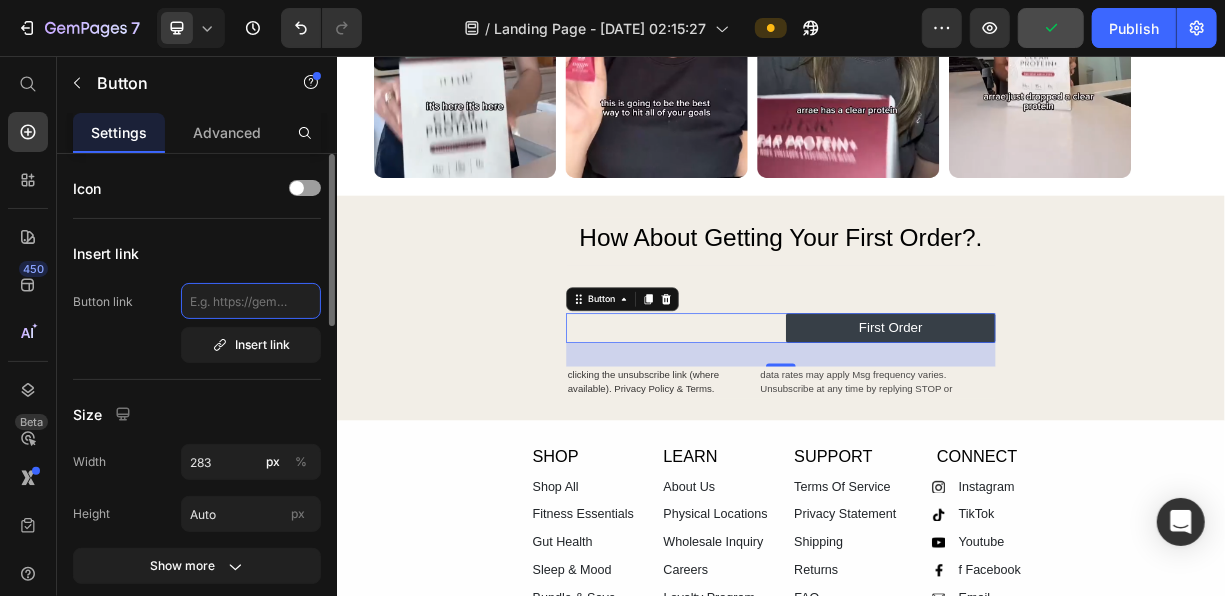 click 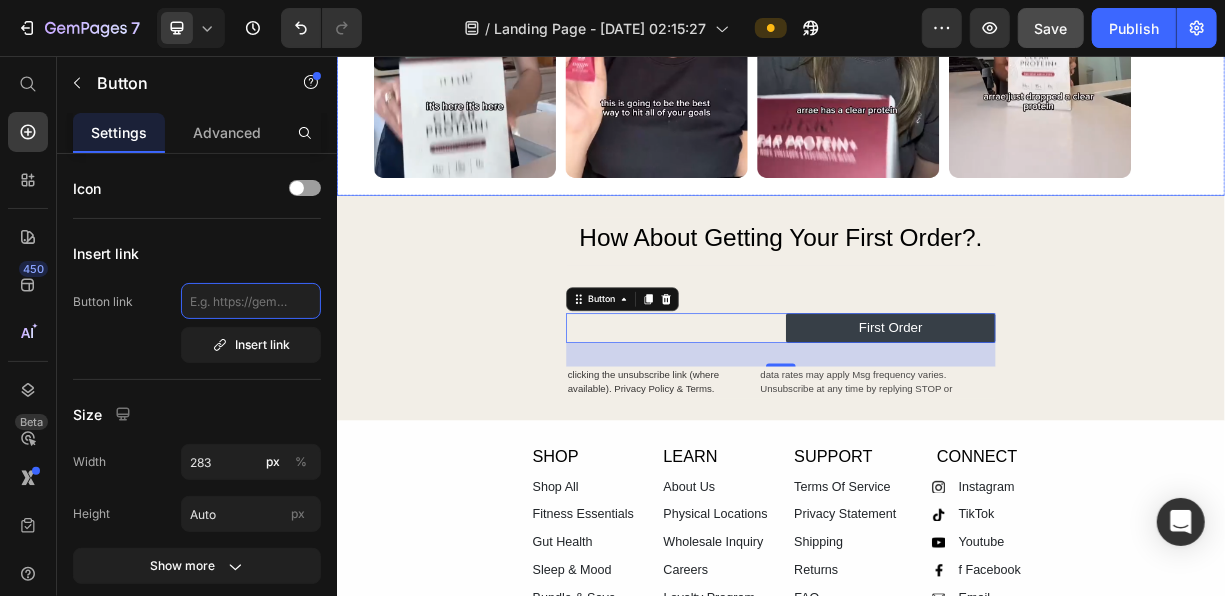 paste on "[URL][DOMAIN_NAME]" 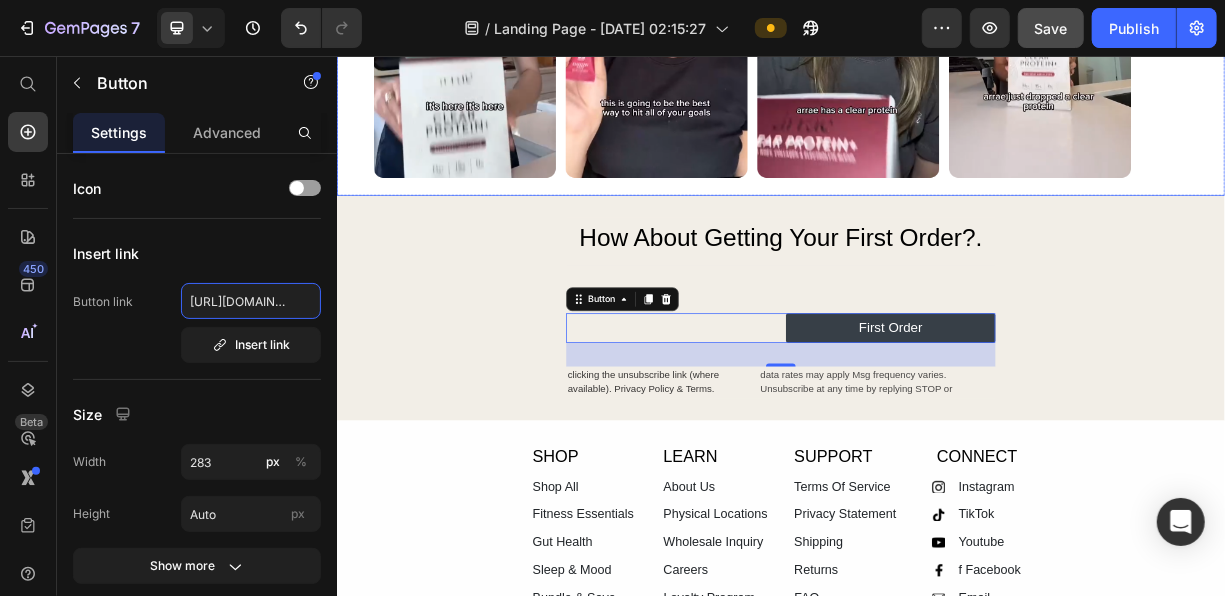 scroll, scrollTop: 0, scrollLeft: 121, axis: horizontal 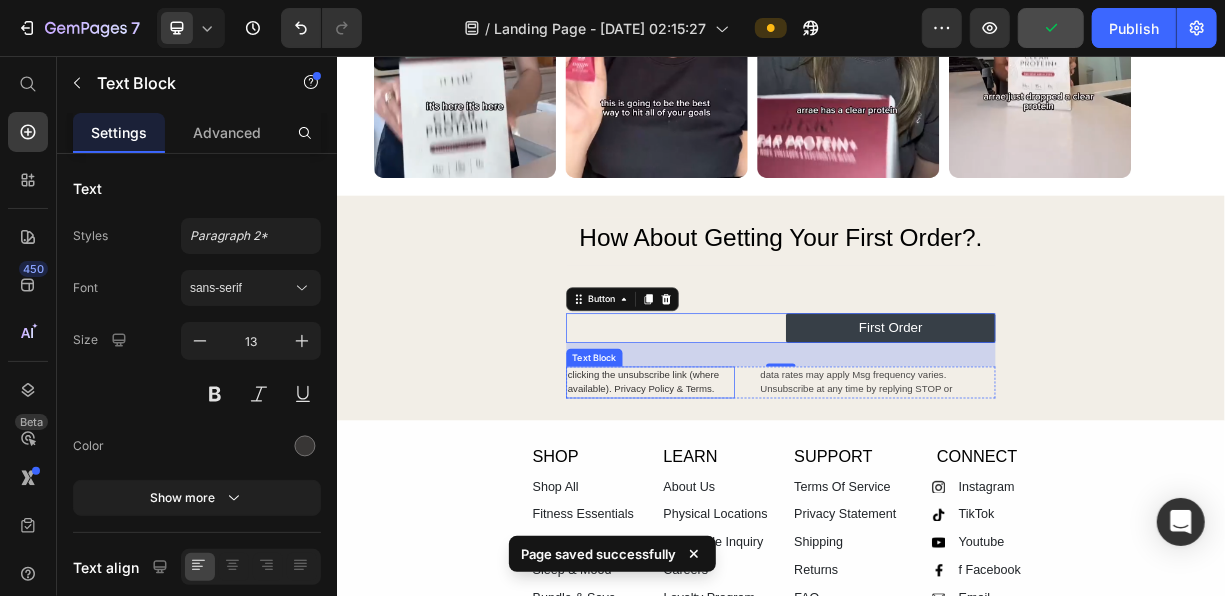 click on "clicking the unsubscribe link (where available). Privacy Policy & Terms." at bounding box center (760, 496) 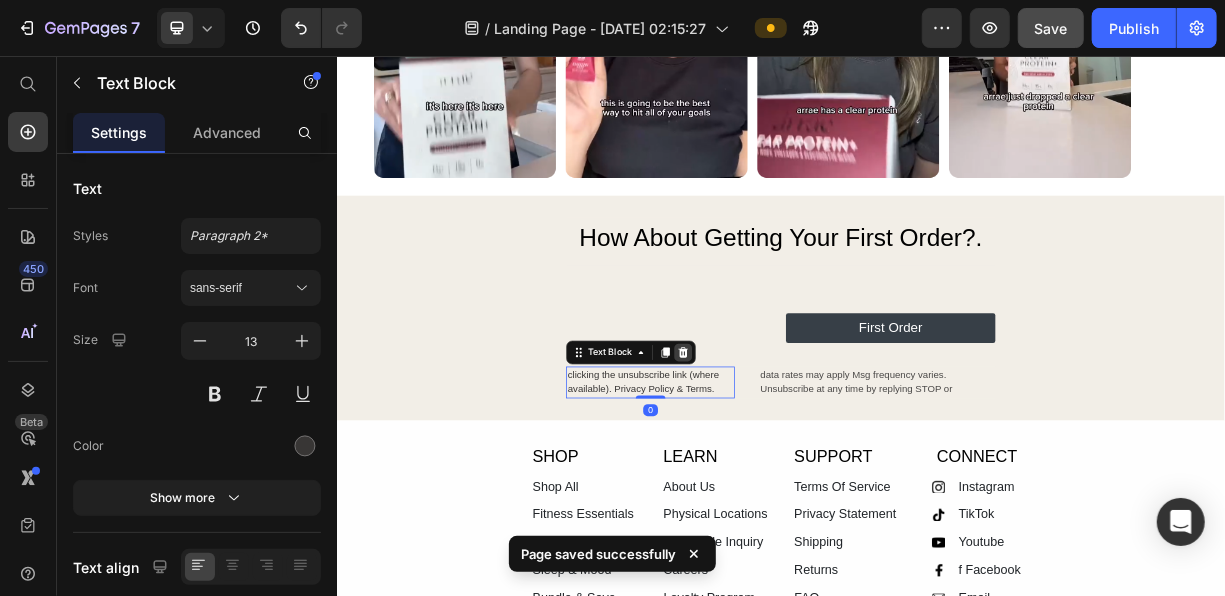 click 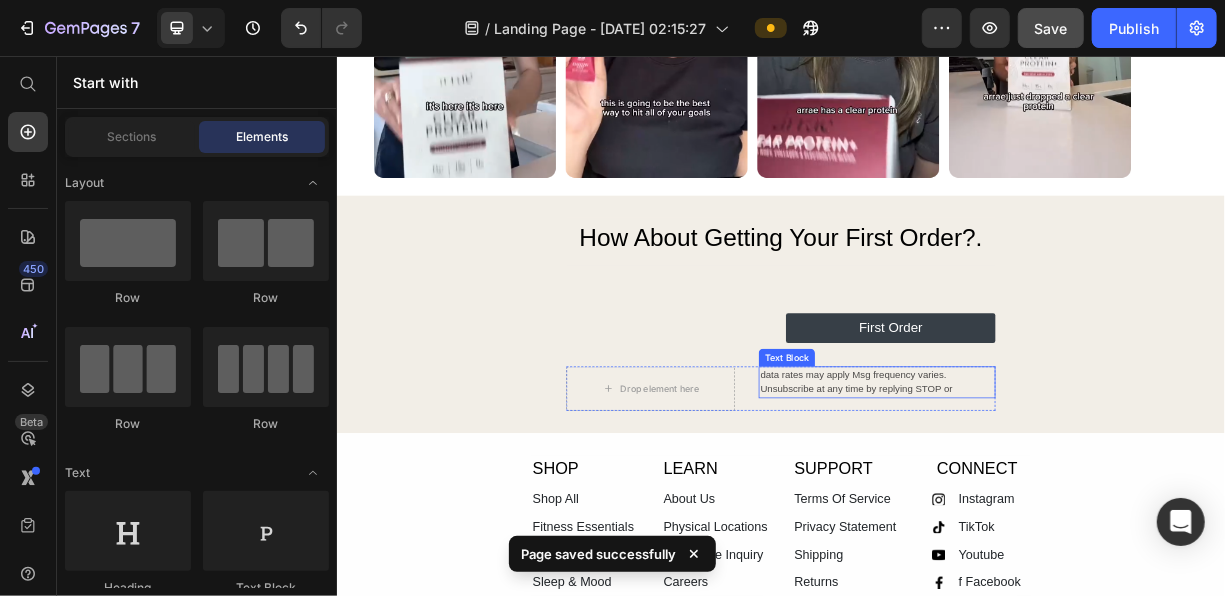 click on "data rates may apply Msg frequency varies. Unsubscribe at any time by replying STOP or" at bounding box center (1066, 496) 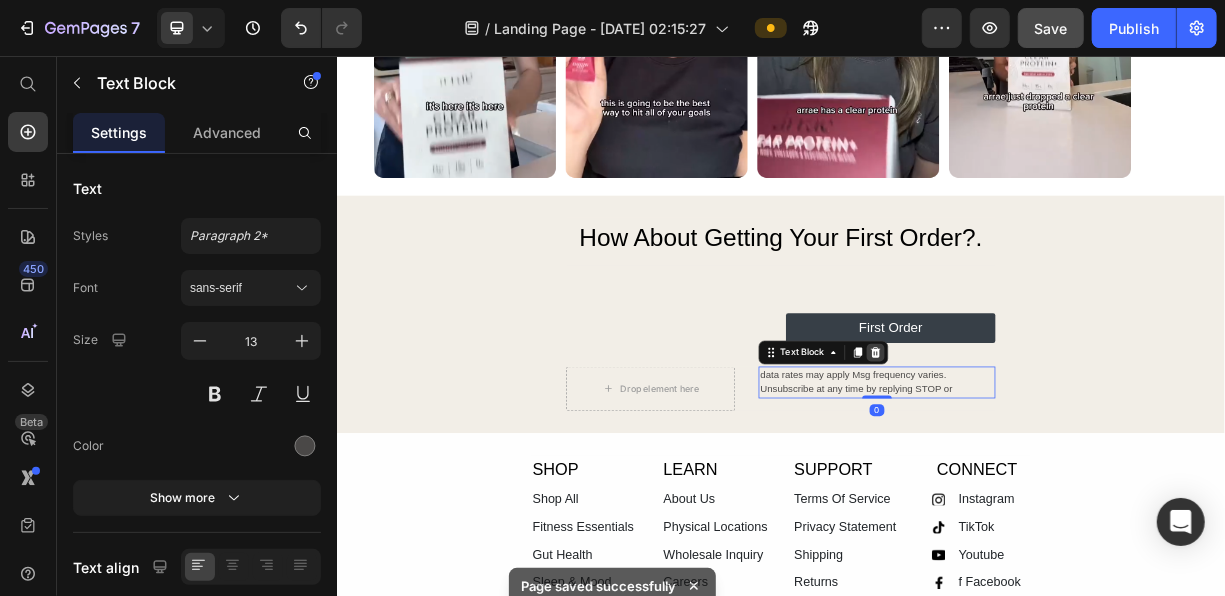 click 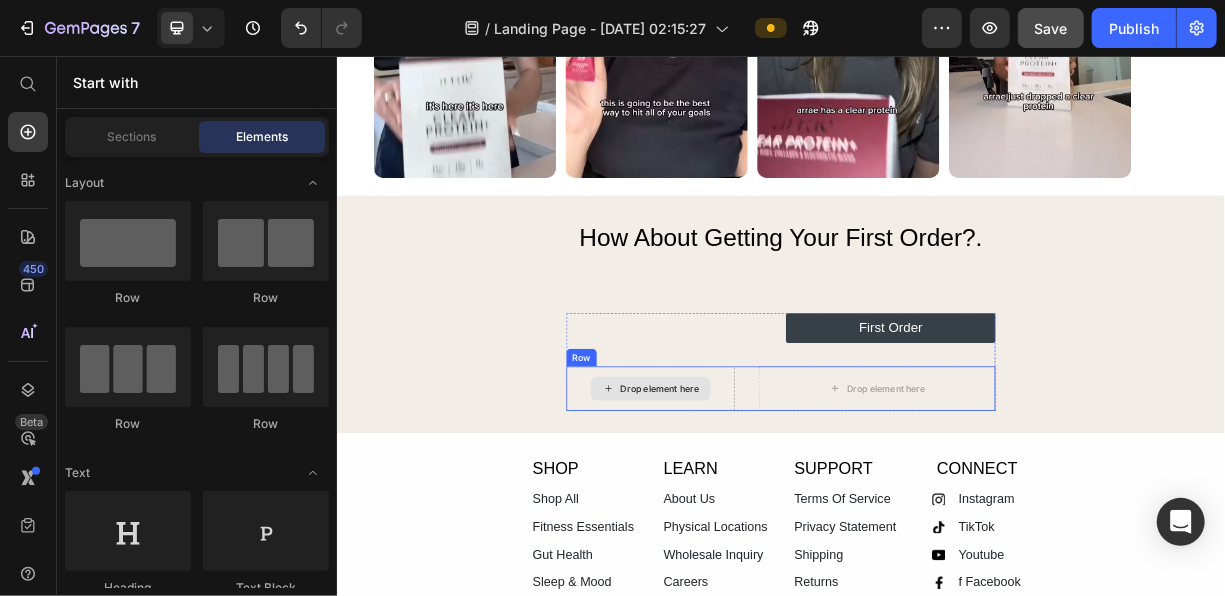 click on "Drop element here" at bounding box center [772, 505] 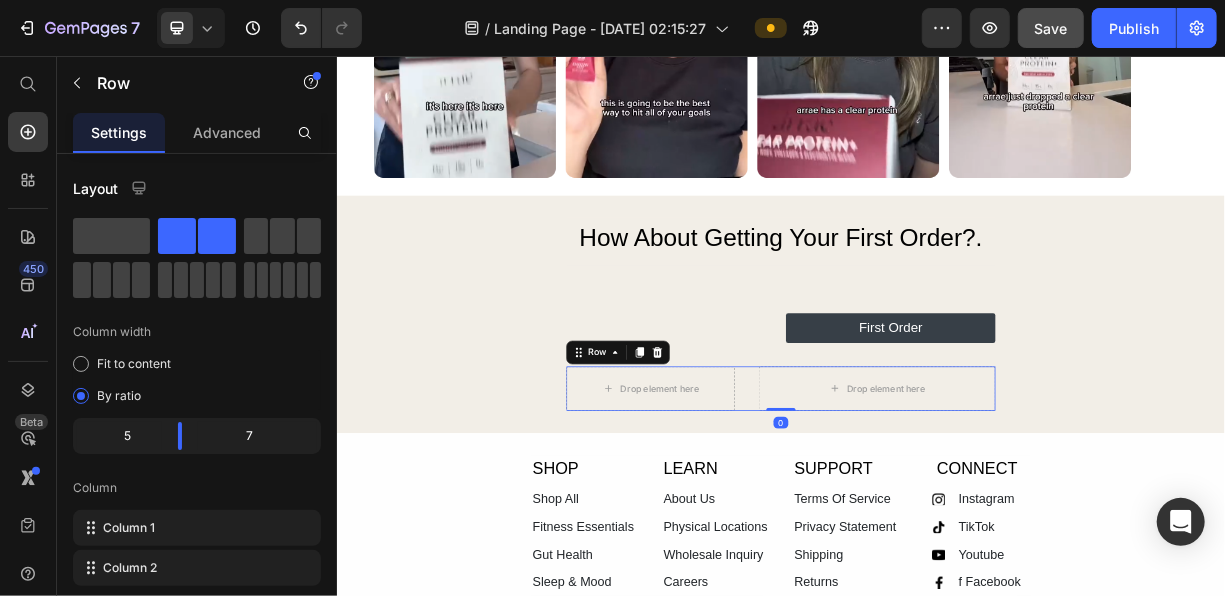 click on "Drop element here
Drop element here Row   0" at bounding box center (936, 505) 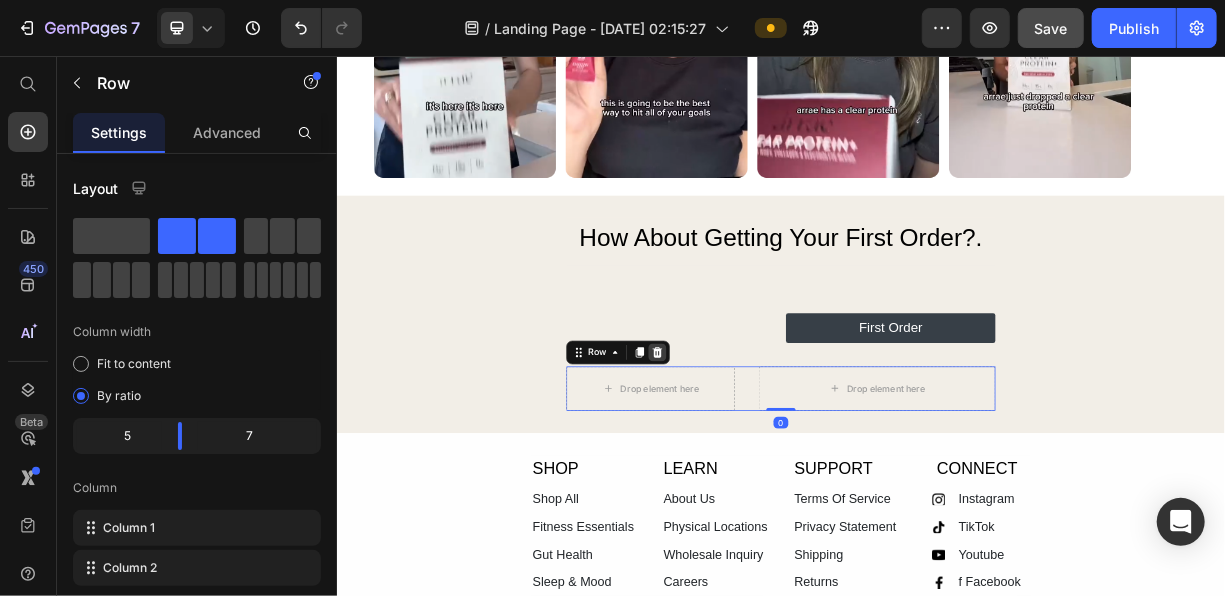 click 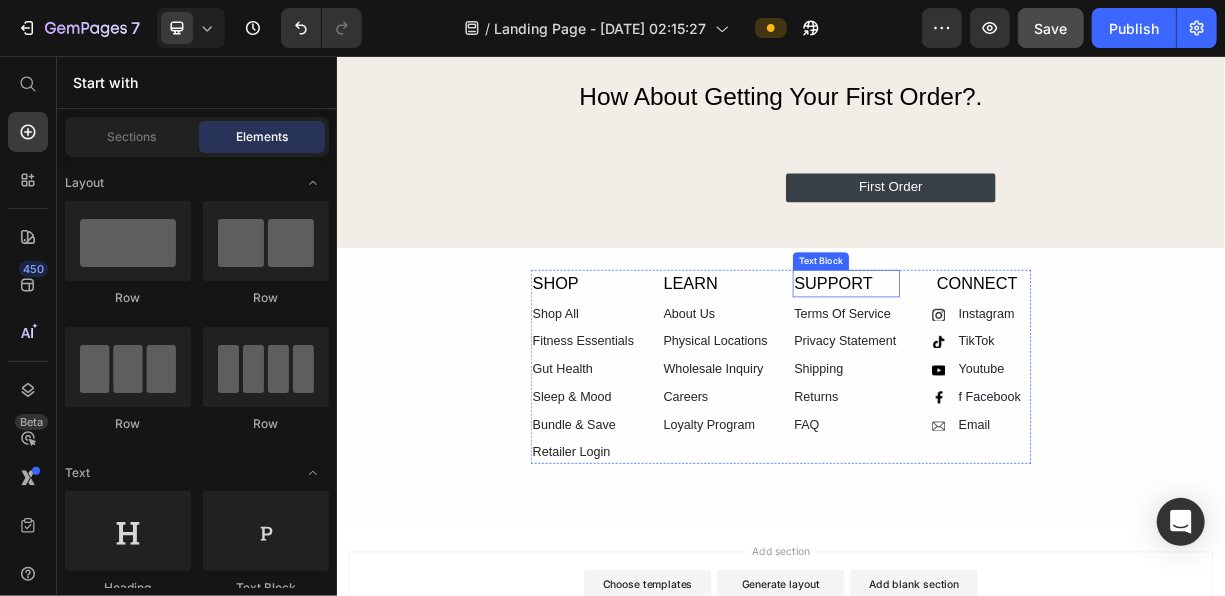 scroll, scrollTop: 2438, scrollLeft: 0, axis: vertical 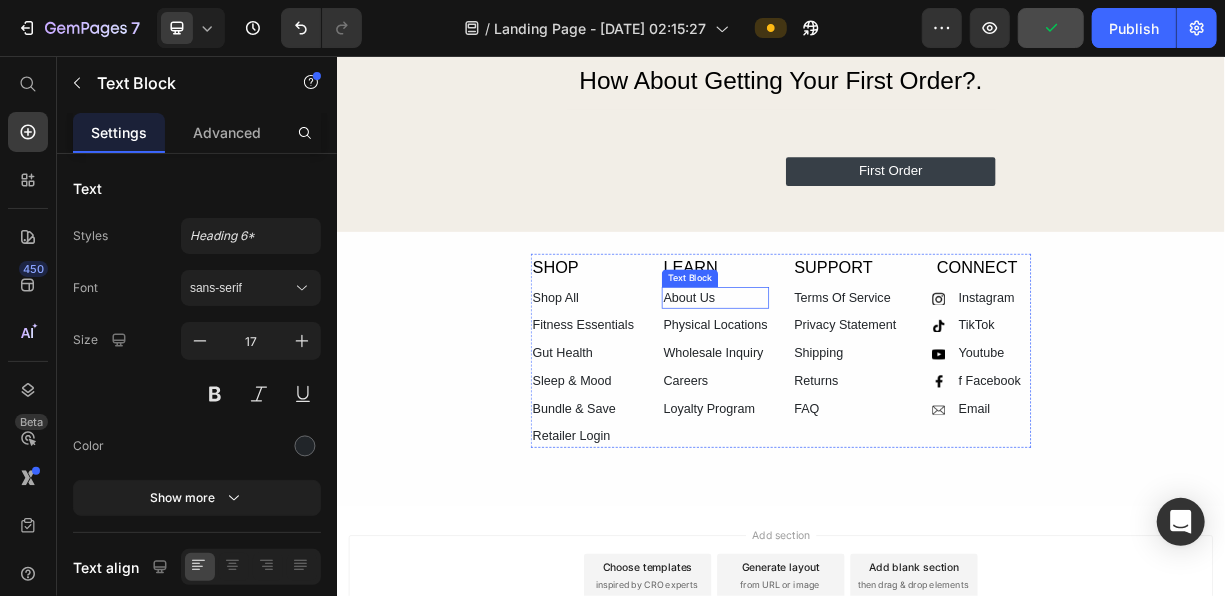 click on "About Us" at bounding box center (847, 383) 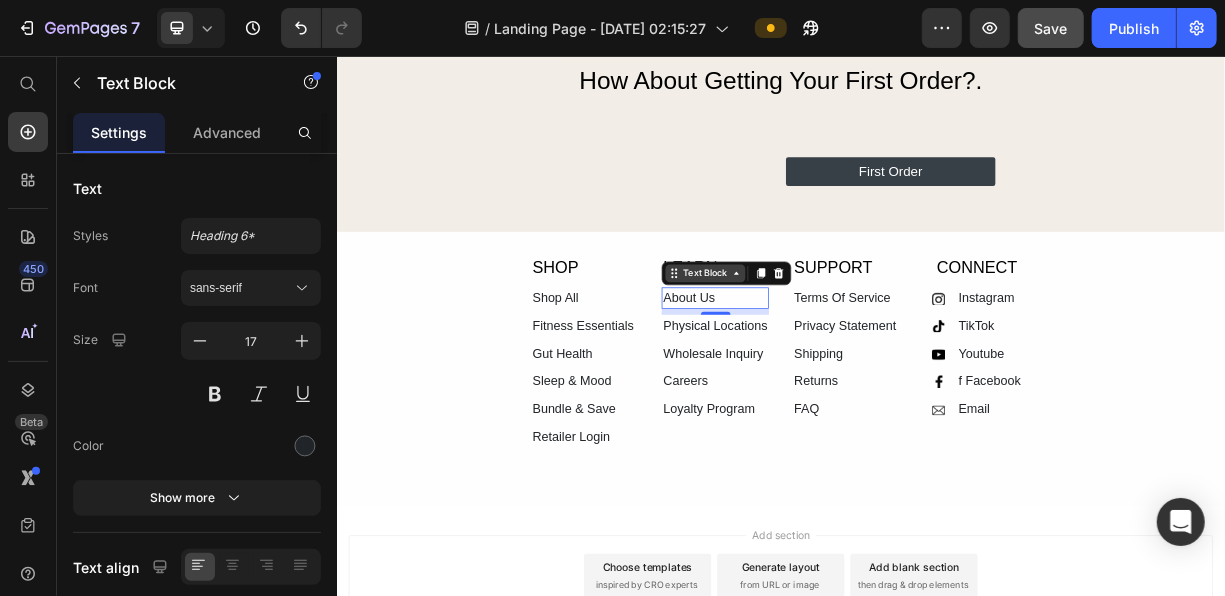 click on "Text Block" at bounding box center [834, 349] 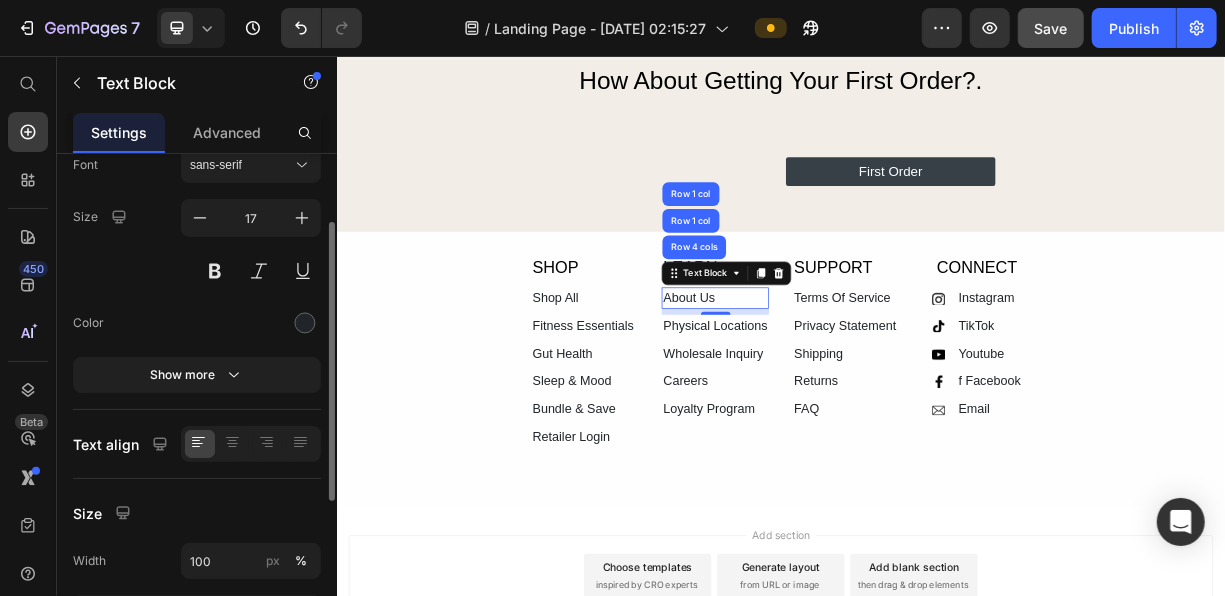 scroll, scrollTop: 146, scrollLeft: 0, axis: vertical 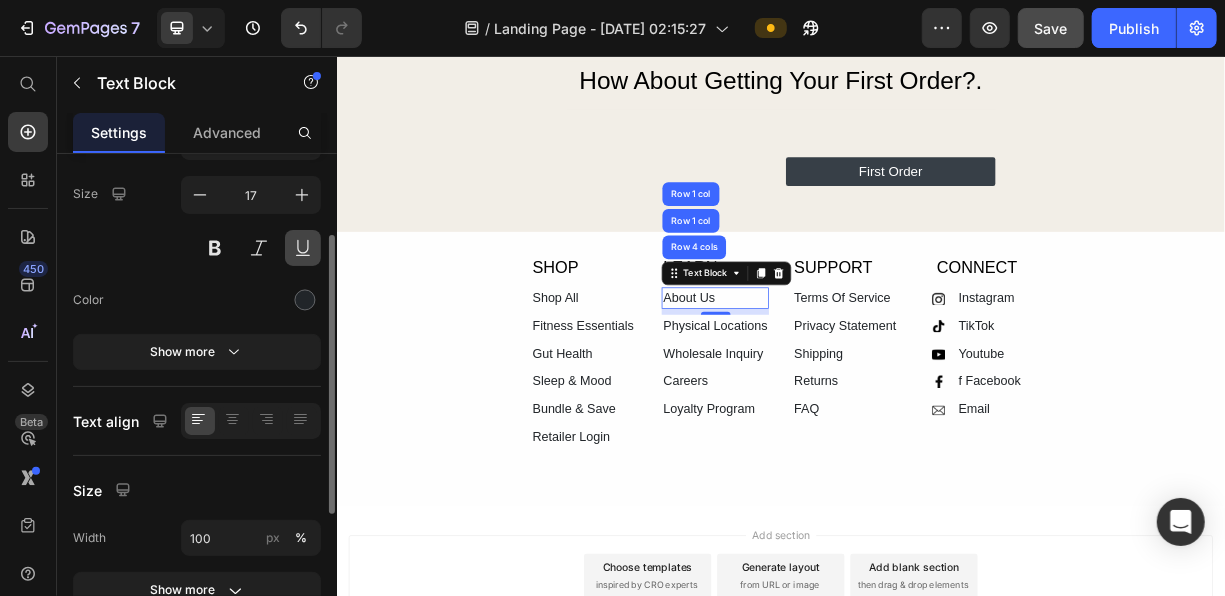 click at bounding box center [303, 248] 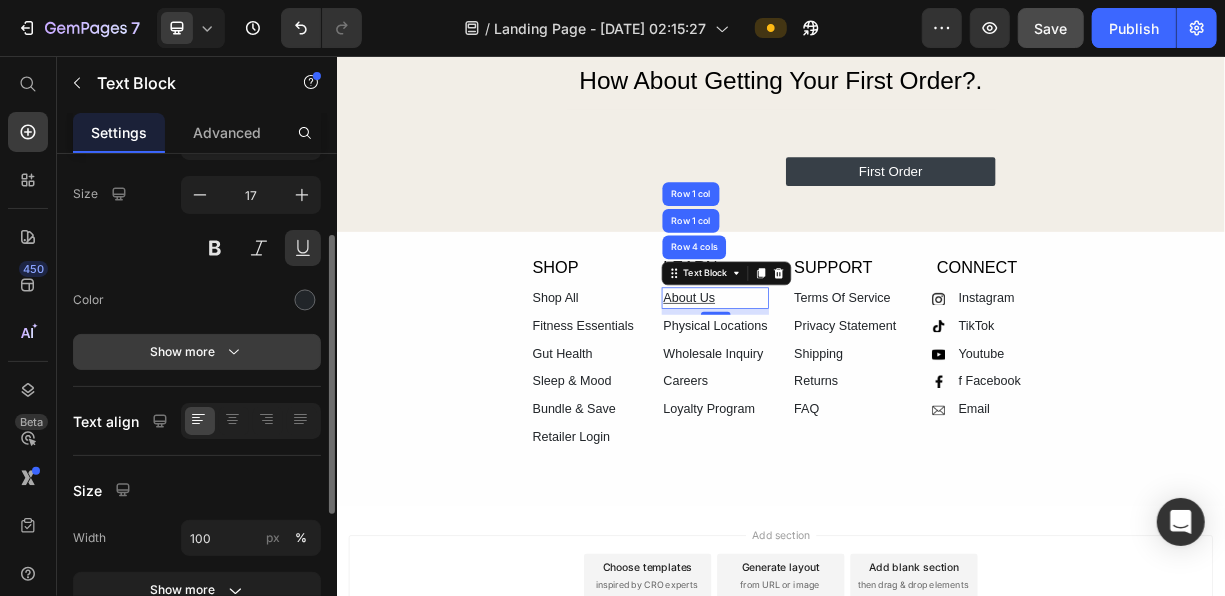 click on "Show more" at bounding box center (197, 352) 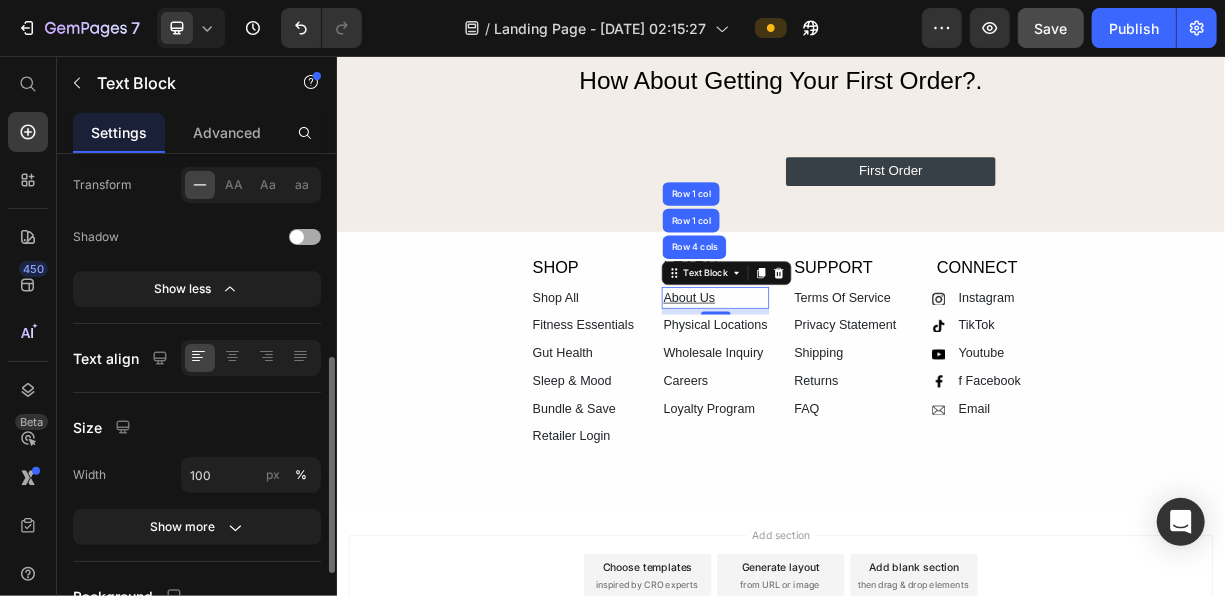 scroll, scrollTop: 653, scrollLeft: 0, axis: vertical 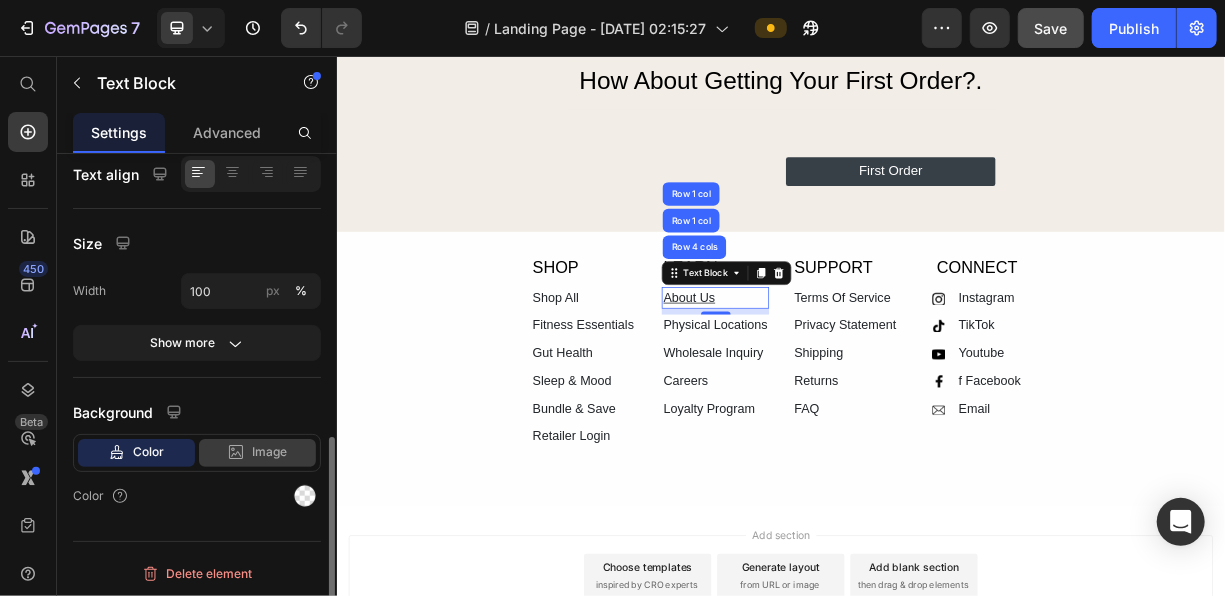 click 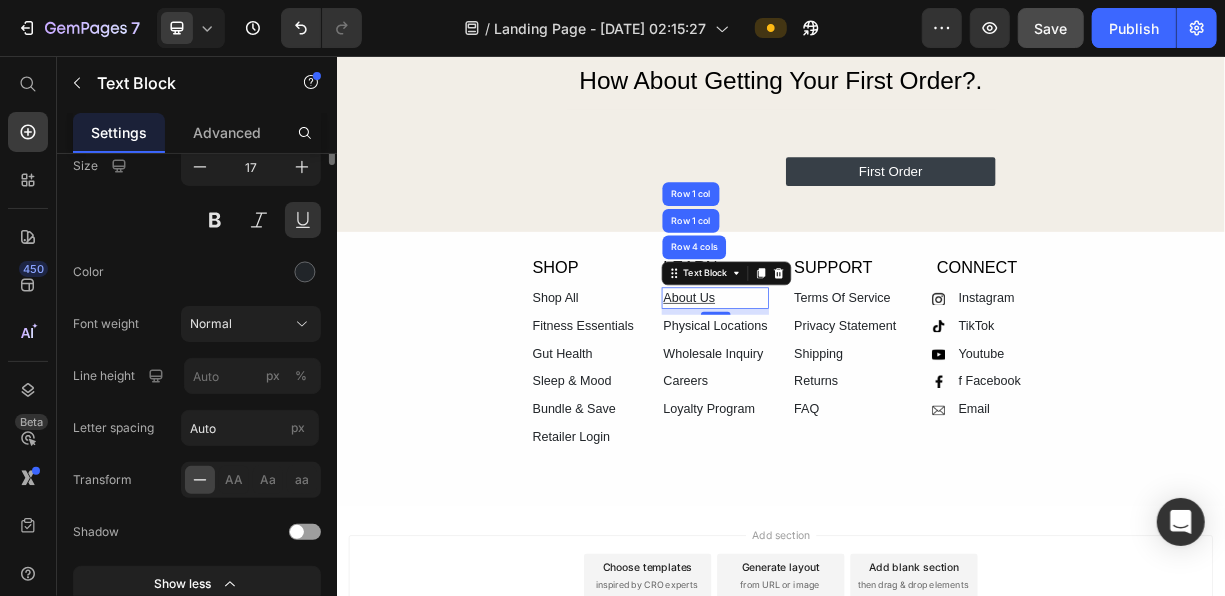 scroll, scrollTop: 0, scrollLeft: 0, axis: both 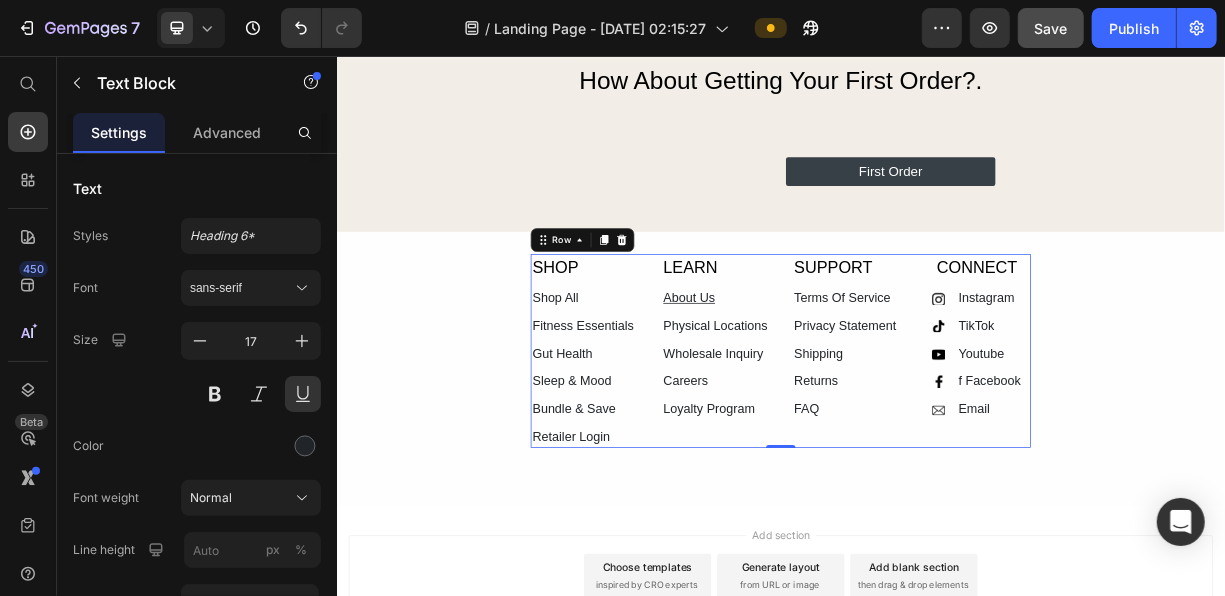 click on "SUPPORT Text Block Terms Of Service Text Block Privacy Statement Text Block Shipping Text Block Returns Text Block FAQ Text Block" at bounding box center (1024, 454) 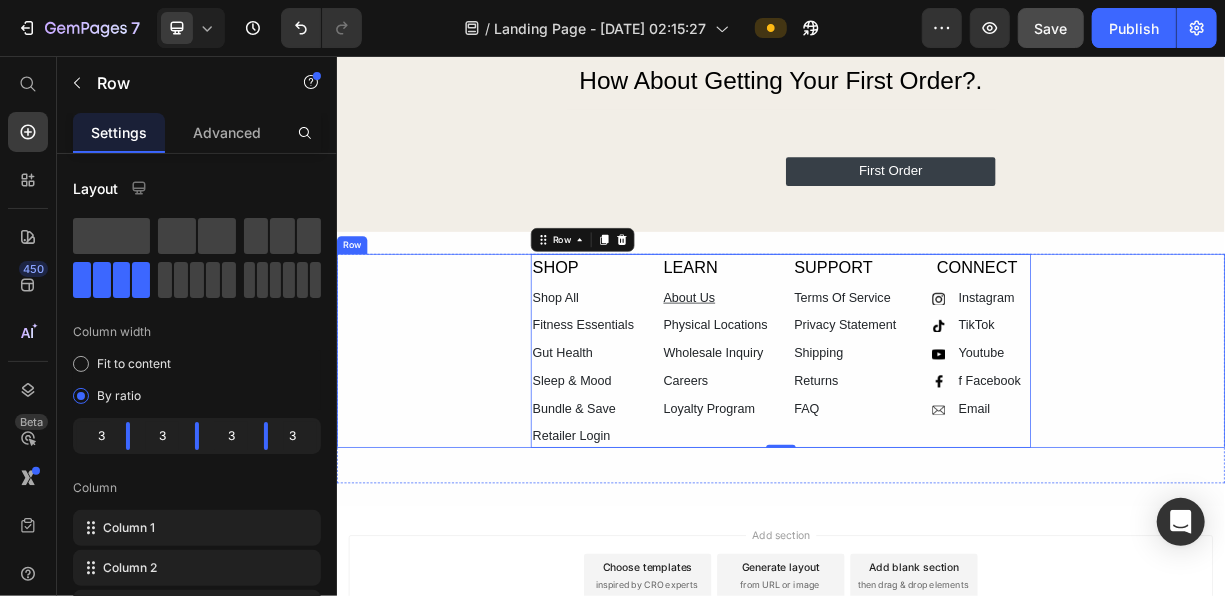 click on "SHOP Text Block Shop All Text Block Fitness Essentials Text Block Gut Health Text Block Sleep & Mood Text Block Bundle & Save Text Block Retailer Login Text Block LEARN Text Block About Us Text Block Physical Locations Text Block Wholesale Inquiry Text Block Careers Text Block Loyalty Program Text Block SUPPORT Text Block Terms Of Service Text Block Privacy Statement Text Block Shipping Text Block Returns Text Block FAQ Text Block CONNECT Text Block     Icon Instagram Text Block     Icon TikTok Text Block     Icon Youtube Text Block     Icon f Facebook Text Block     Icon Email Text Block Advanced list Row   0 Row" at bounding box center (936, 454) 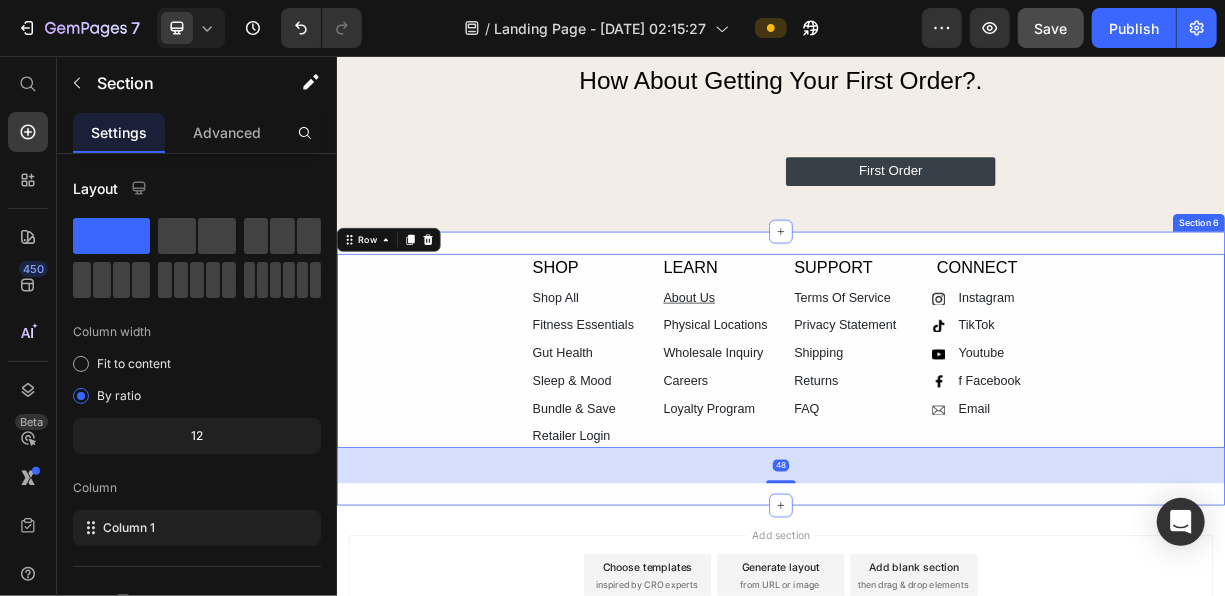 click on "SHOP Text Block Shop All Text Block Fitness Essentials Text Block Gut Health Text Block Sleep & Mood Text Block Bundle & Save Text Block Retailer Login Text Block LEARN Text Block About Us Text Block Physical Locations Text Block Wholesale Inquiry Text Block Careers Text Block Loyalty Program Text Block SUPPORT Text Block Terms Of Service Text Block Privacy Statement Text Block Shipping Text Block Returns Text Block FAQ Text Block CONNECT Text Block     Icon Instagram Text Block     Icon TikTok Text Block     Icon Youtube Text Block     Icon f Facebook Text Block     Icon Email Text Block Advanced list Row Row   48 Row Section 6" at bounding box center [936, 478] 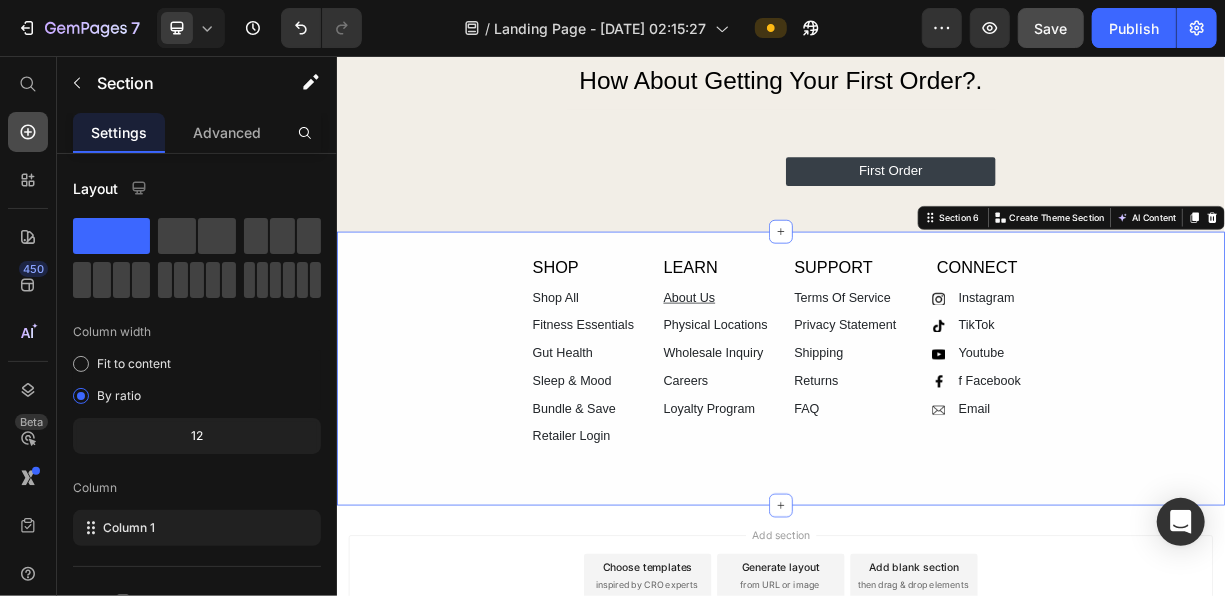 click 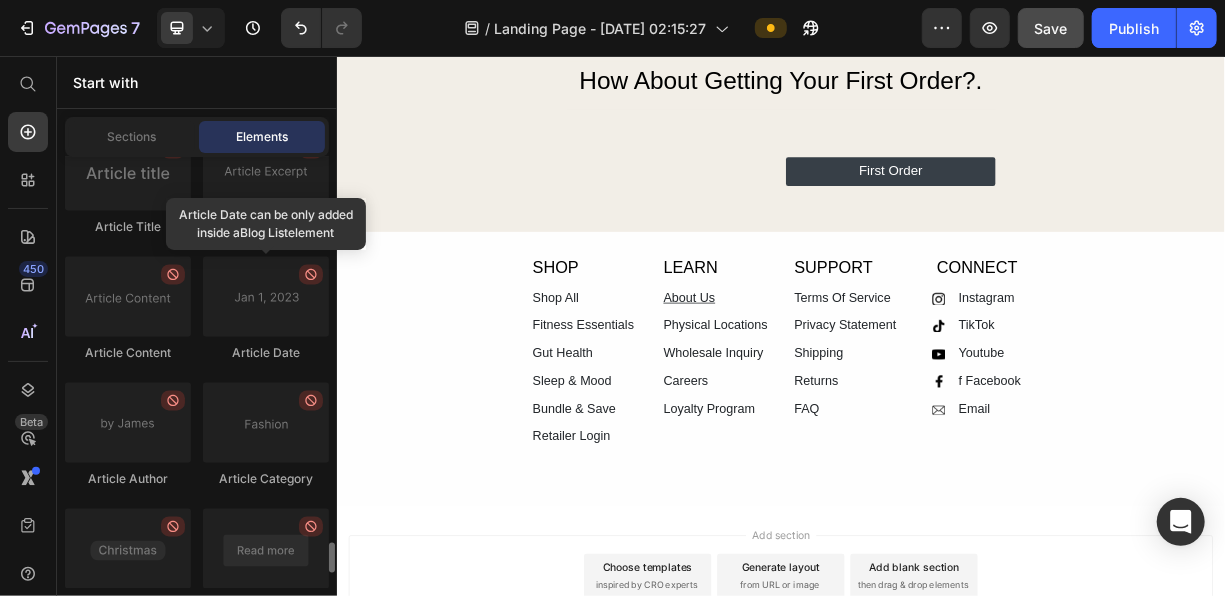 scroll, scrollTop: 5748, scrollLeft: 0, axis: vertical 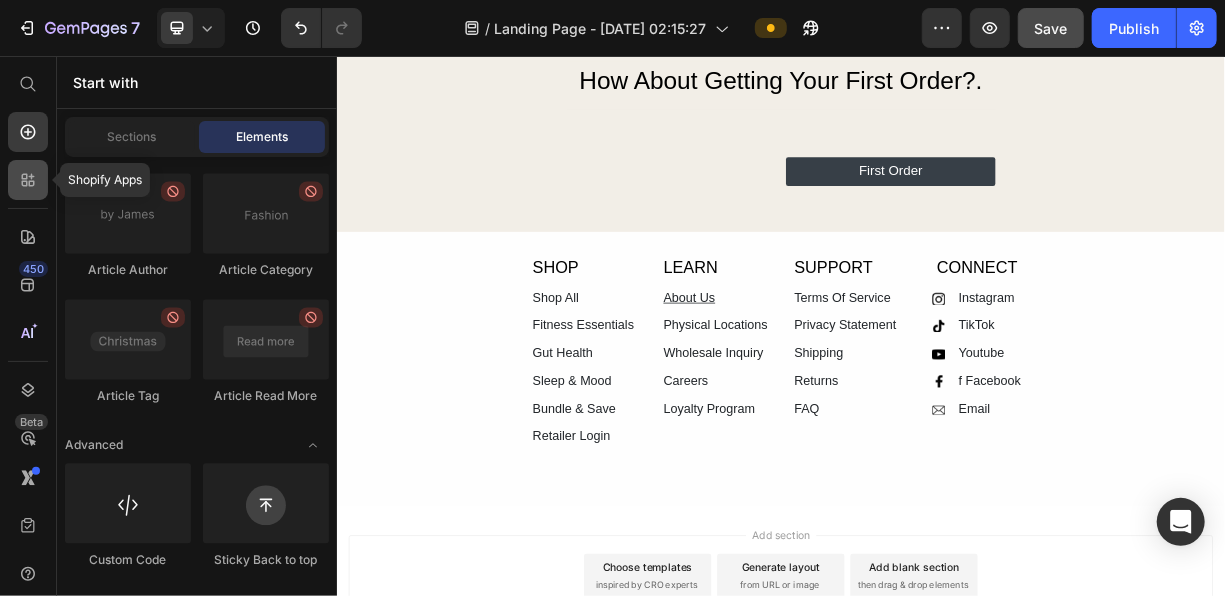 click 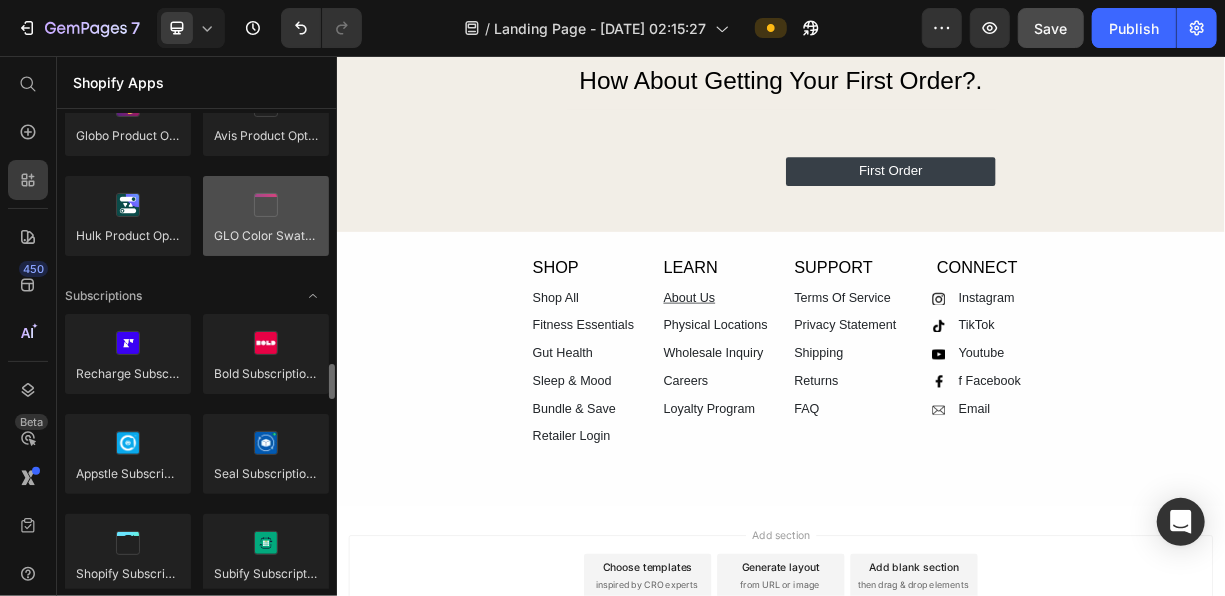 scroll, scrollTop: 2566, scrollLeft: 0, axis: vertical 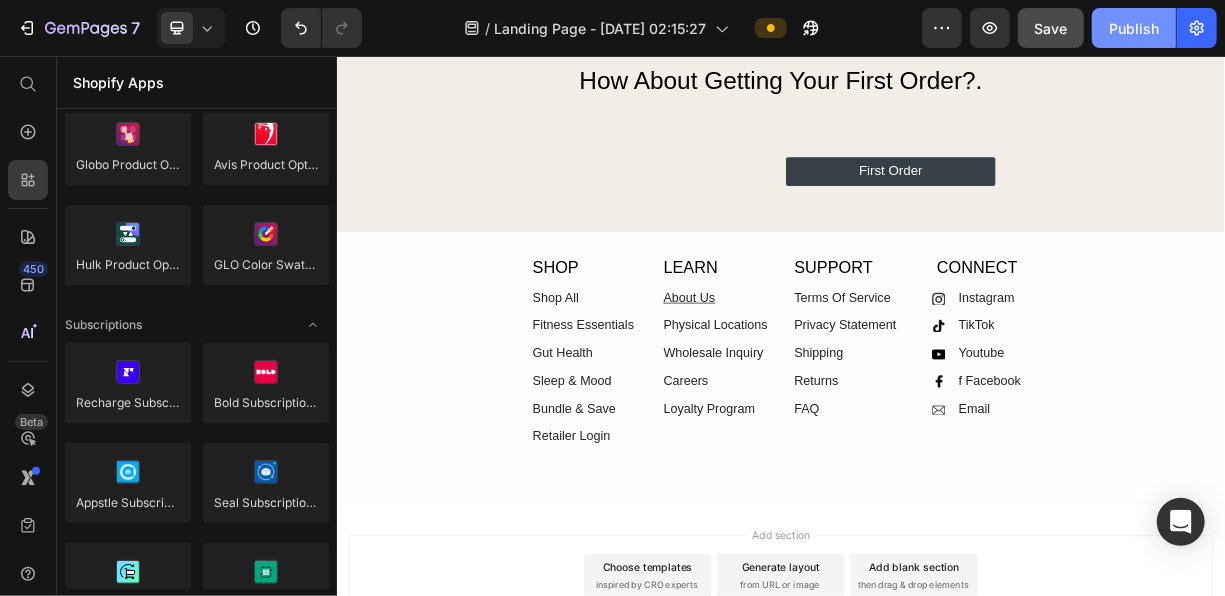 click on "Publish" at bounding box center (1134, 28) 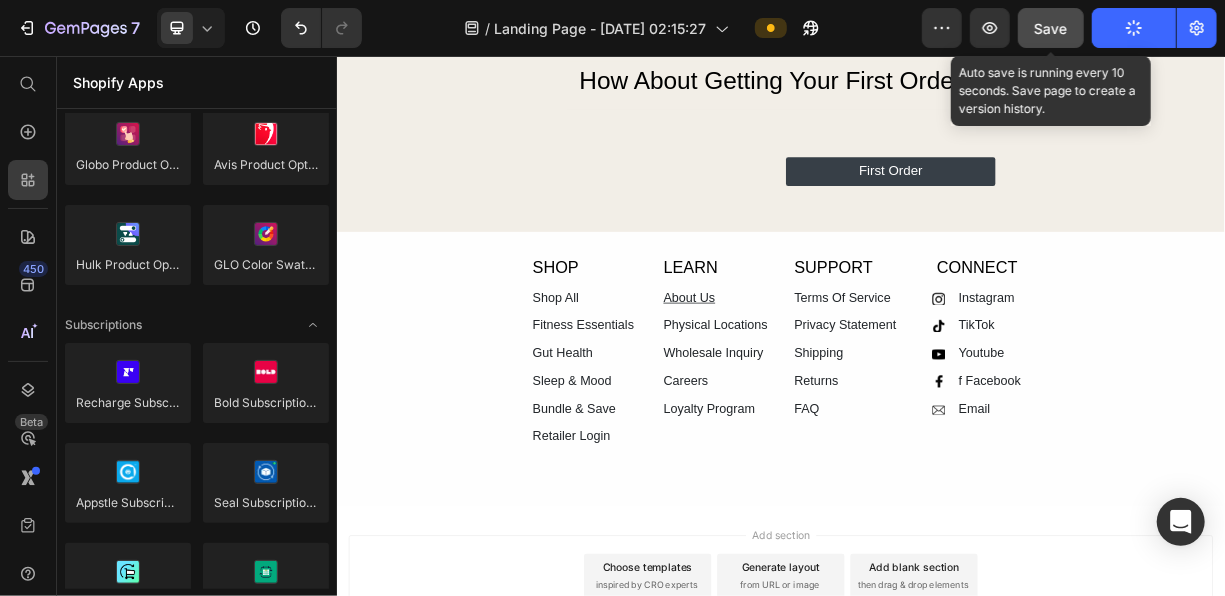 click on "Save" 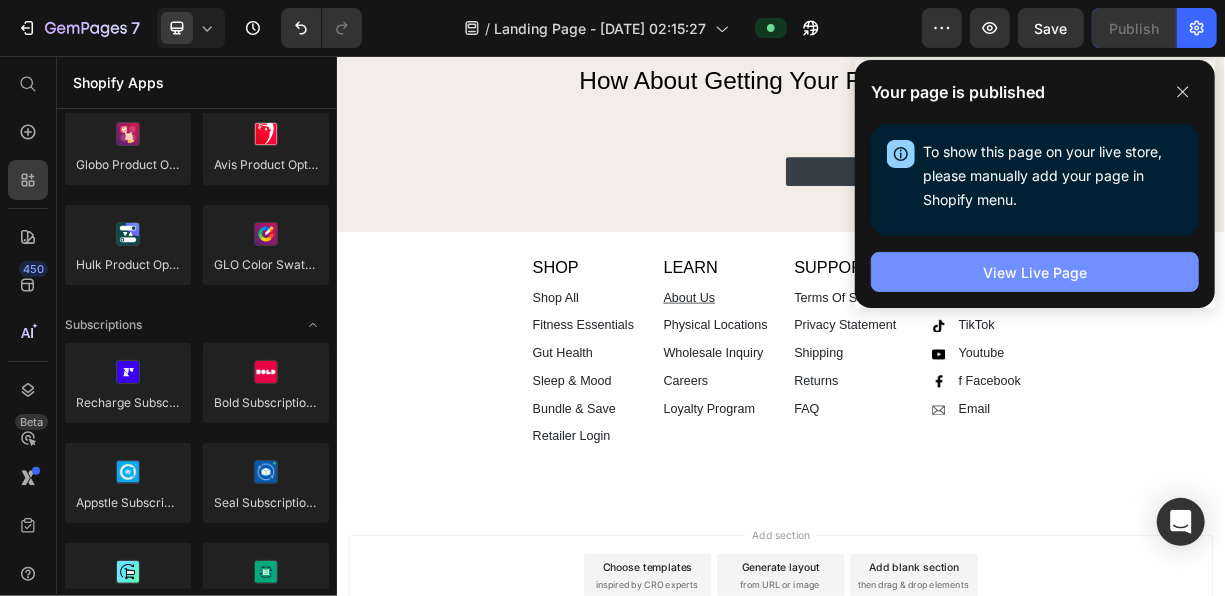 click on "View Live Page" at bounding box center [1035, 272] 